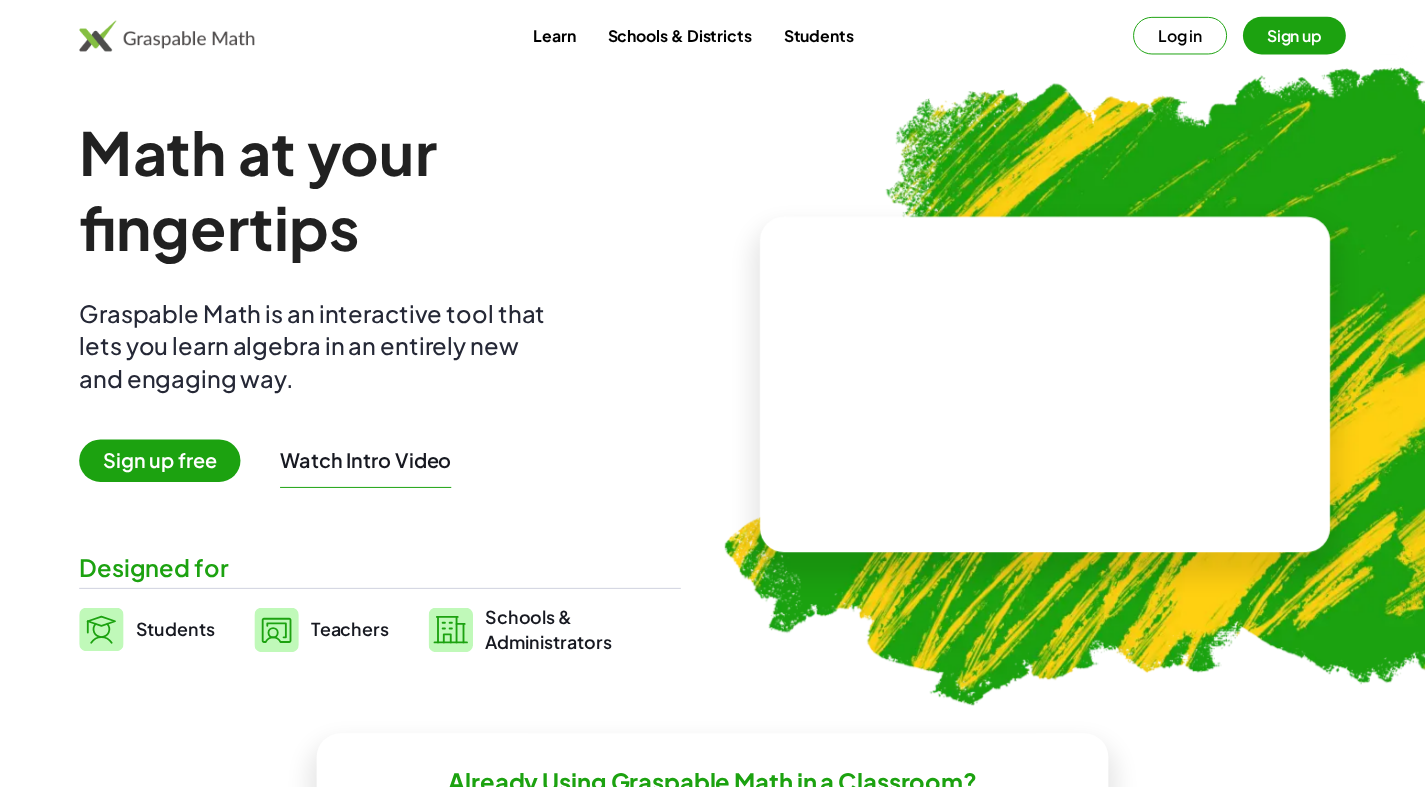 scroll, scrollTop: 0, scrollLeft: 0, axis: both 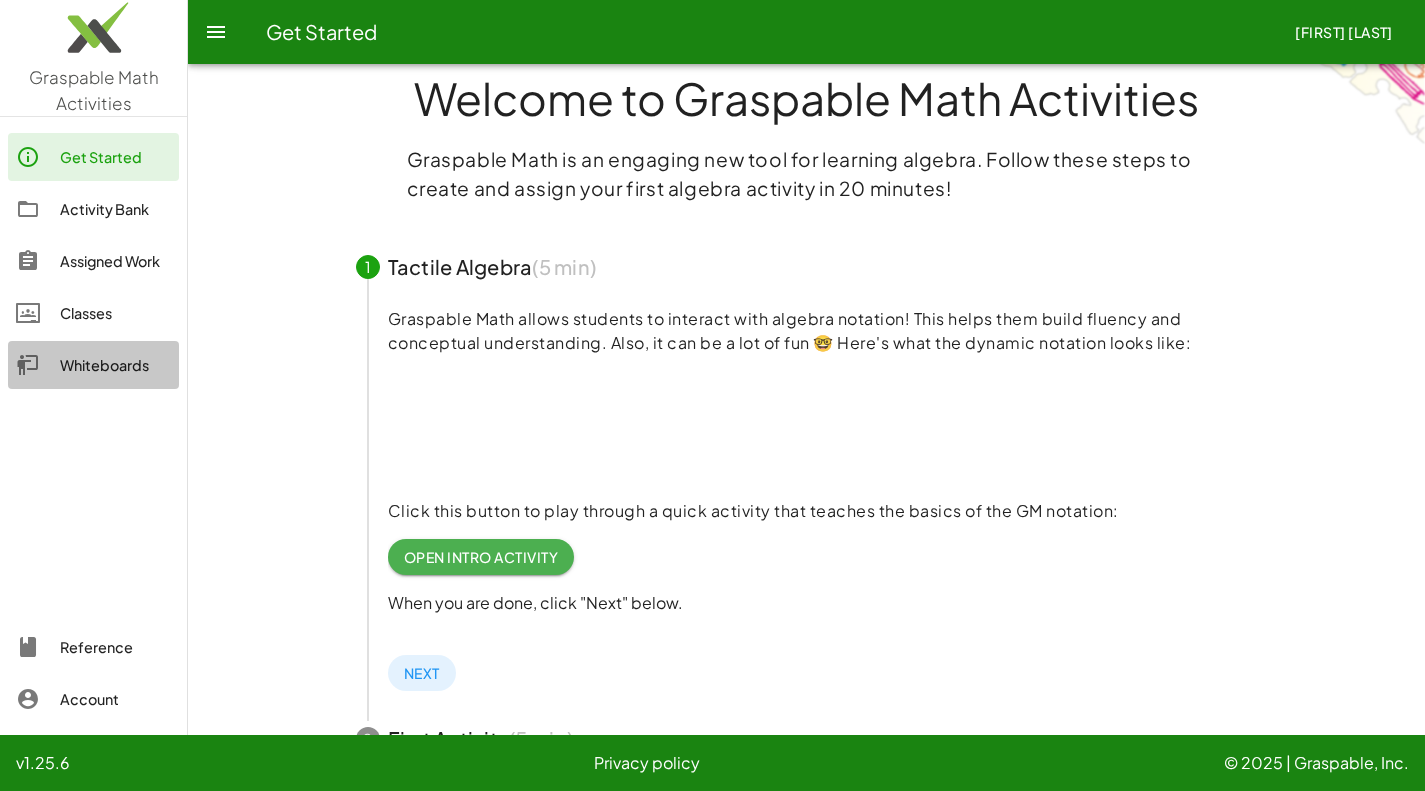 click on "Whiteboards" 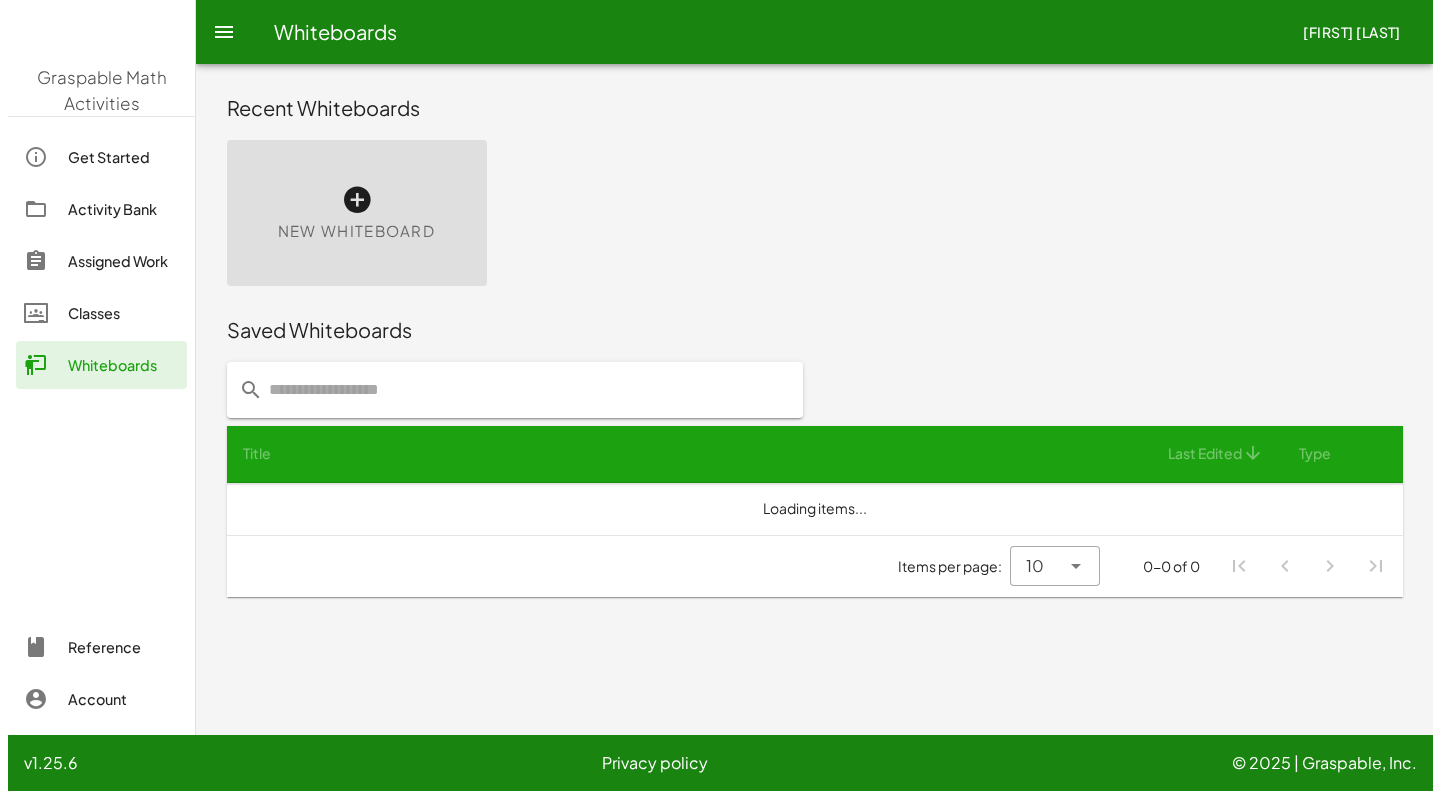 scroll, scrollTop: 0, scrollLeft: 0, axis: both 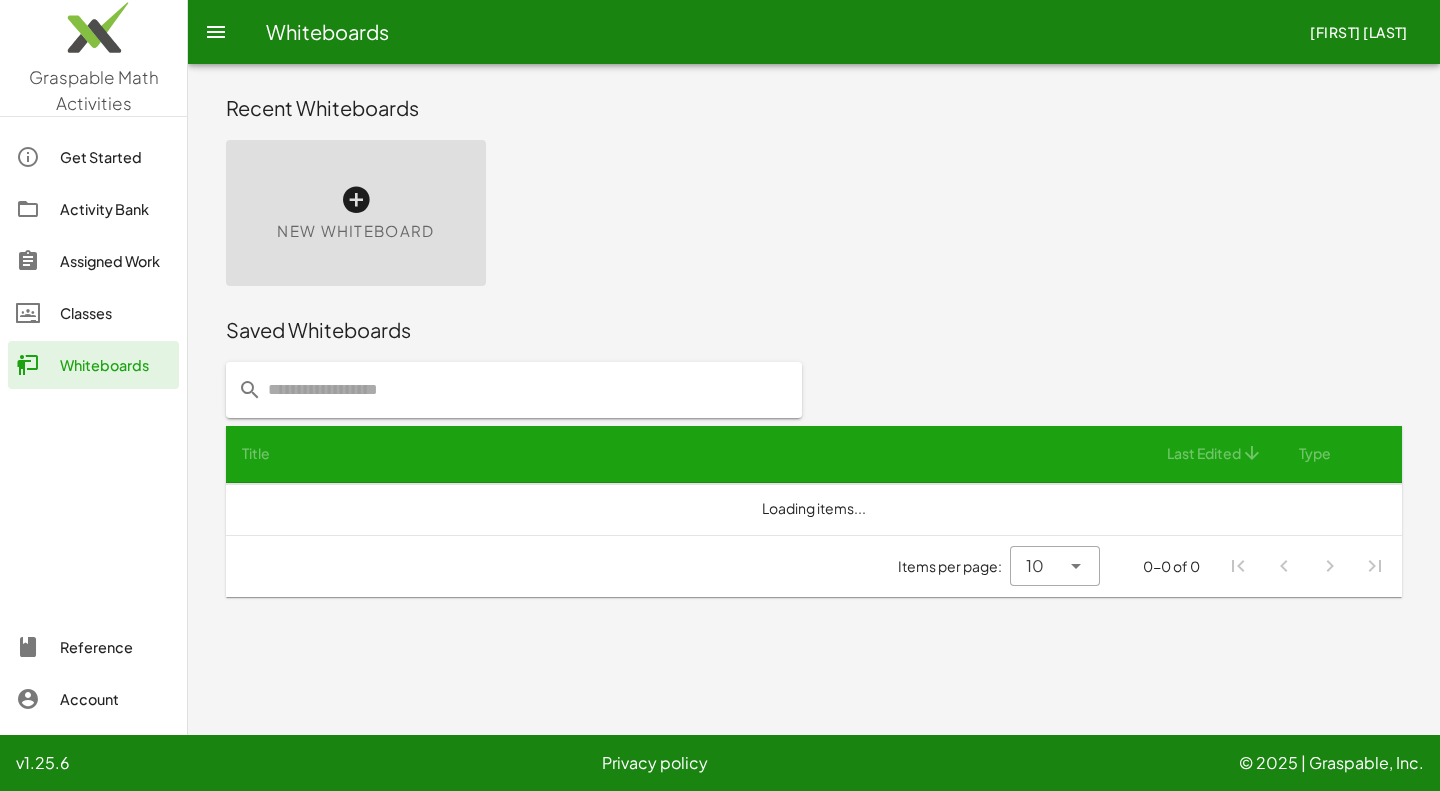 click on "New Whiteboard" at bounding box center [356, 213] 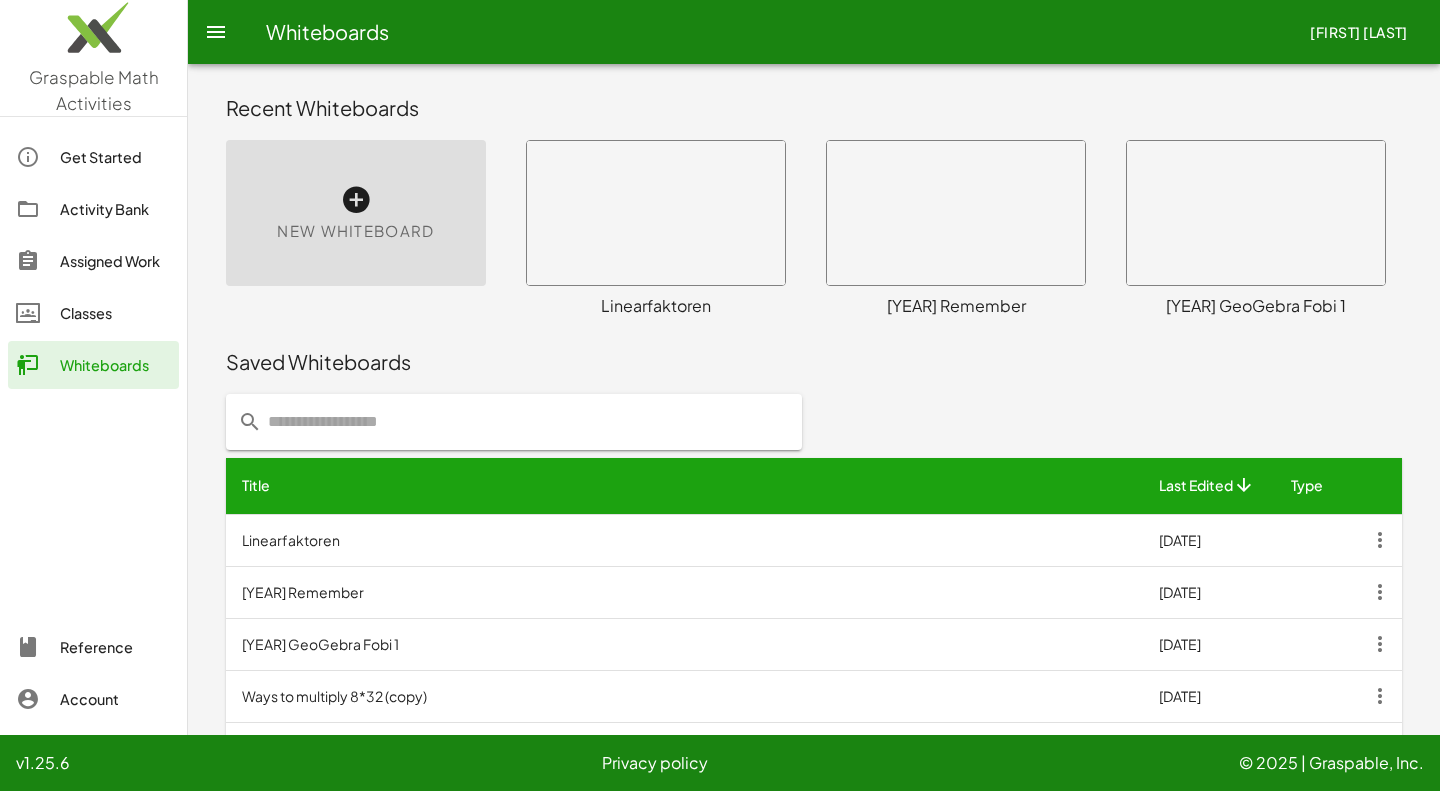 click at bounding box center (356, 200) 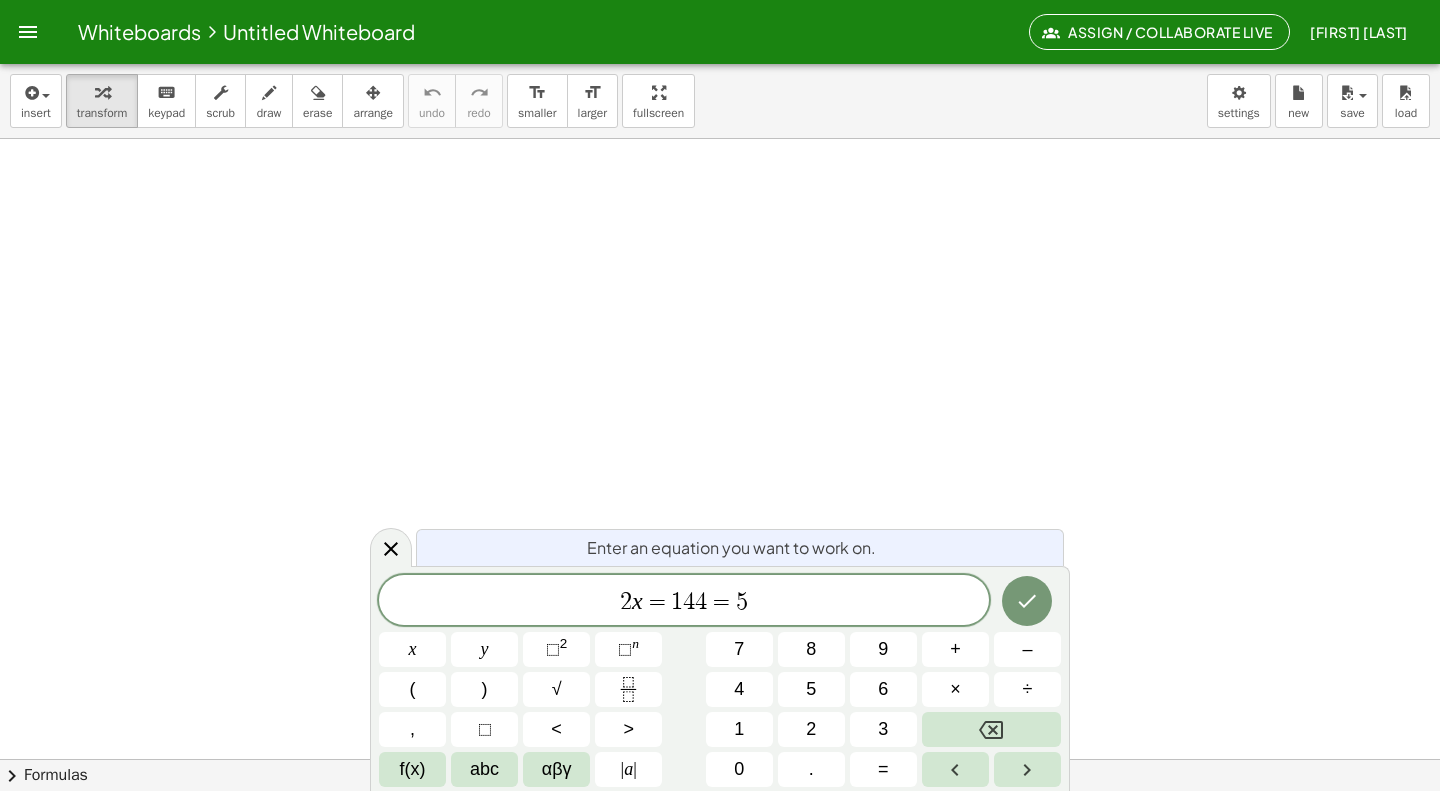click on "Enter an equation you want to work on. 2 x = 1 4 4 = 5 x y ⬚ 2 ⬚ n 7 8 9 + – ( ) √ 4 5 6 × ÷ , ⬚ < > 1 2 3 f(x) abc αβγ | a | 0 . =" at bounding box center (720, 678) 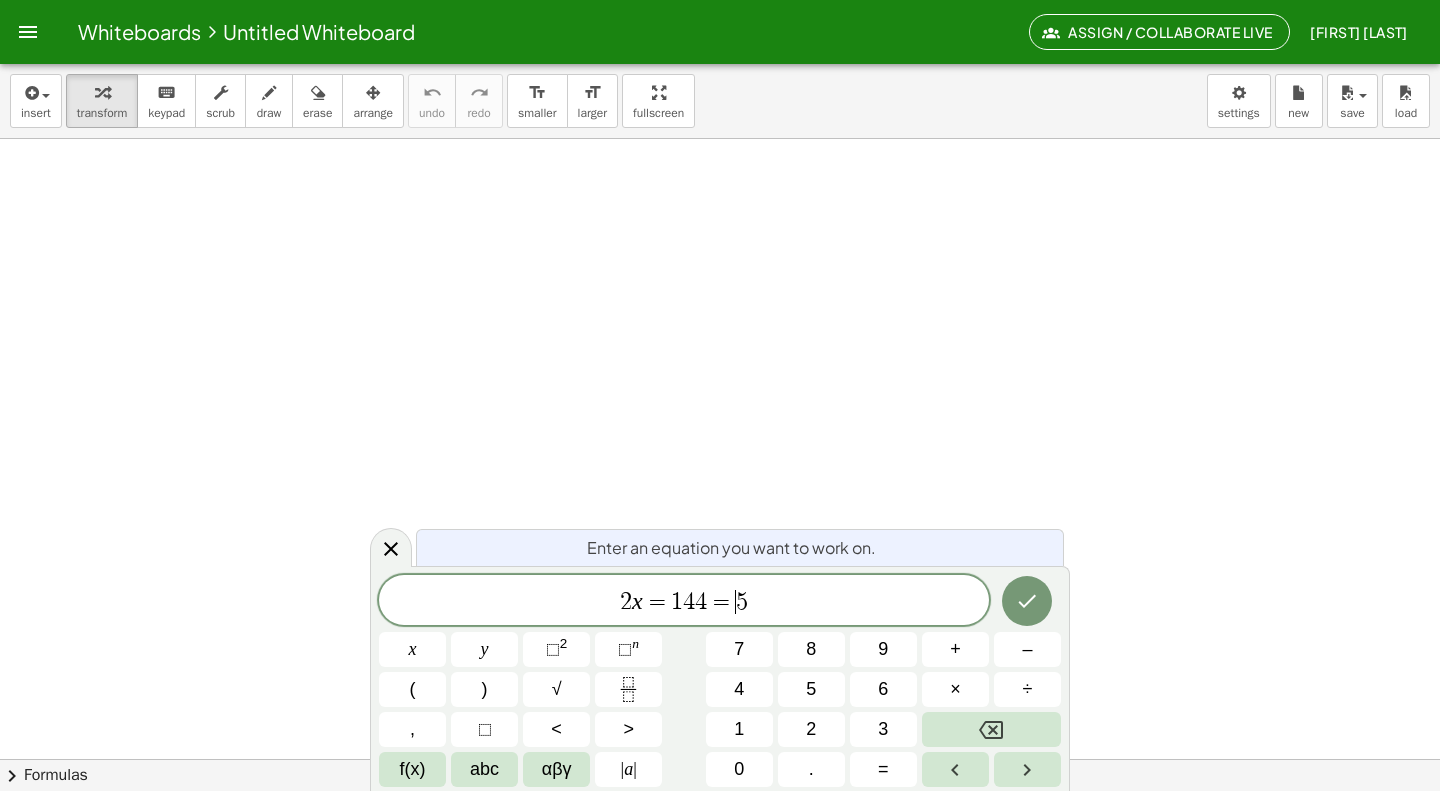 click on "2 x = 1 4 4 = ​ 5" at bounding box center [684, 602] 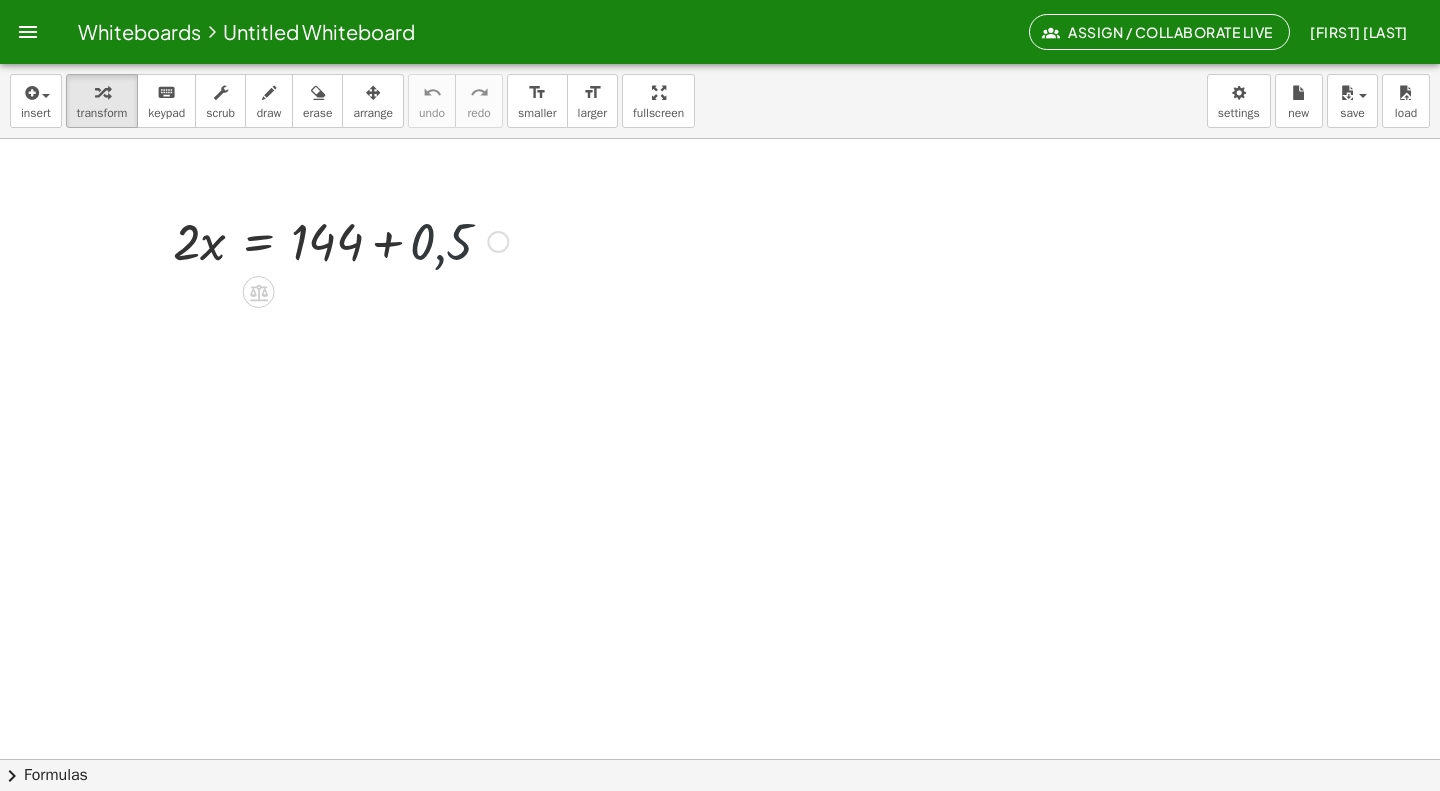 click at bounding box center [340, 240] 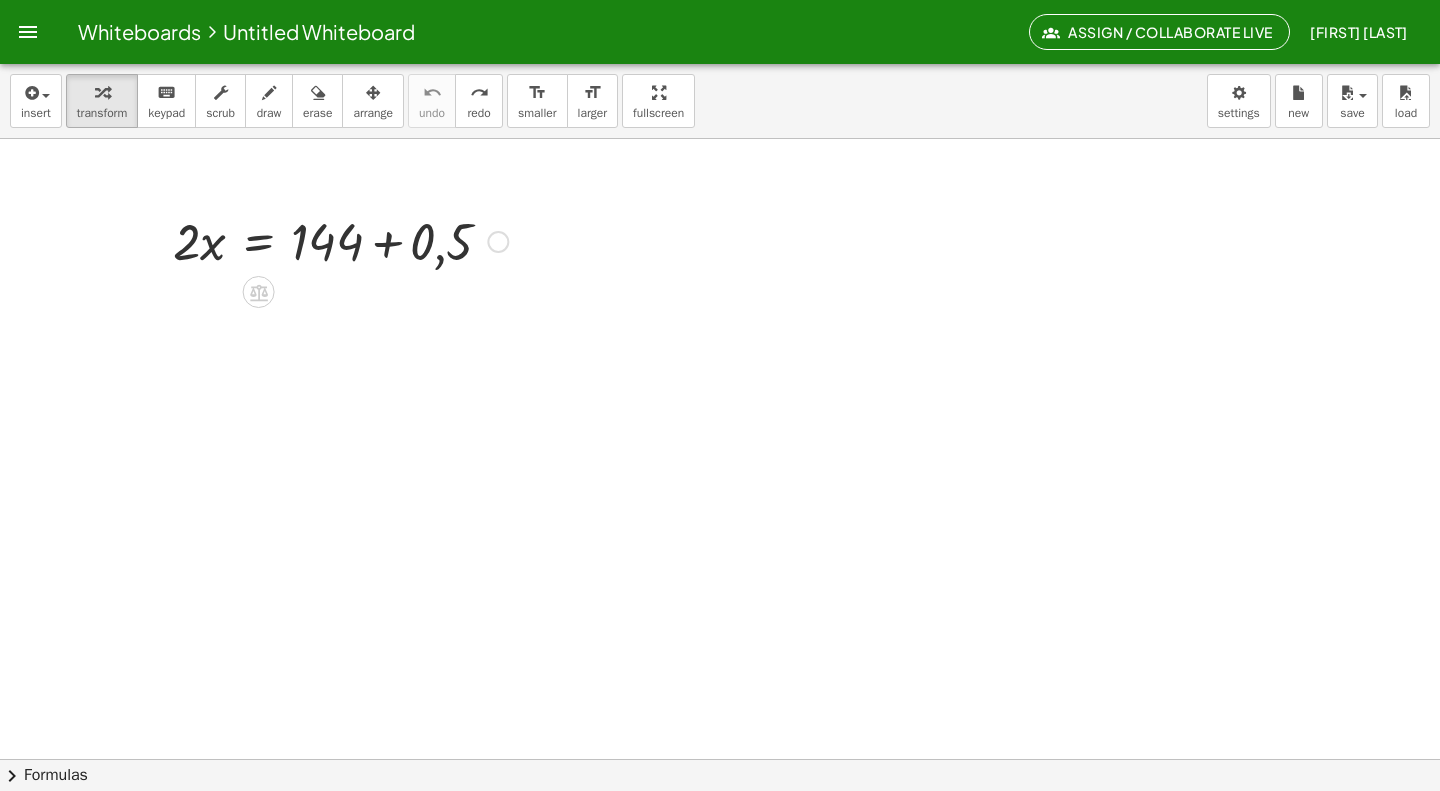 drag, startPoint x: 496, startPoint y: 245, endPoint x: 450, endPoint y: 233, distance: 47.539455 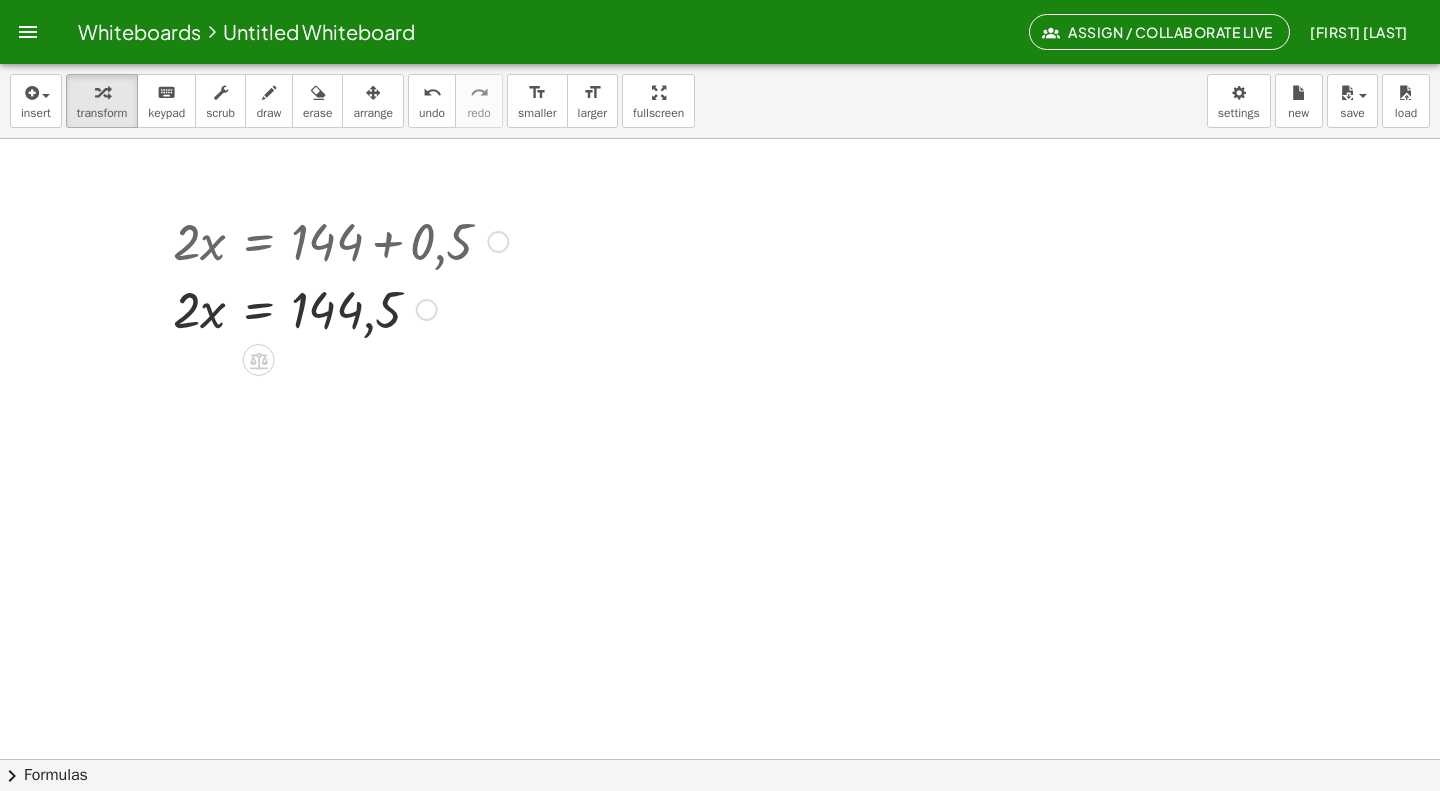 click at bounding box center (498, 242) 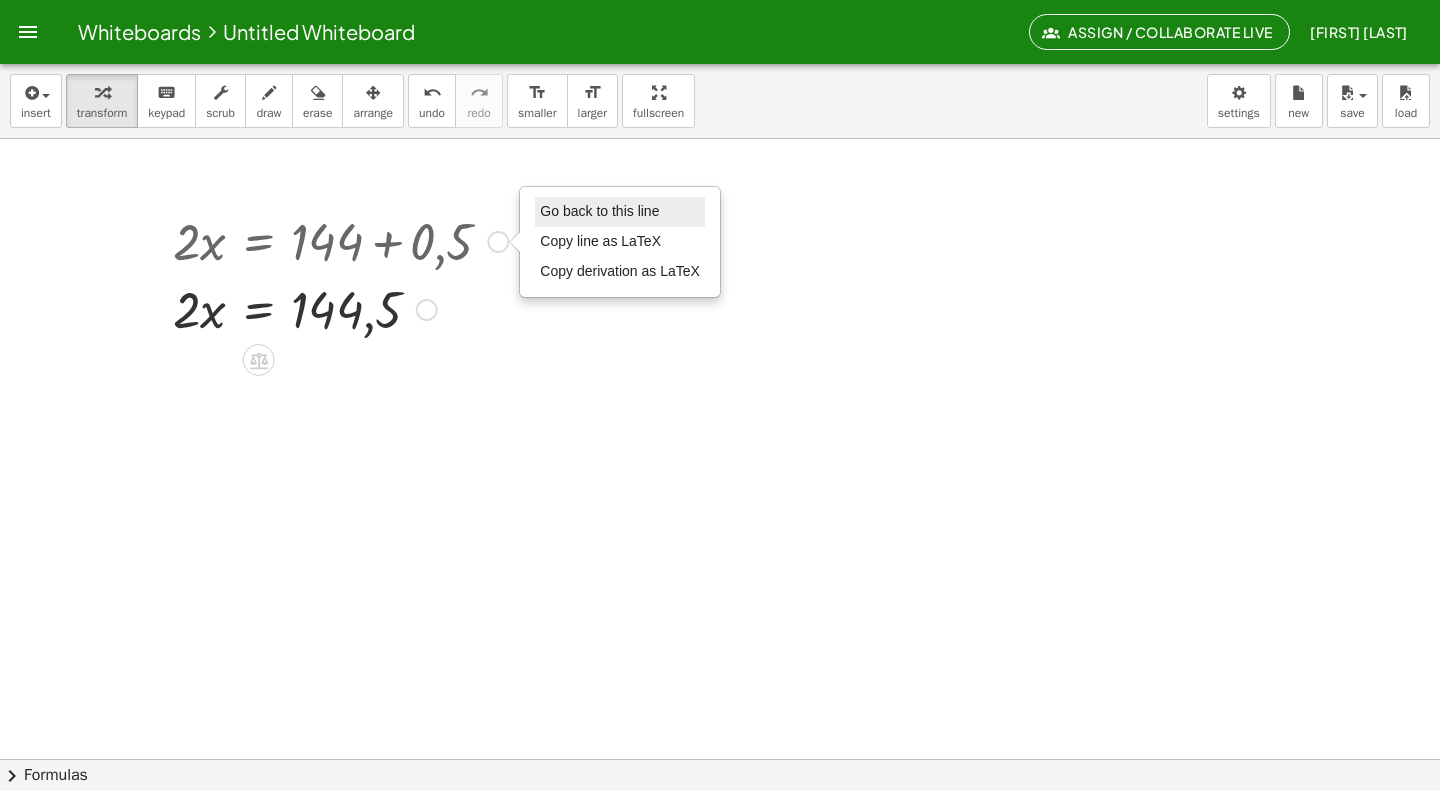 click on "Go back to this line" at bounding box center [599, 211] 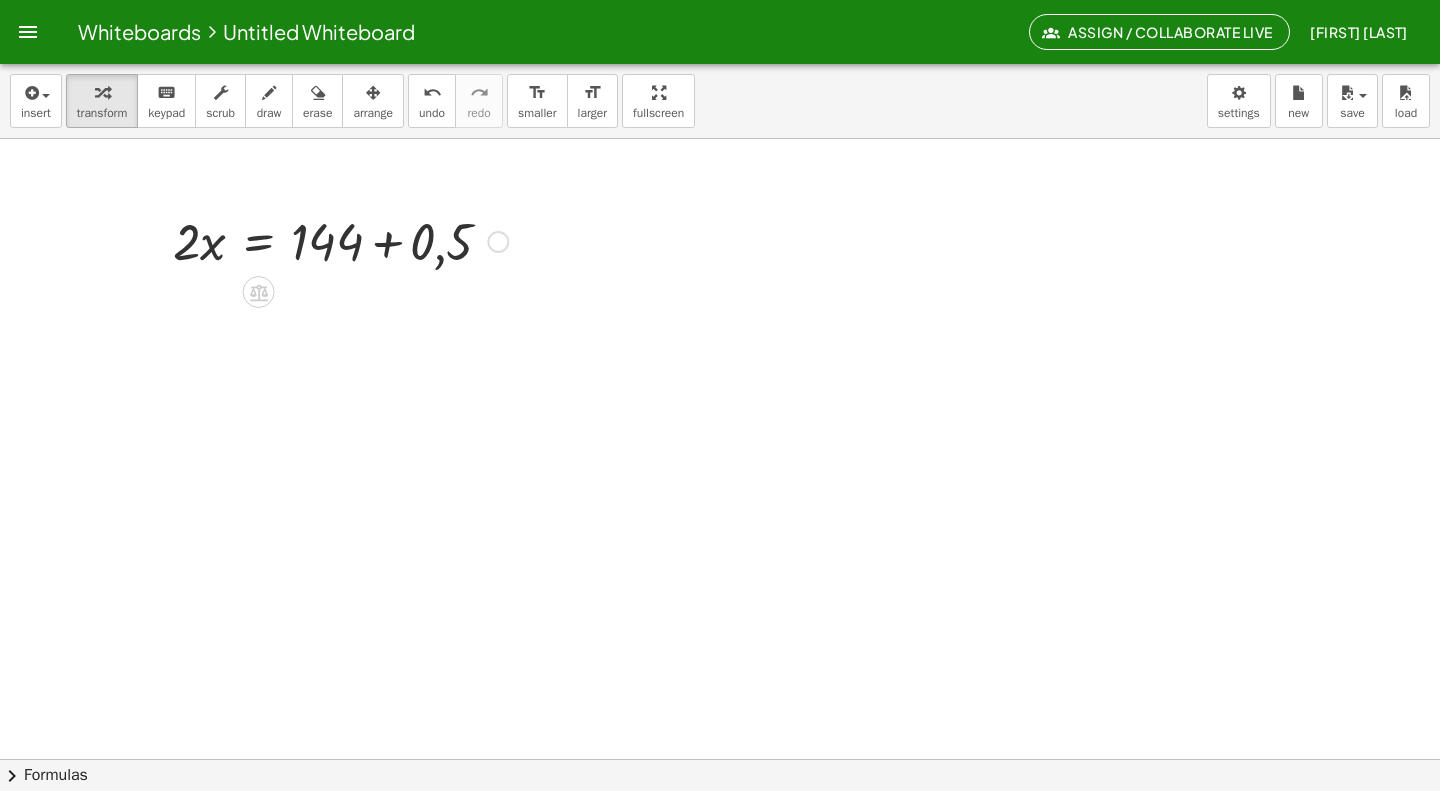 click at bounding box center (340, 240) 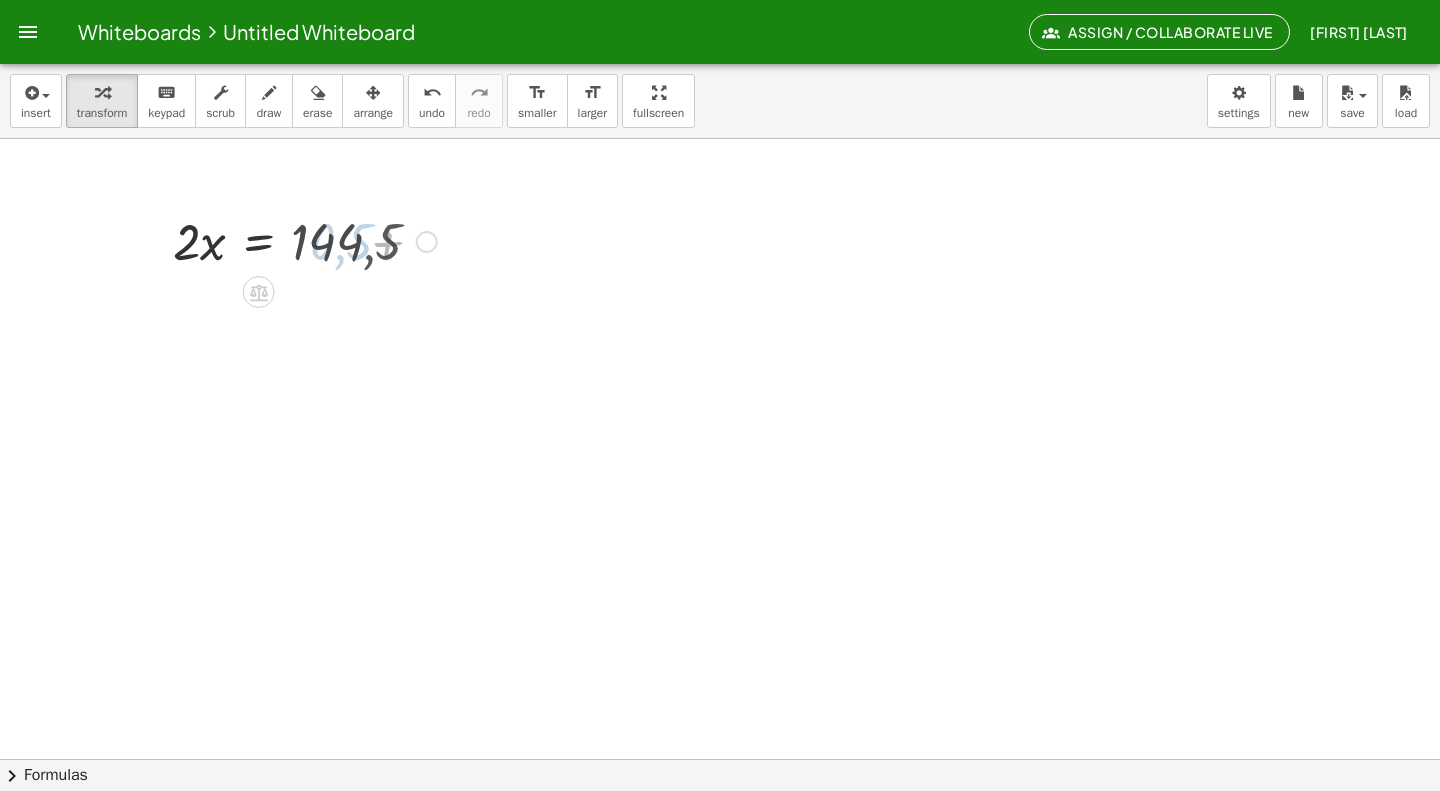 click on "· 2 · x = + 144 + 0,5 144,5 Go back to this line Copy line as LaTeX Copy derivation as LaTeX" at bounding box center [259, 242] 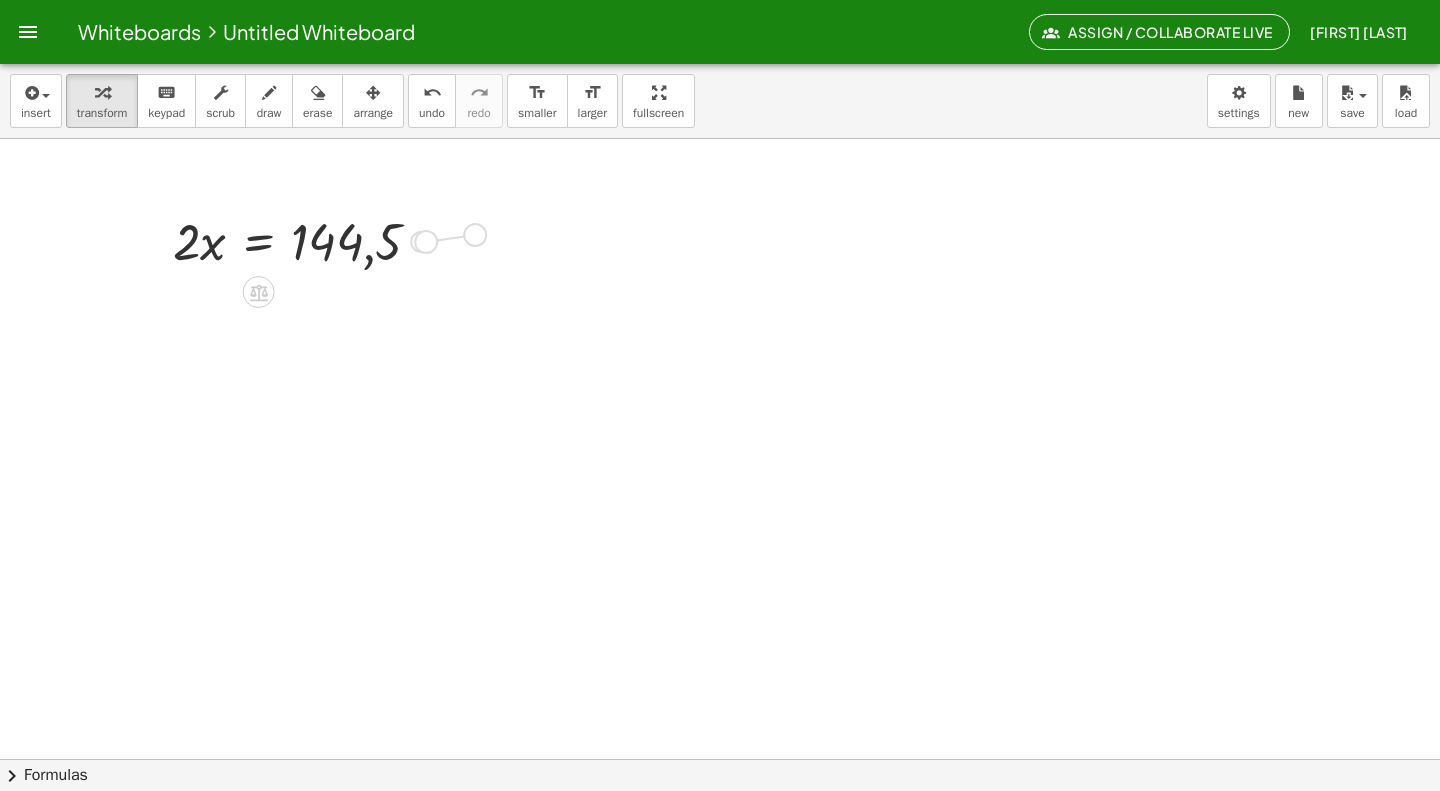 drag, startPoint x: 429, startPoint y: 242, endPoint x: 487, endPoint y: 232, distance: 58.855755 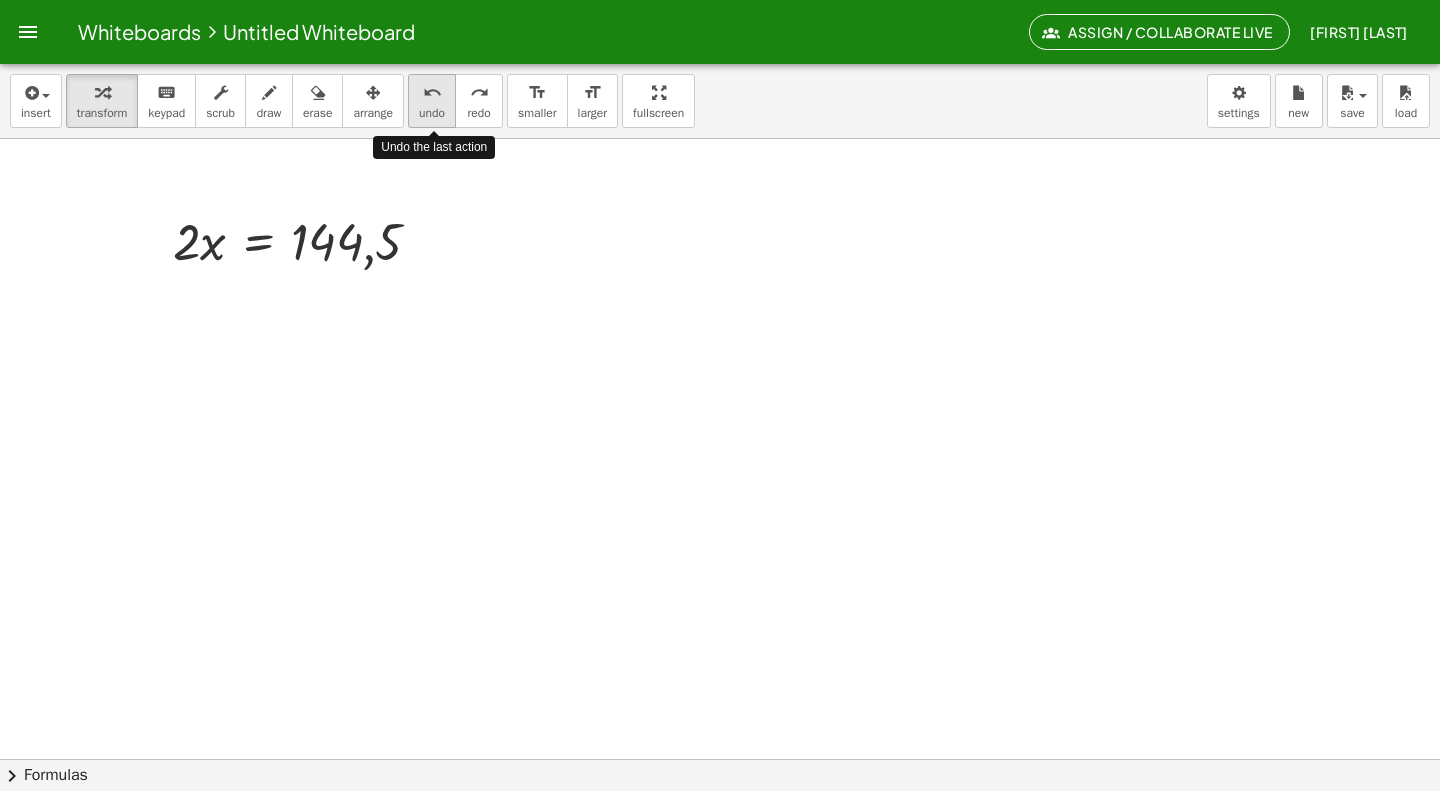 click on "undo" at bounding box center (432, 93) 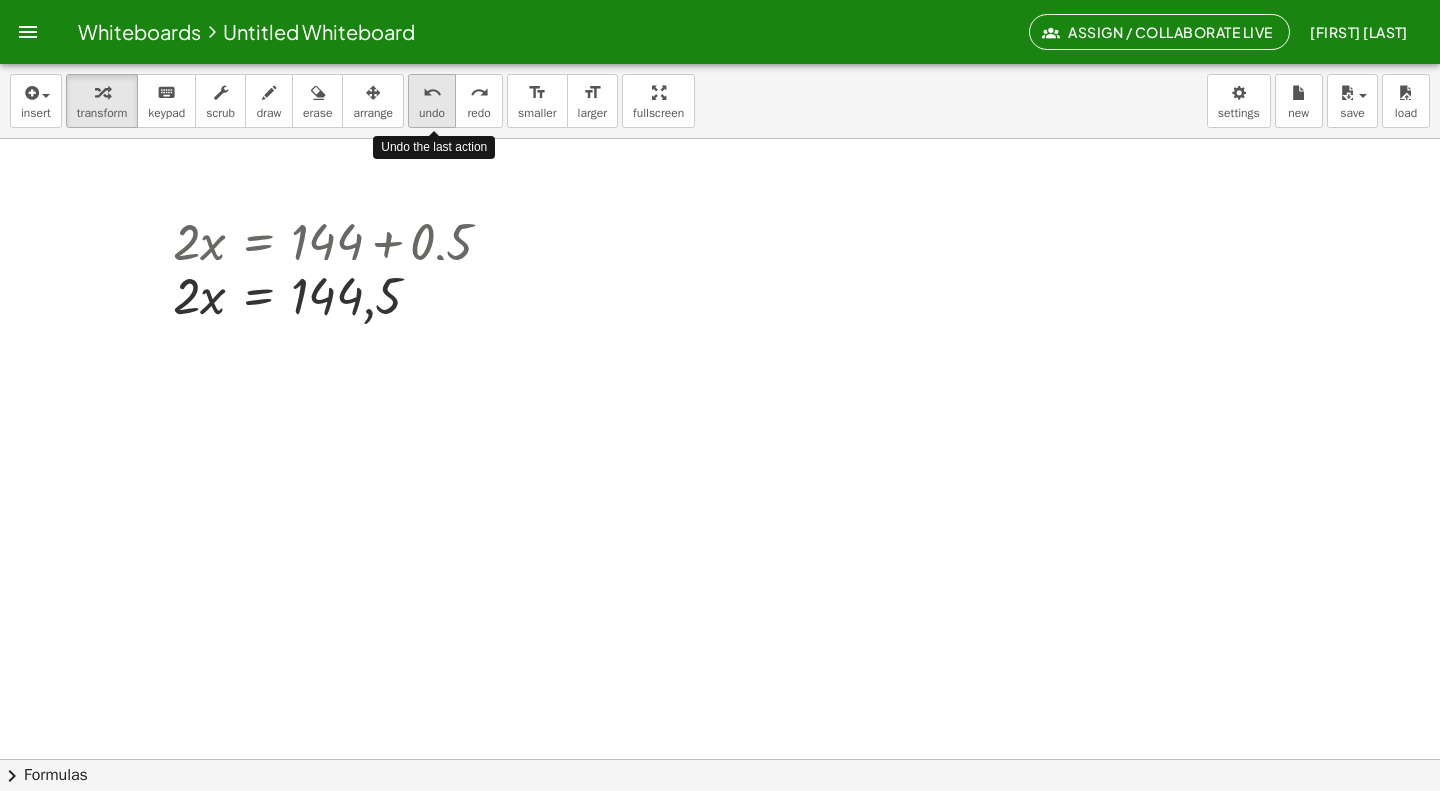 click on "undo" at bounding box center [432, 93] 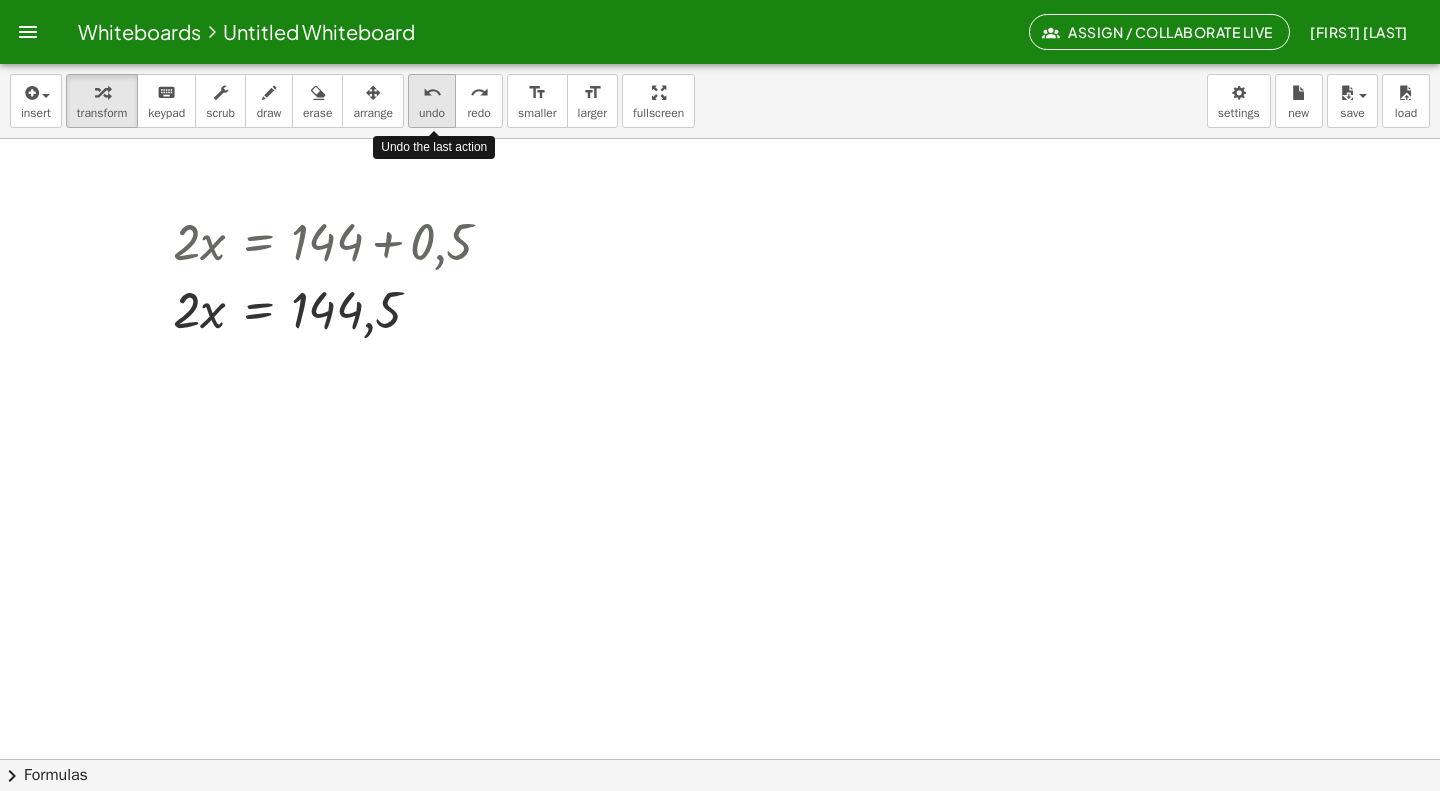 click on "undo" at bounding box center (432, 93) 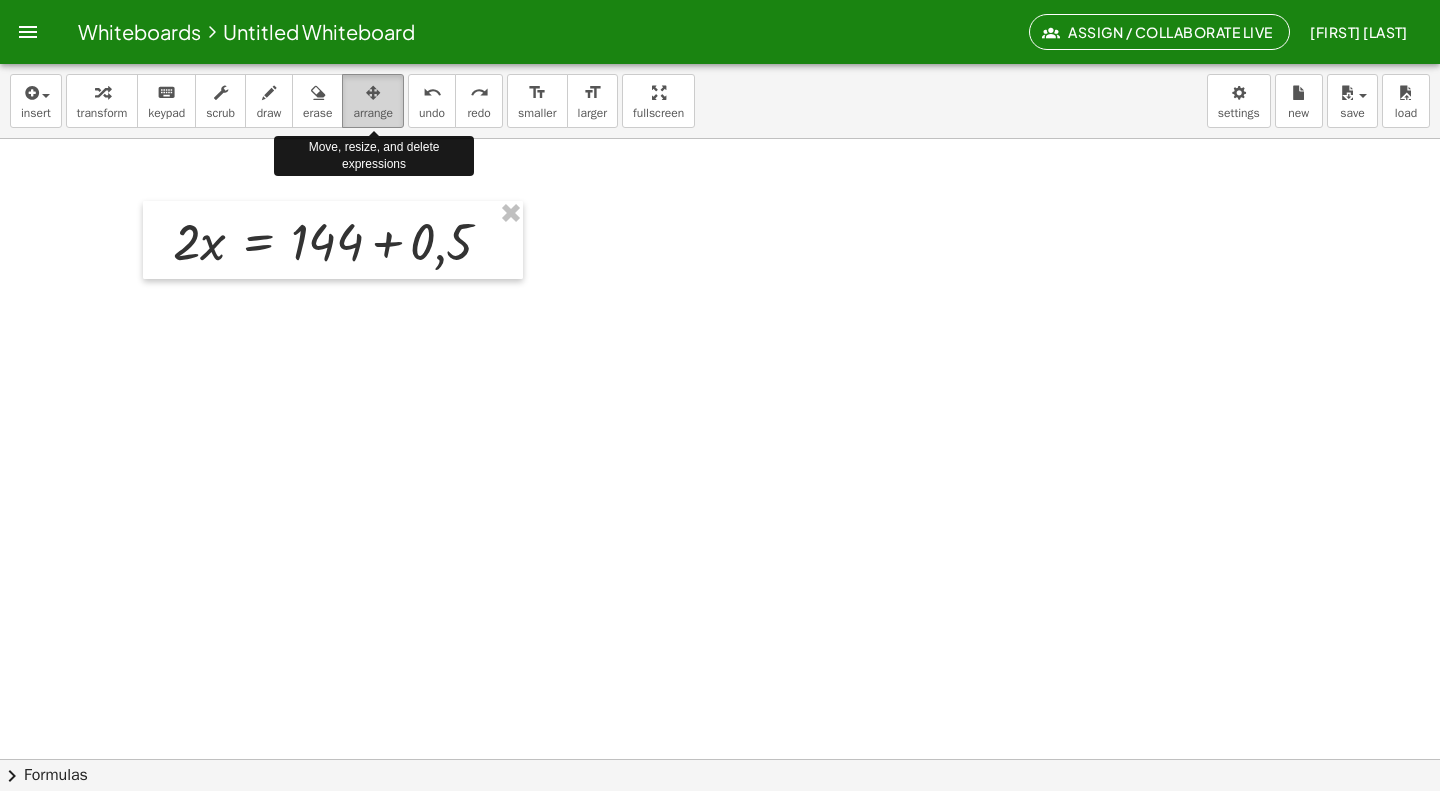 click on "arrange" at bounding box center [373, 113] 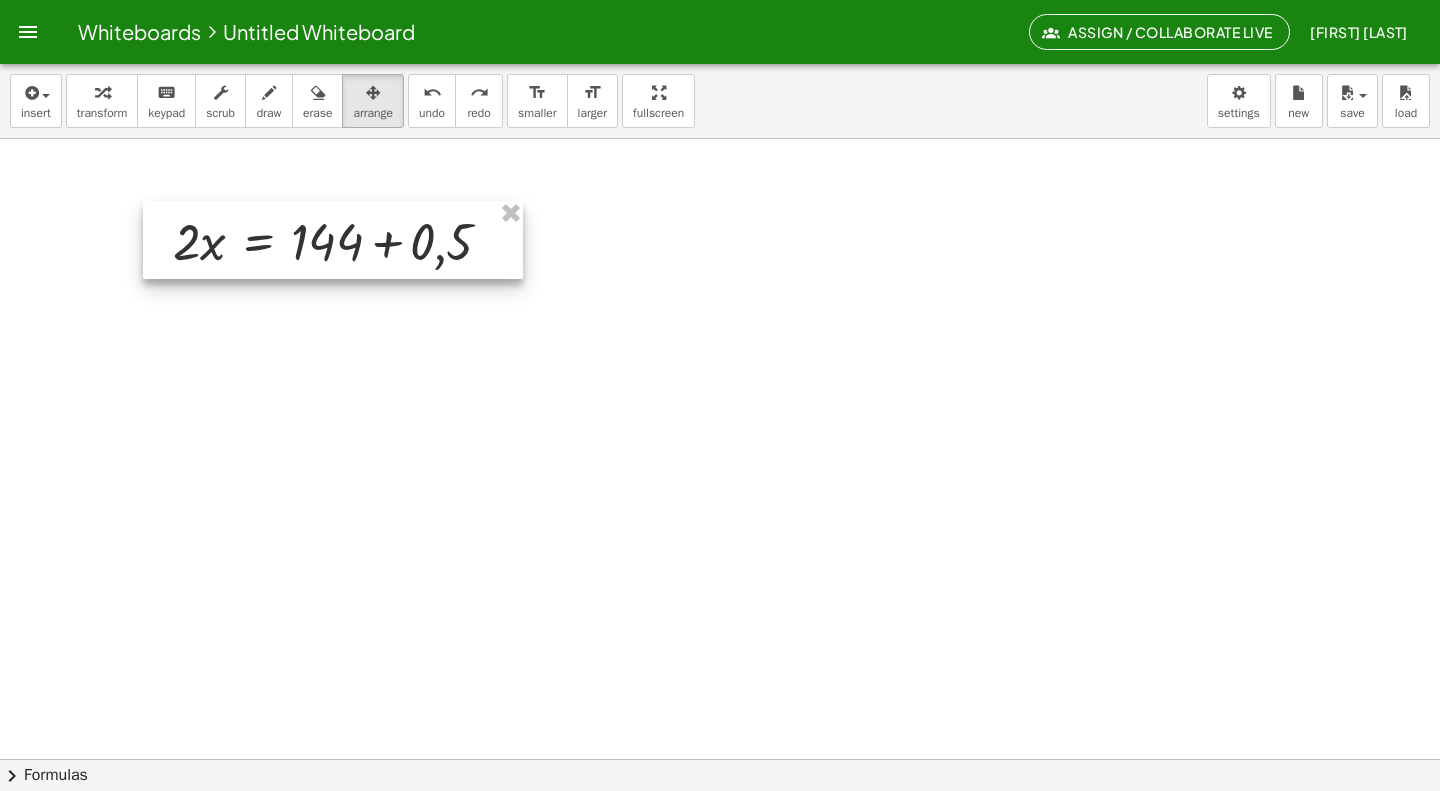 click at bounding box center (333, 240) 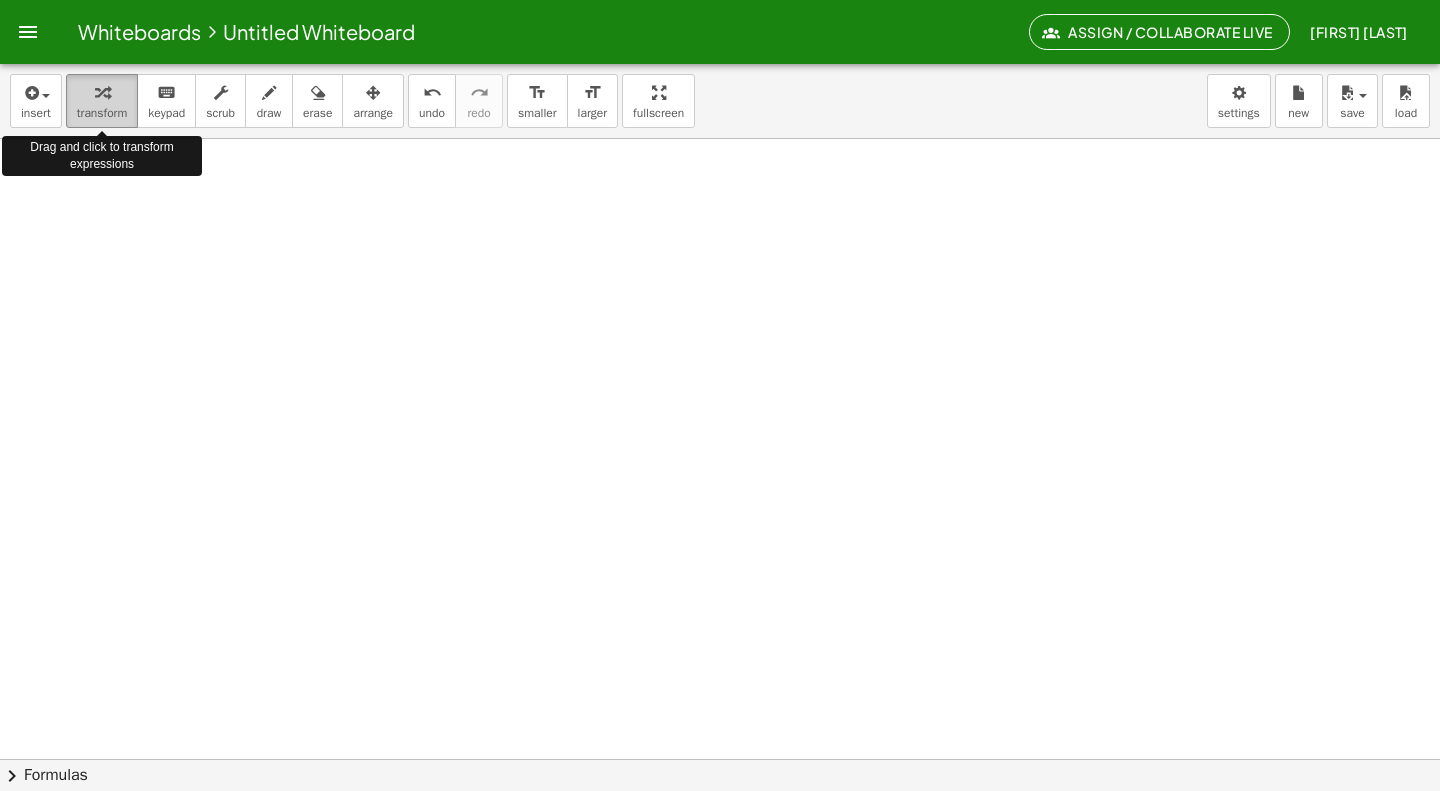 click on "transform" at bounding box center [102, 113] 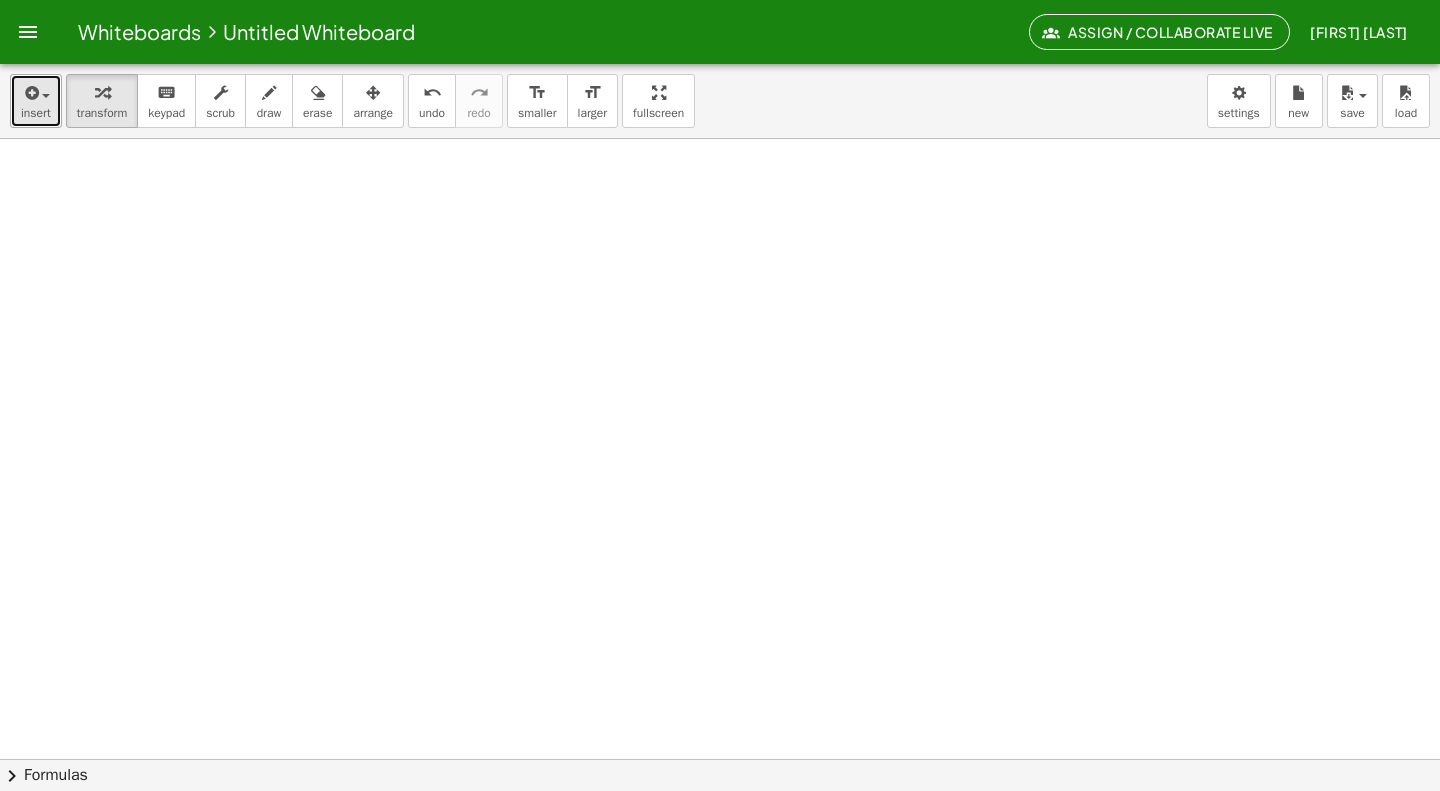 click at bounding box center (46, 96) 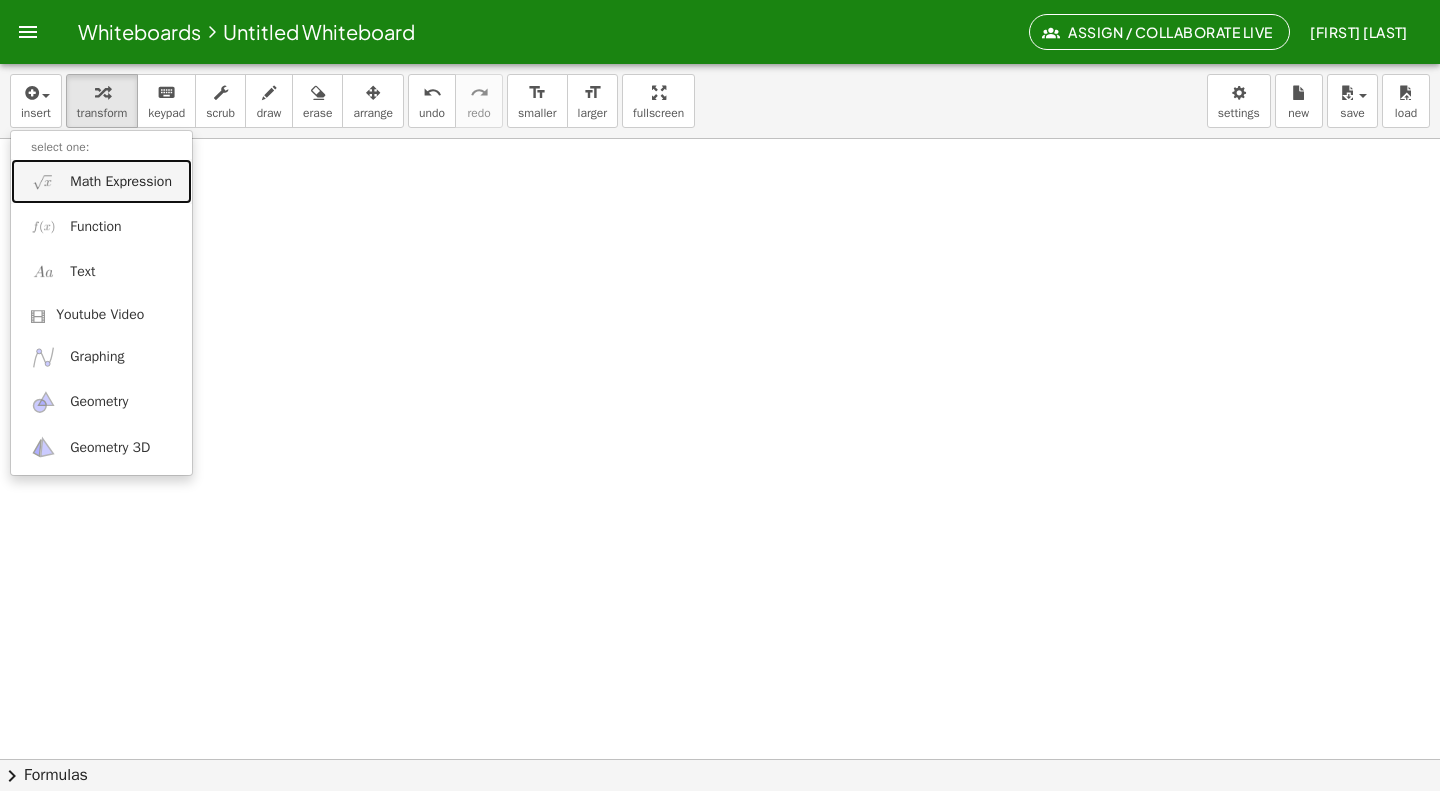 click on "Math Expression" at bounding box center (101, 181) 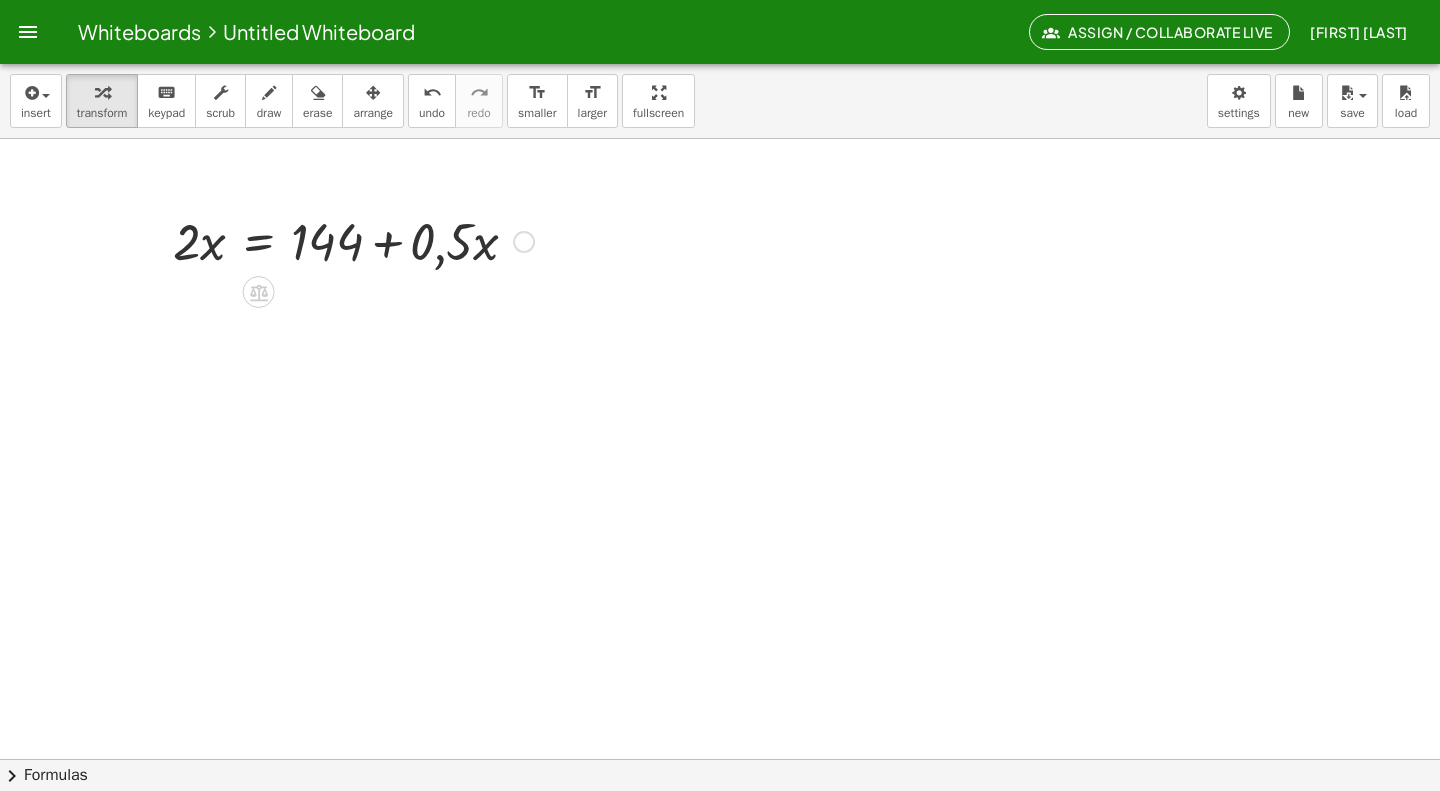 click at bounding box center [524, 242] 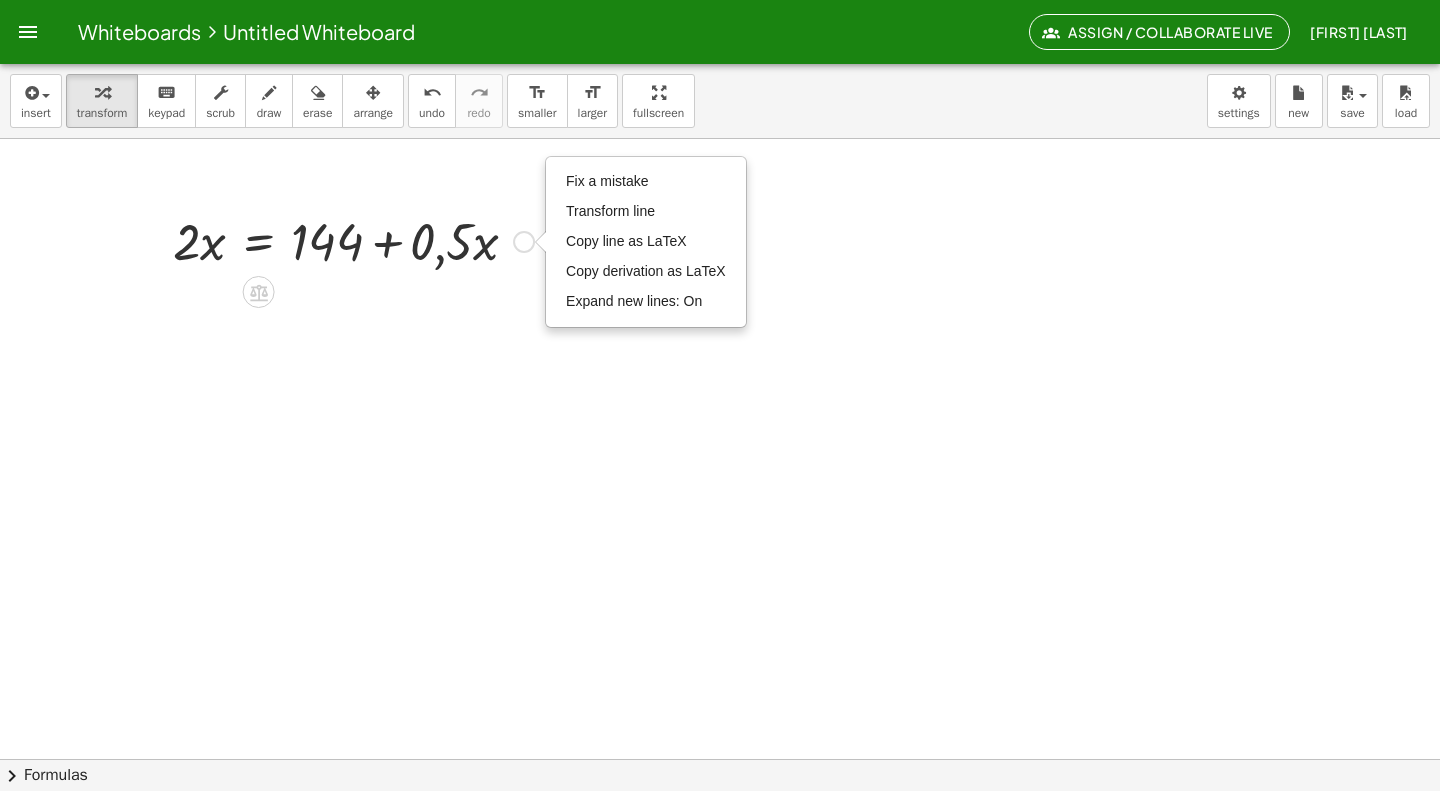 click at bounding box center [353, 240] 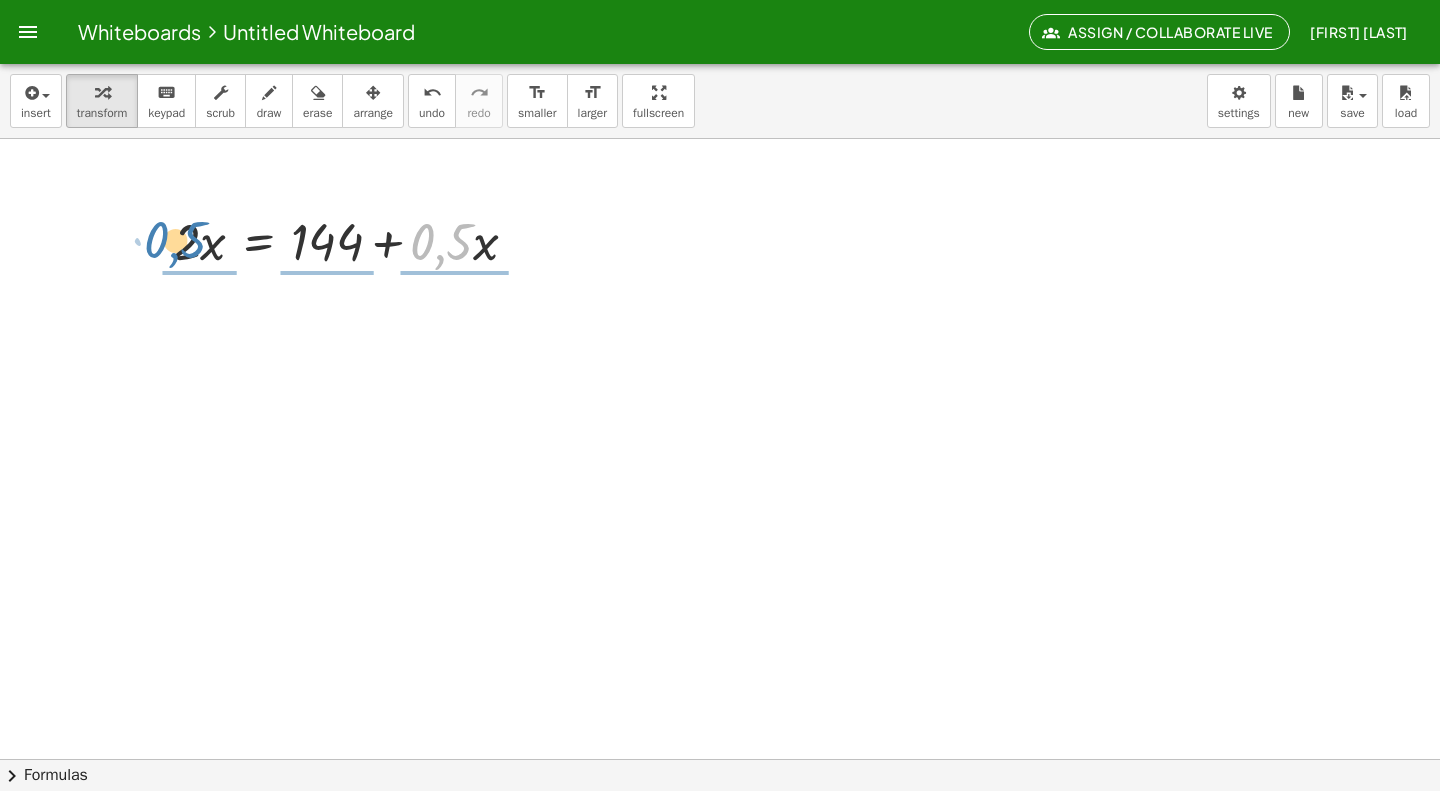 drag, startPoint x: 453, startPoint y: 248, endPoint x: 186, endPoint y: 245, distance: 267.01685 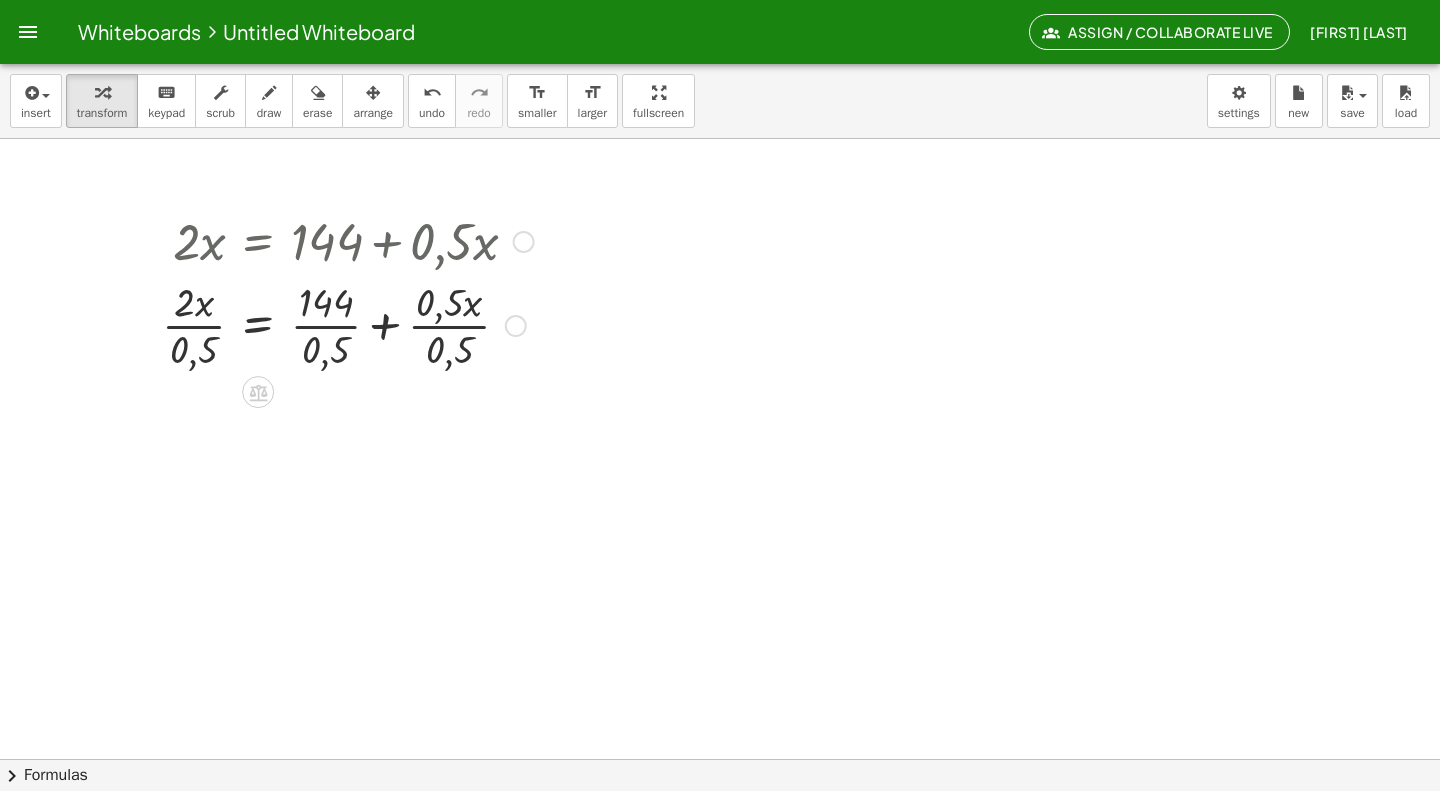 click at bounding box center (524, 242) 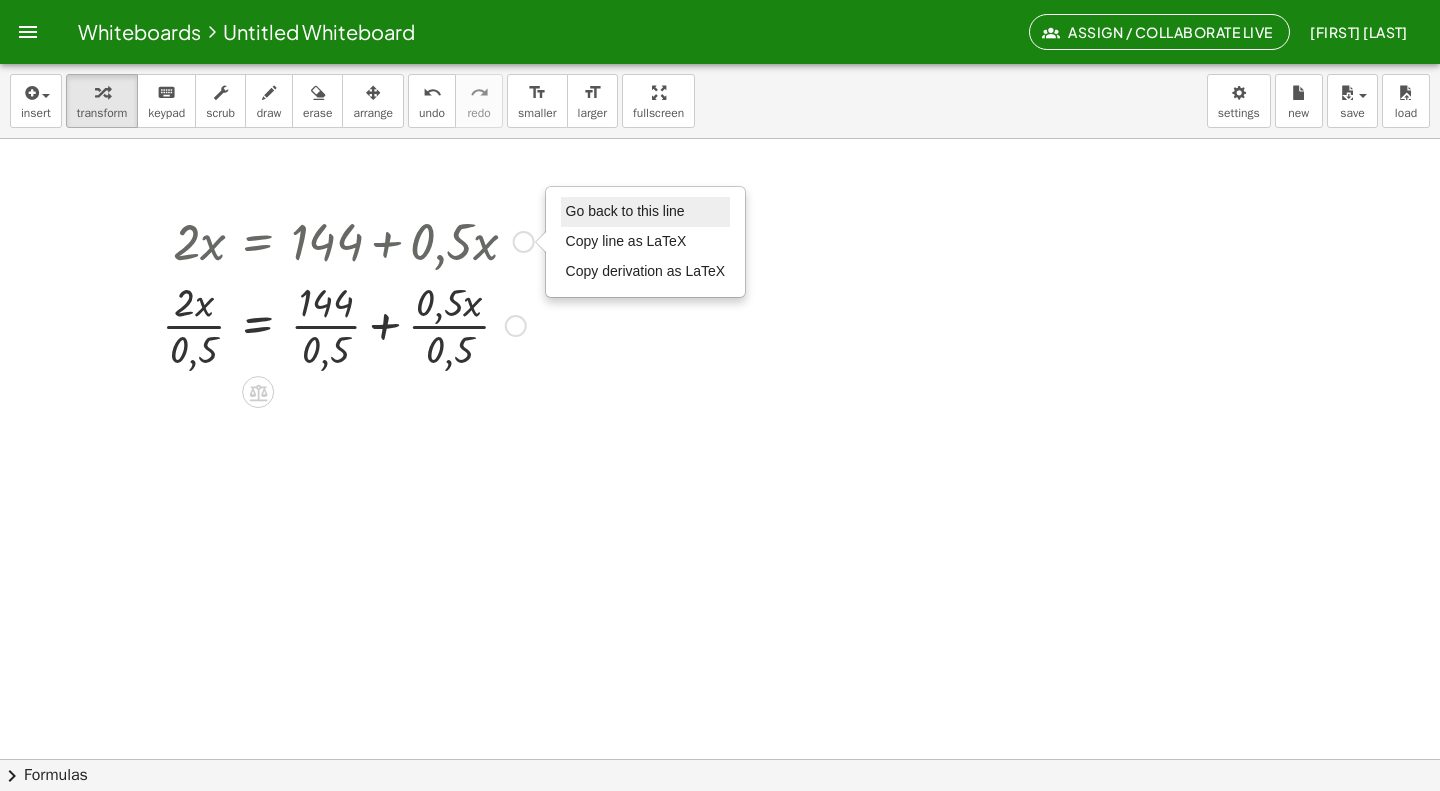 click on "Go back to this line" at bounding box center [625, 211] 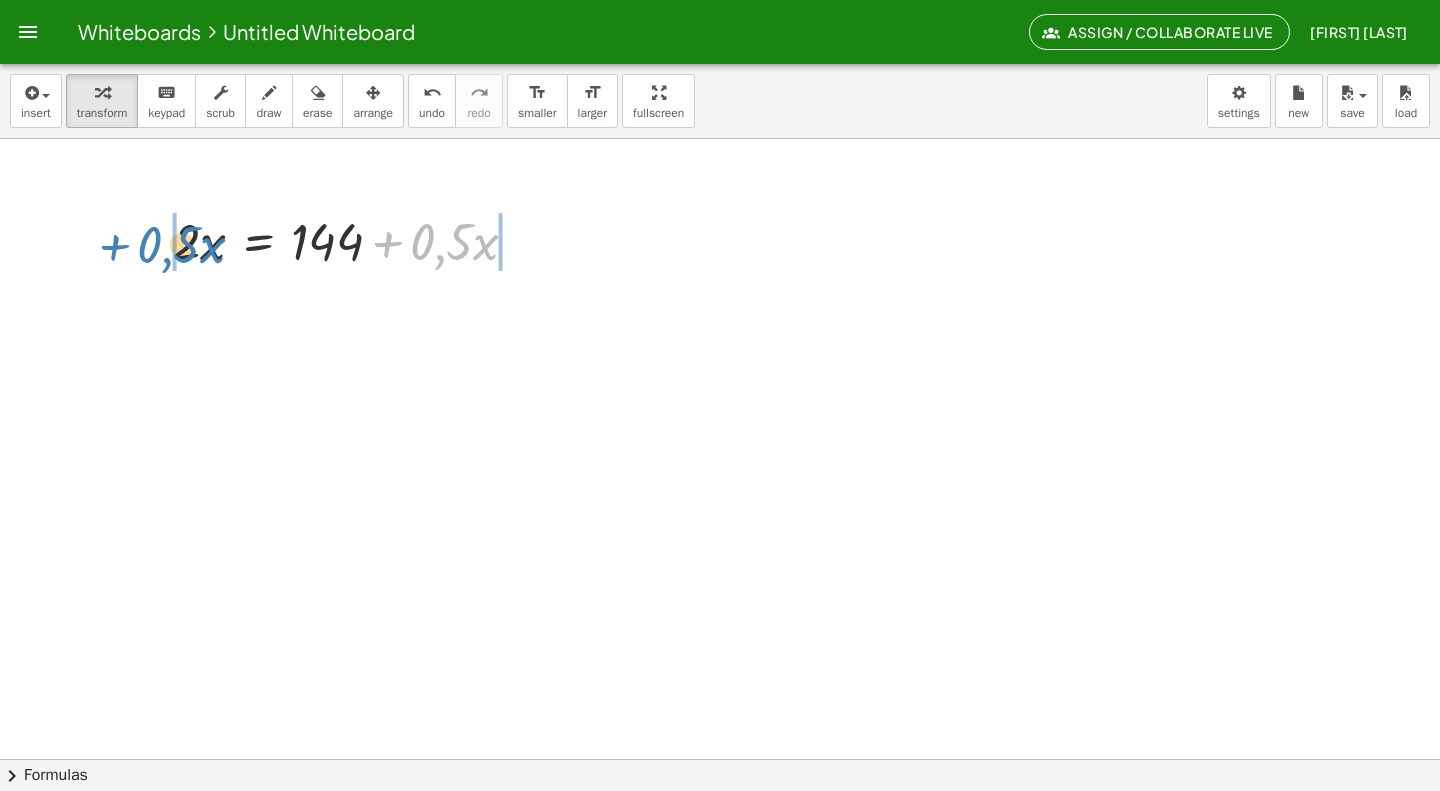 drag, startPoint x: 472, startPoint y: 248, endPoint x: 199, endPoint y: 251, distance: 273.01648 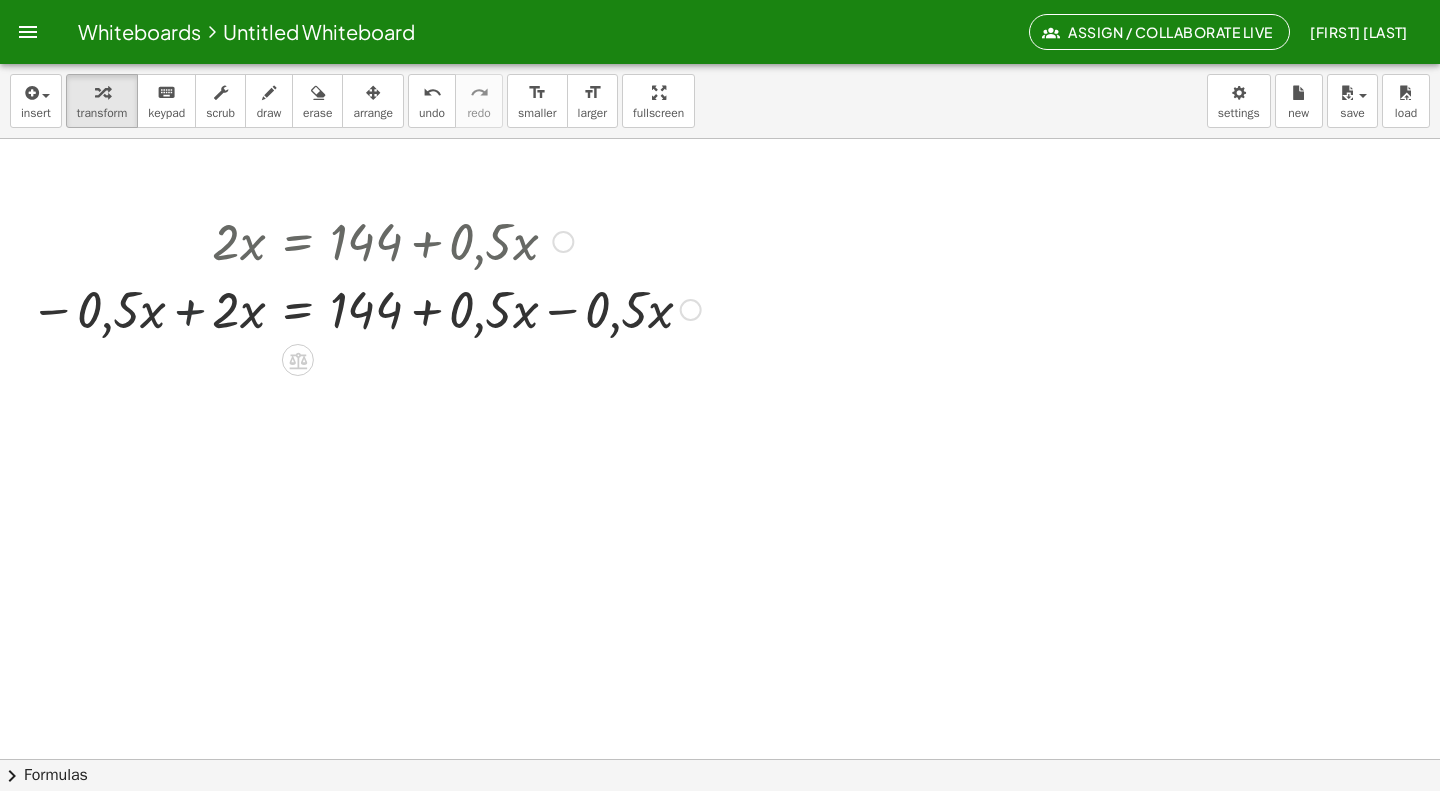 click at bounding box center [365, 308] 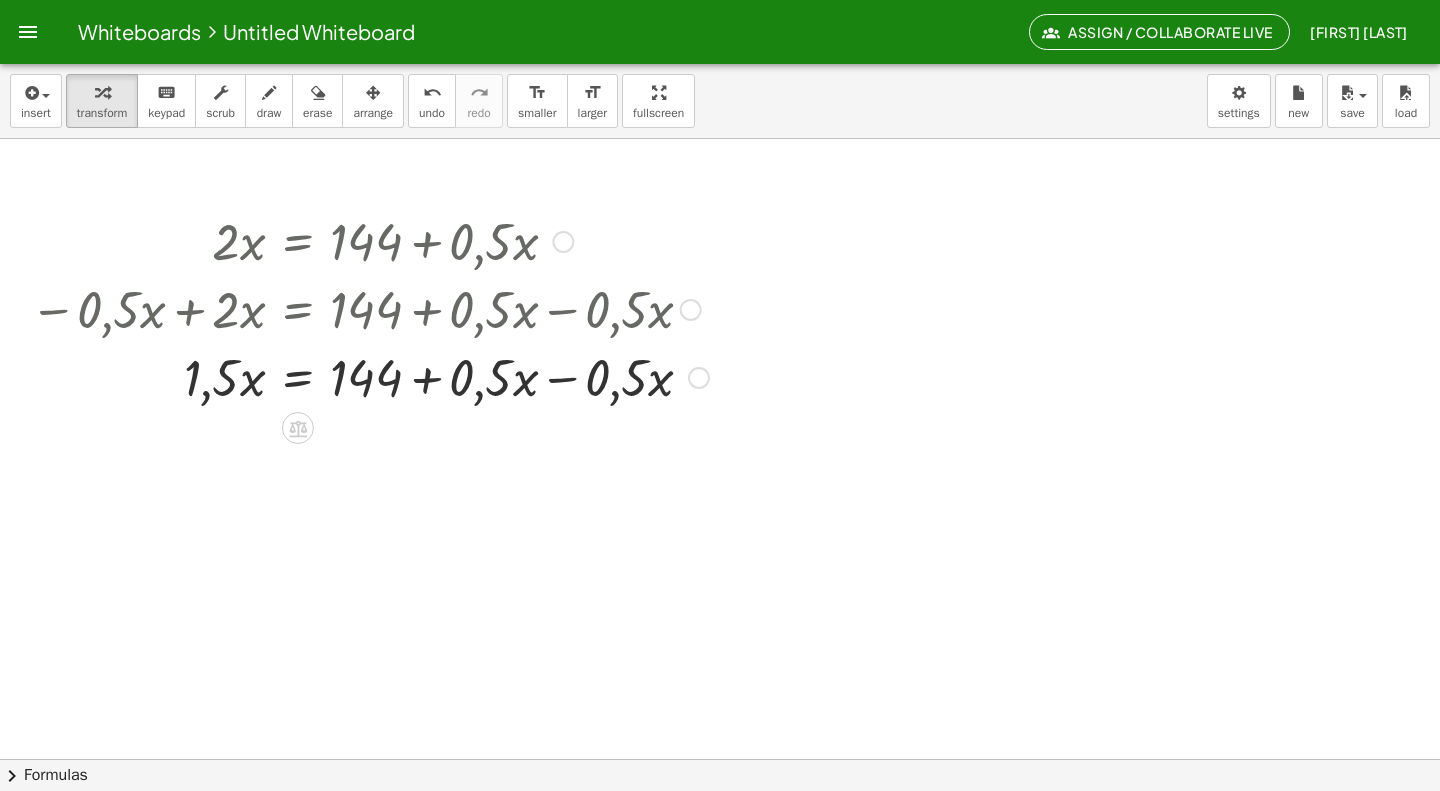 click at bounding box center [369, 376] 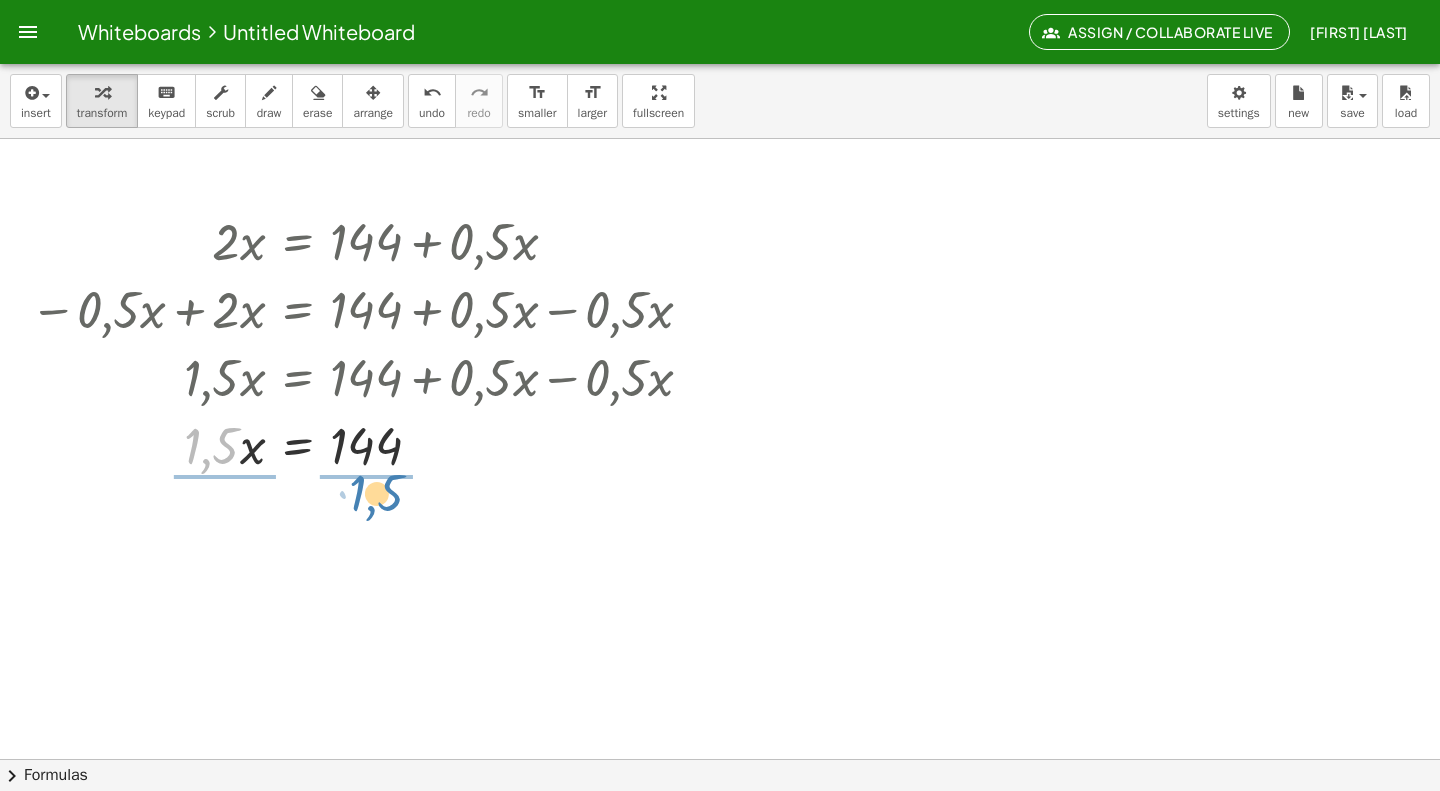 drag, startPoint x: 212, startPoint y: 456, endPoint x: 377, endPoint y: 503, distance: 171.5634 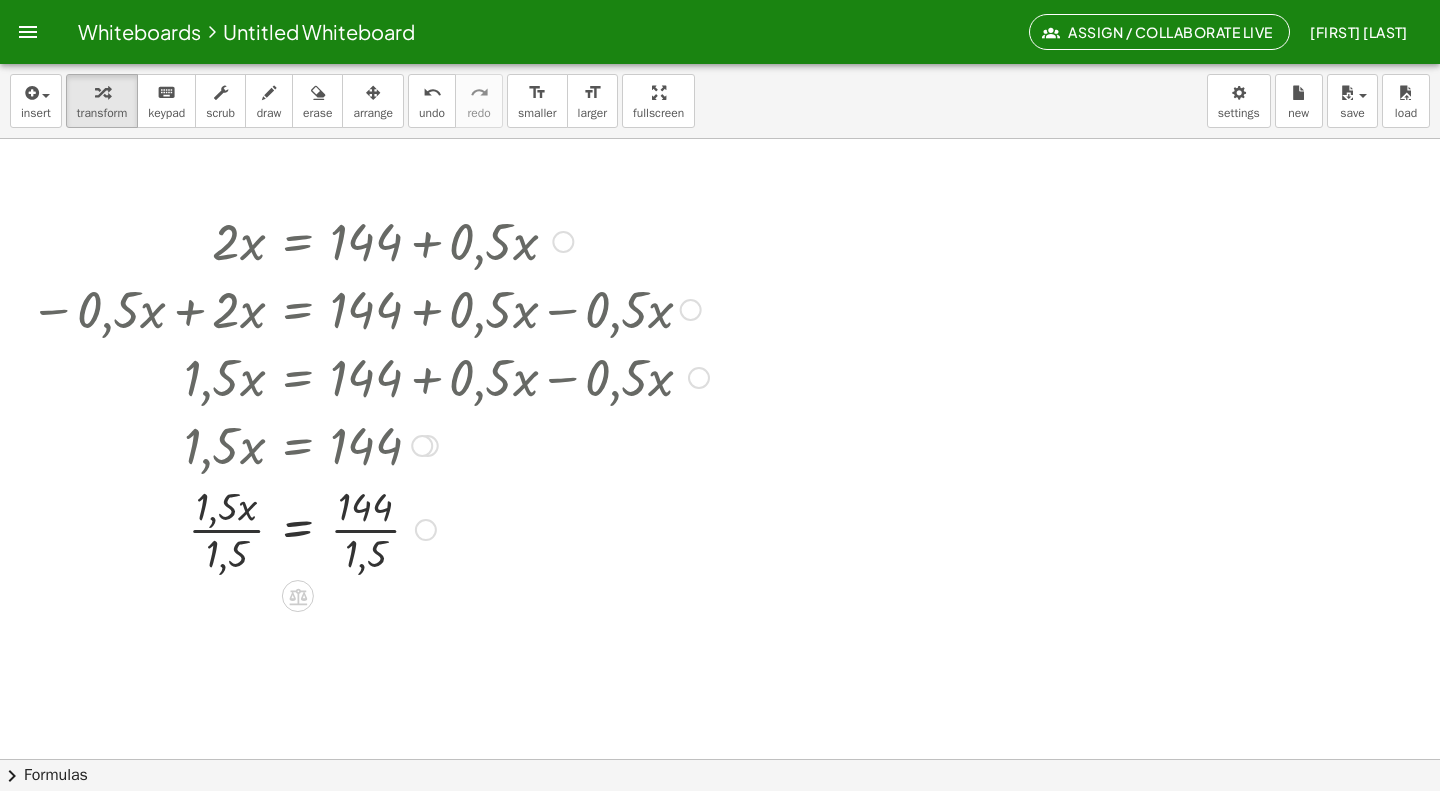 click at bounding box center [369, 528] 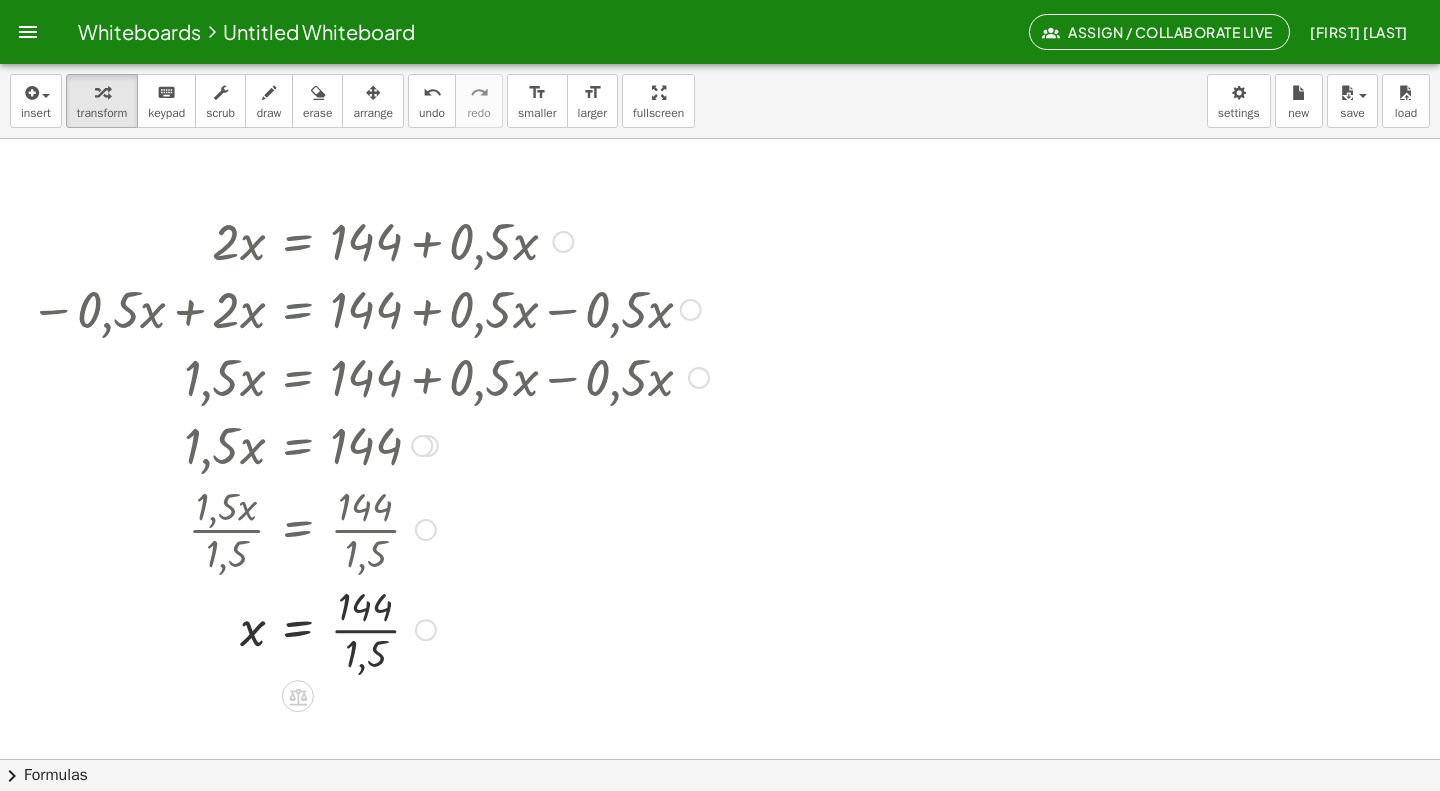 click at bounding box center (369, 628) 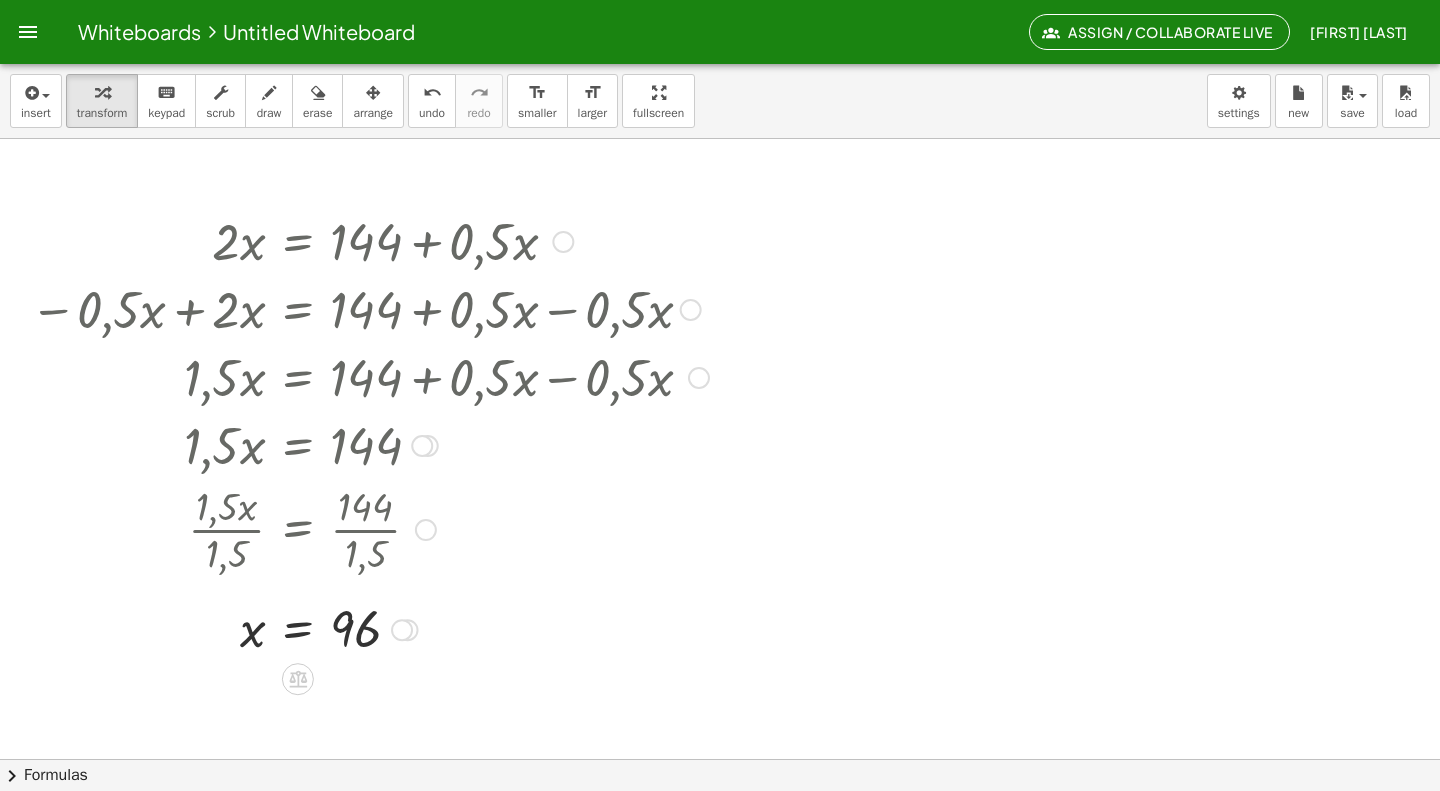 click at bounding box center (563, 242) 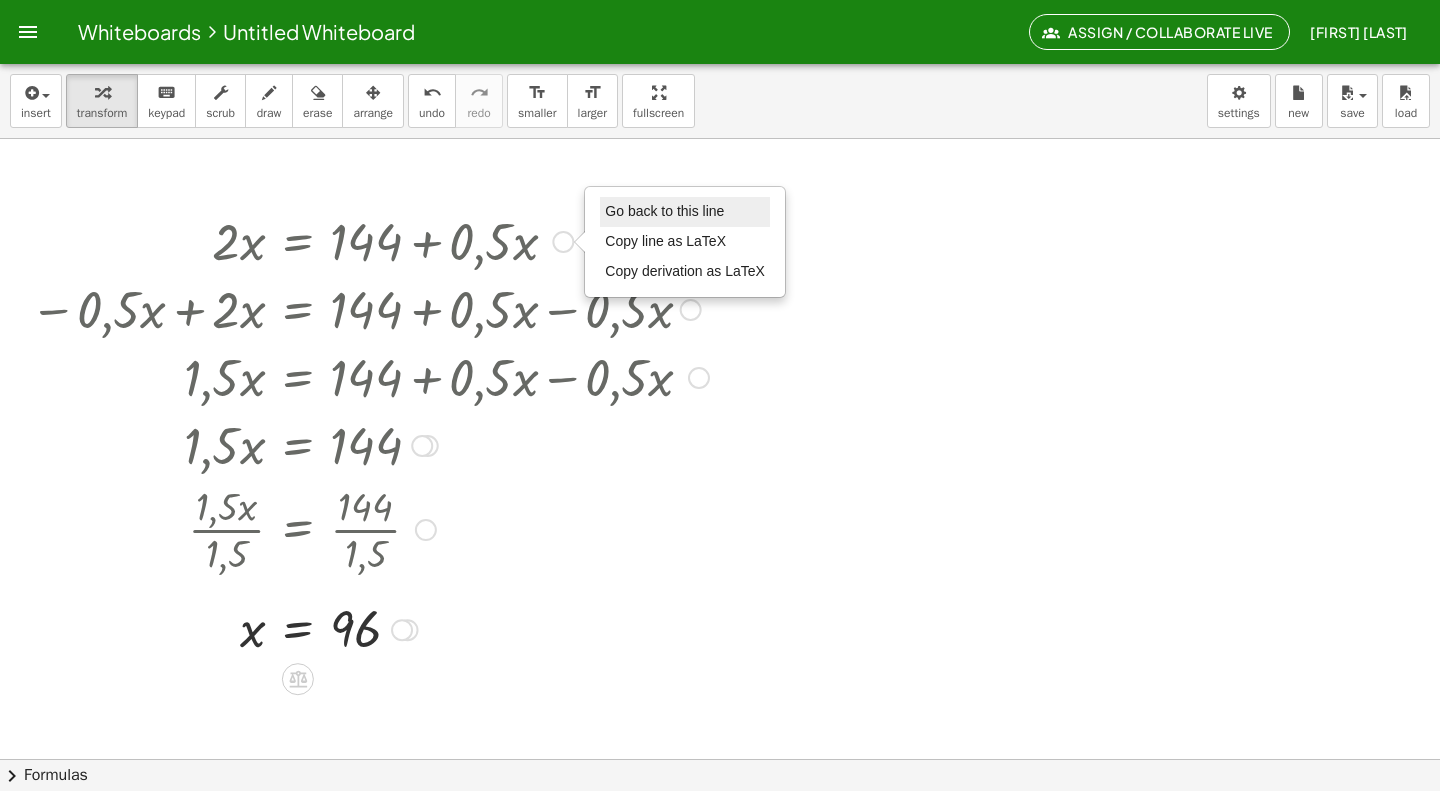 click on "Go back to this line" at bounding box center [685, 212] 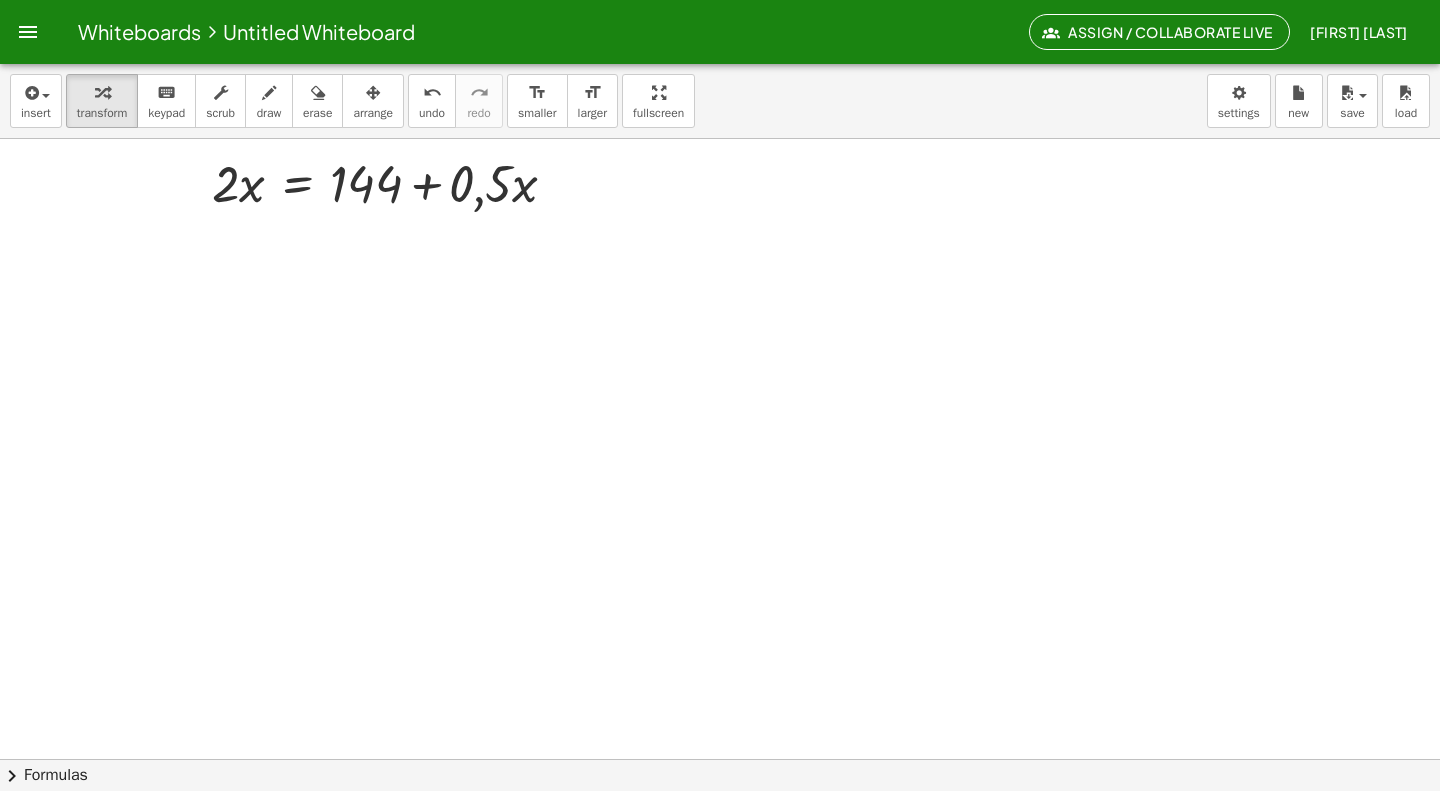 scroll, scrollTop: 1, scrollLeft: 0, axis: vertical 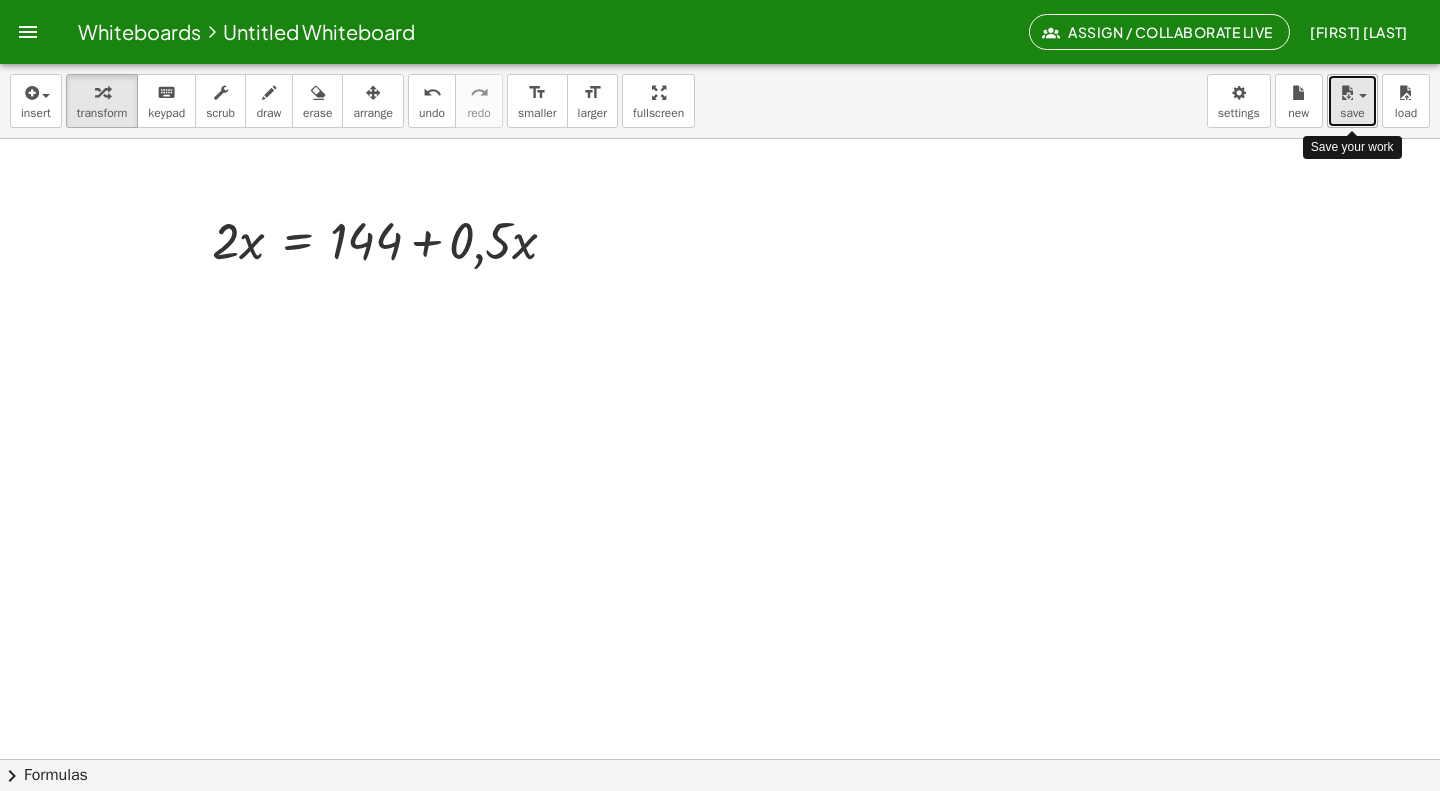 click on "save" at bounding box center (1352, 113) 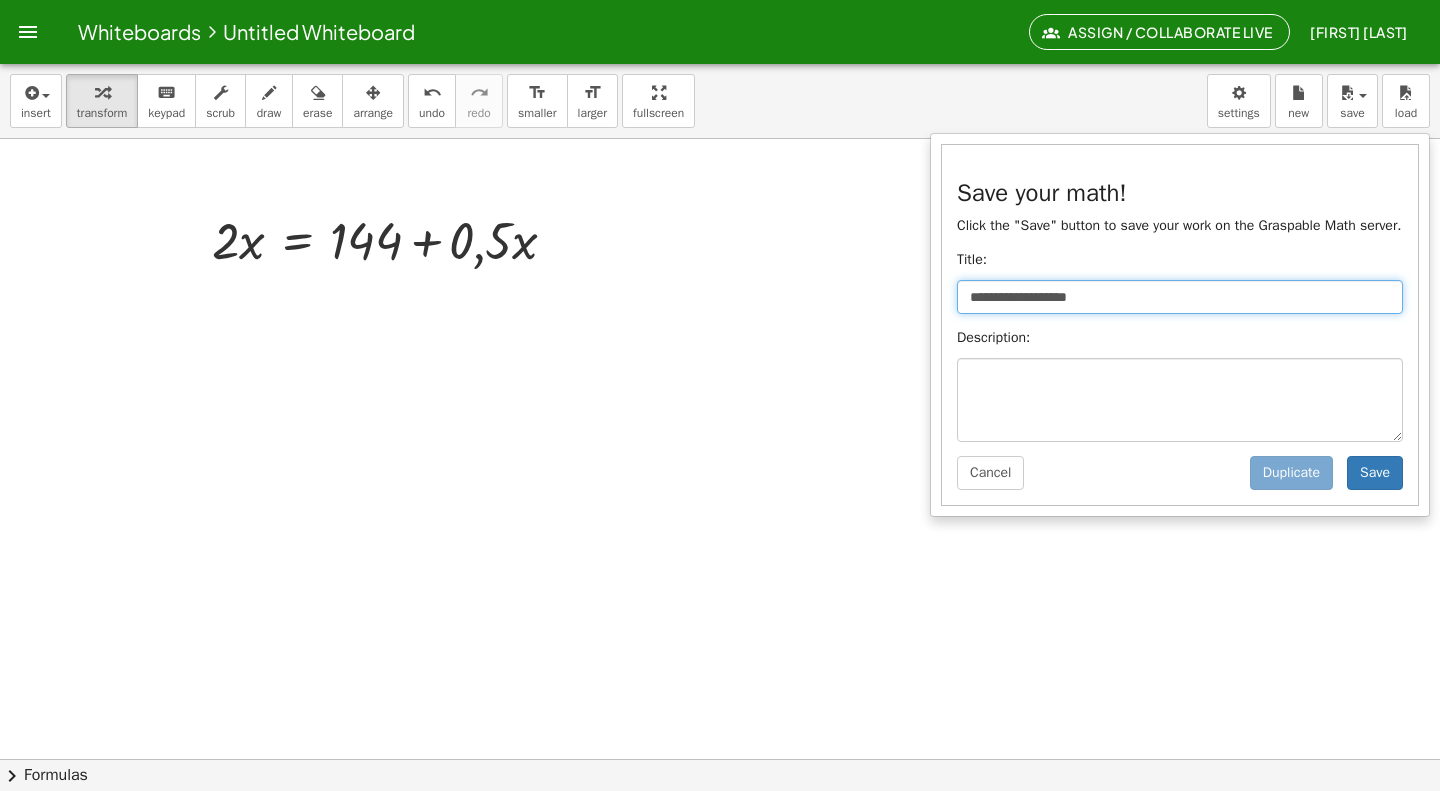 click on "**********" at bounding box center [1180, 297] 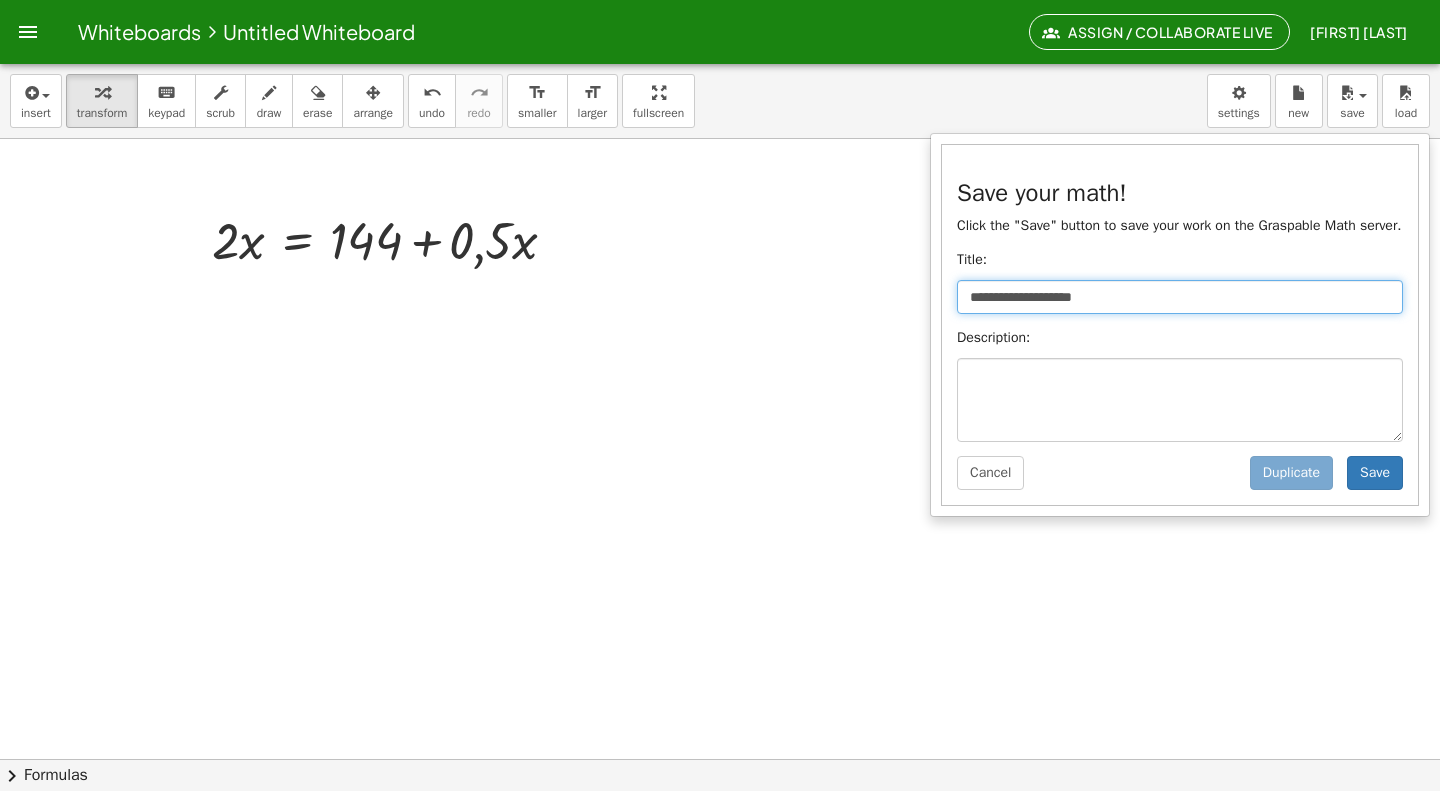 drag, startPoint x: 1110, startPoint y: 306, endPoint x: 930, endPoint y: 306, distance: 180 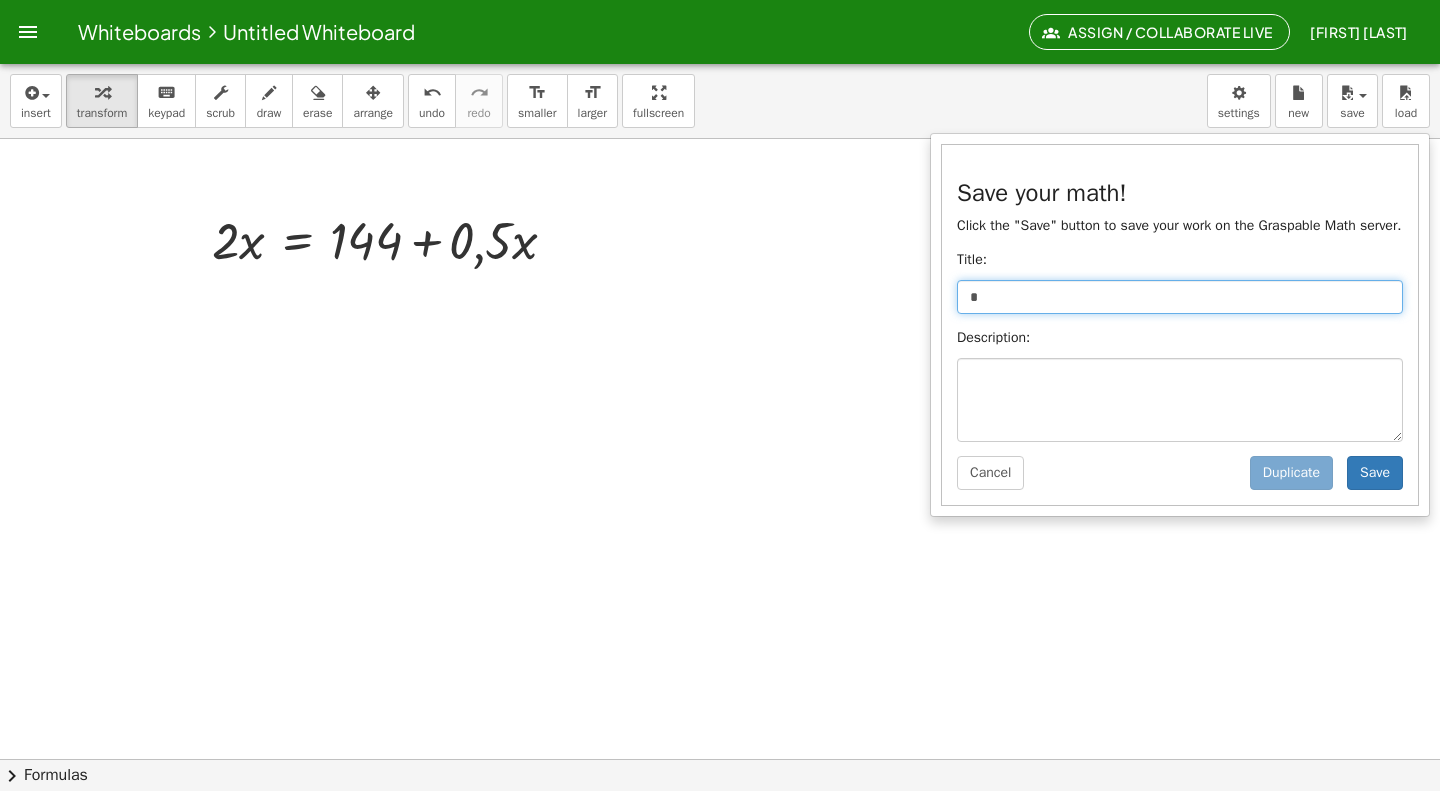 type on "*" 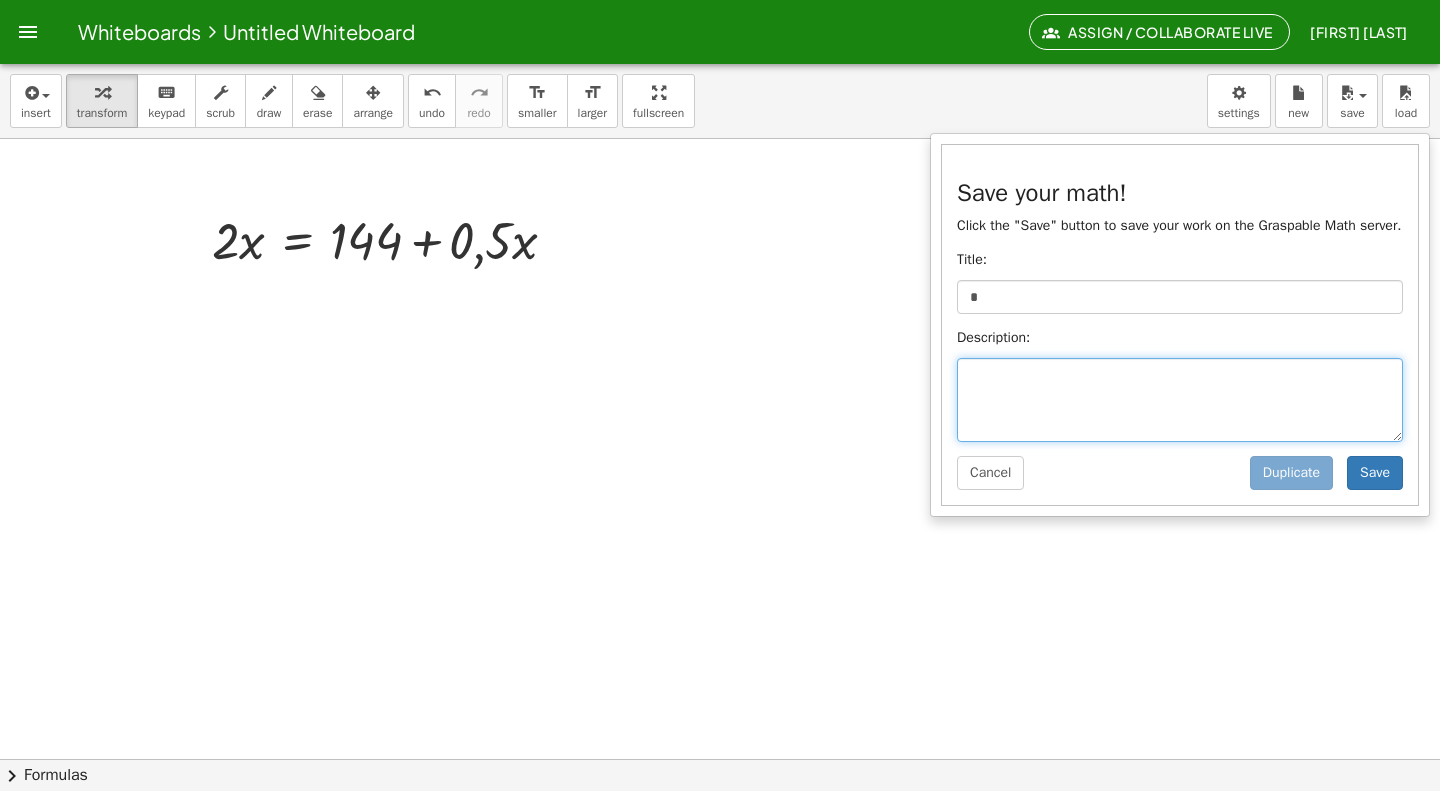 click at bounding box center [1180, 400] 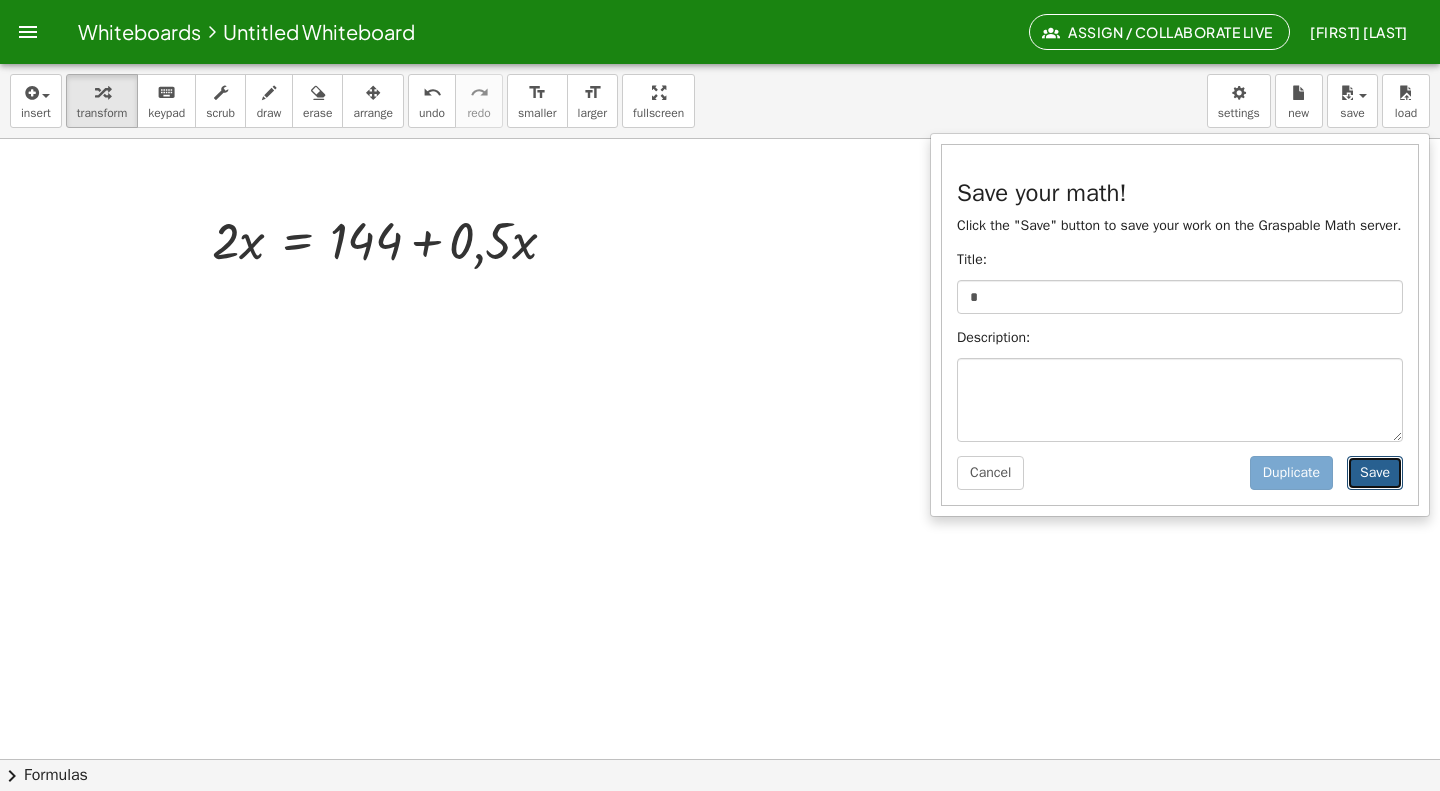 click on "Save" at bounding box center [1375, 473] 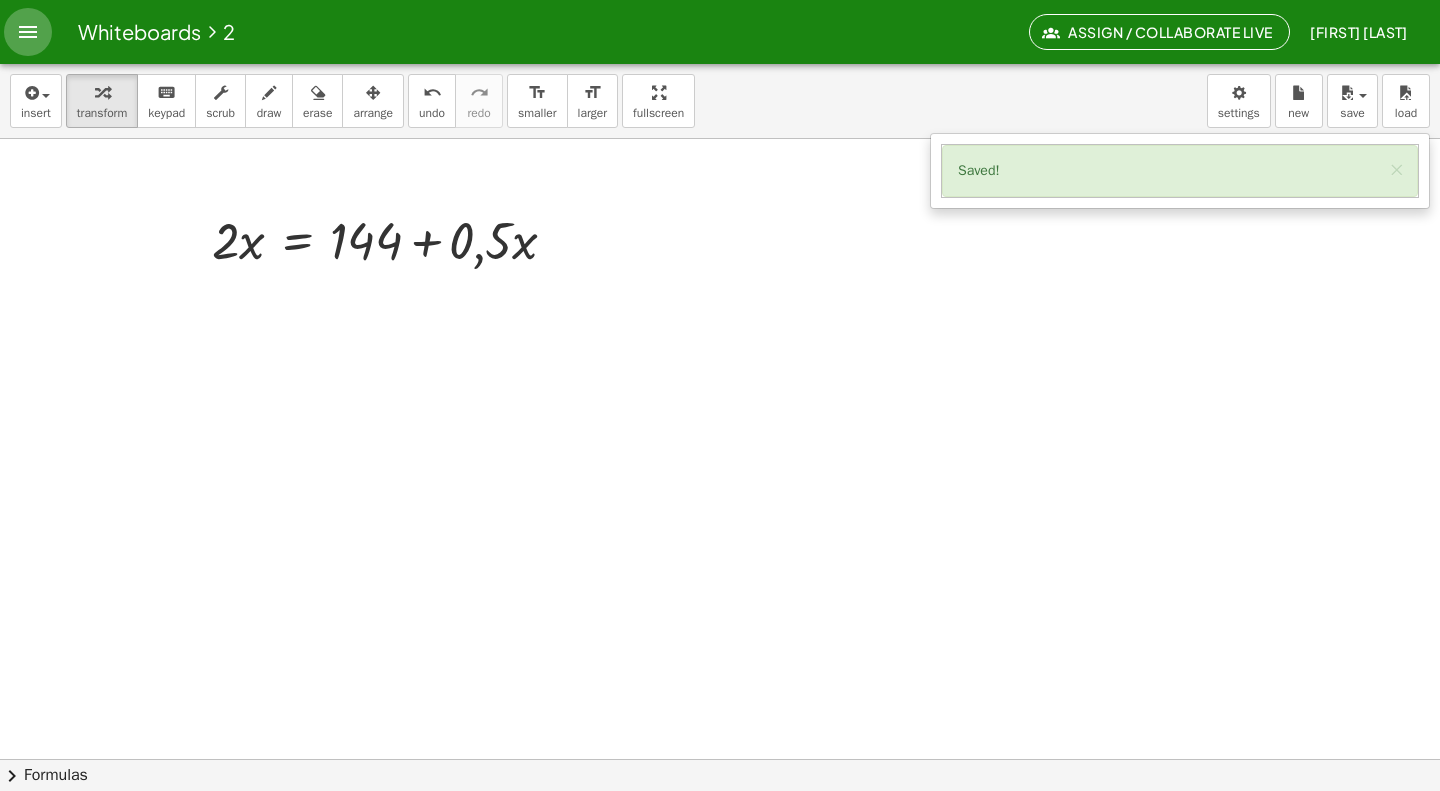 click at bounding box center [28, 32] 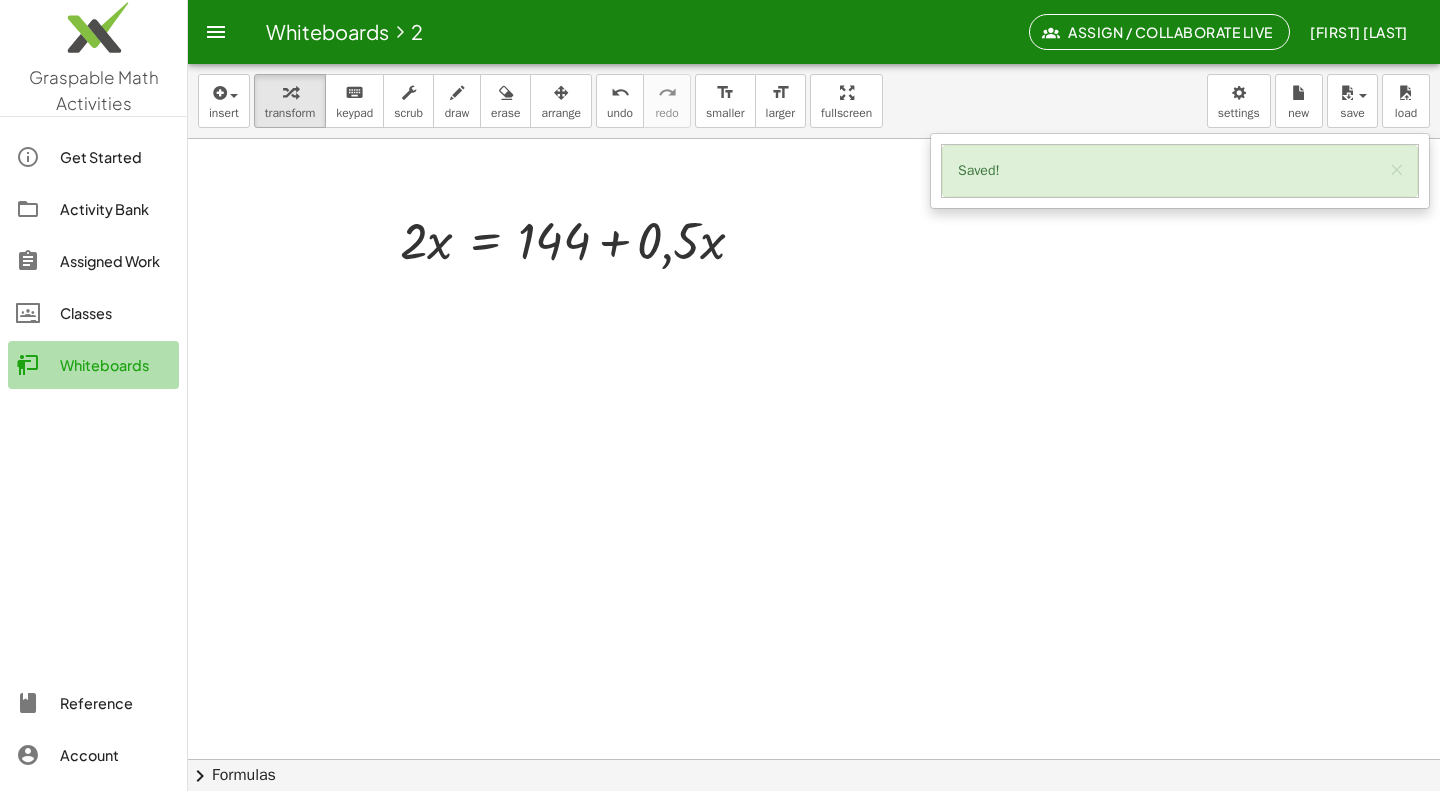 click on "Whiteboards" 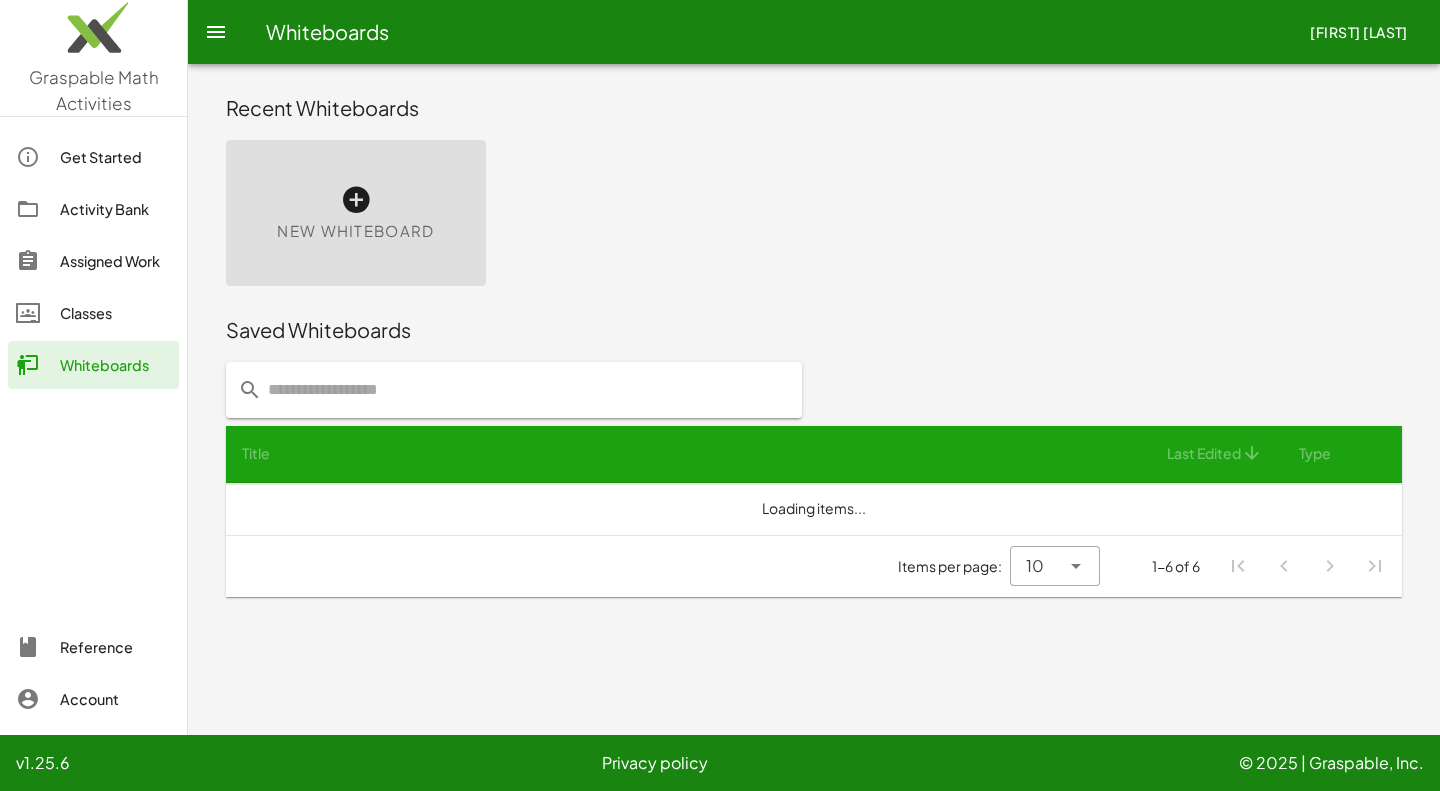 click on "New Whiteboard" at bounding box center (355, 231) 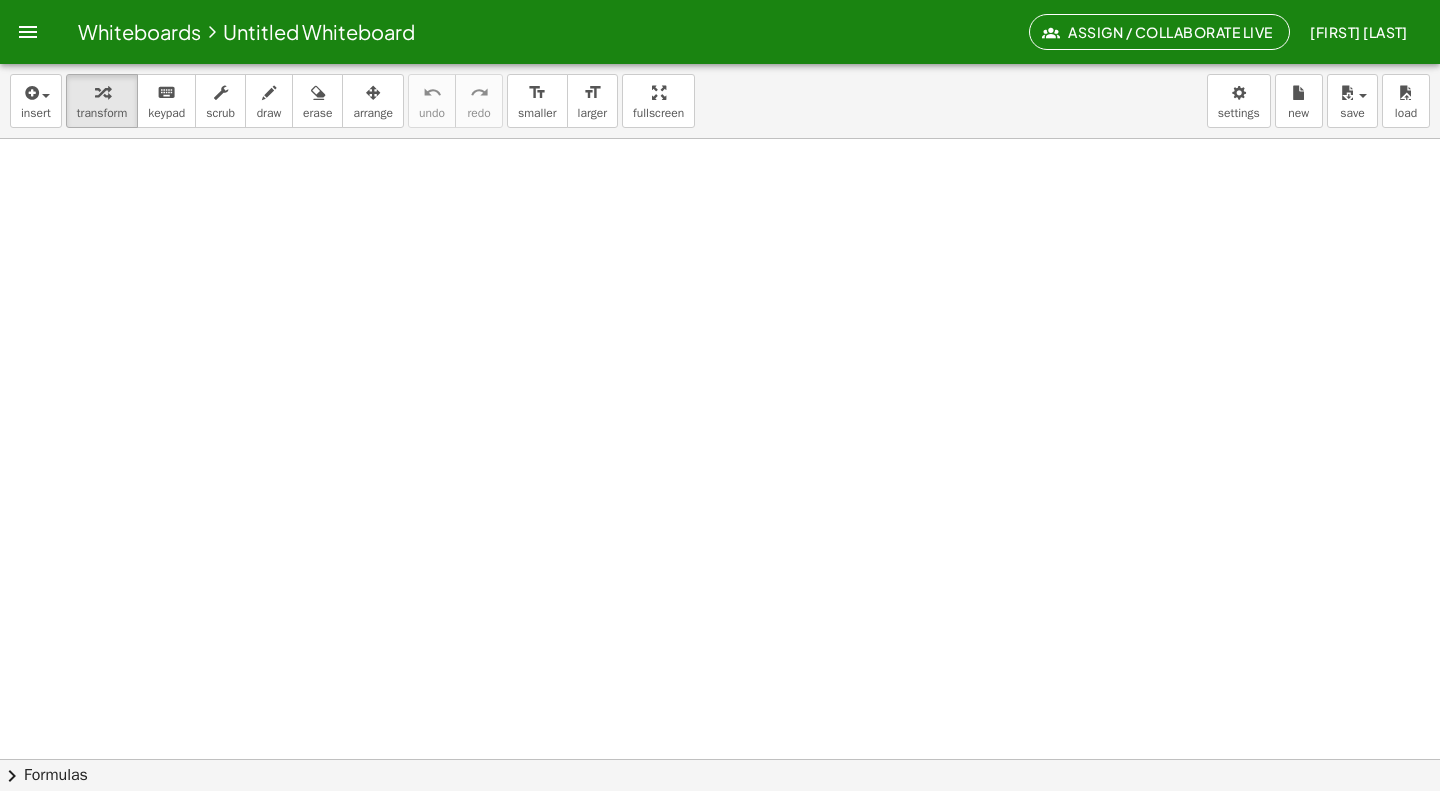 click at bounding box center (720, 823) 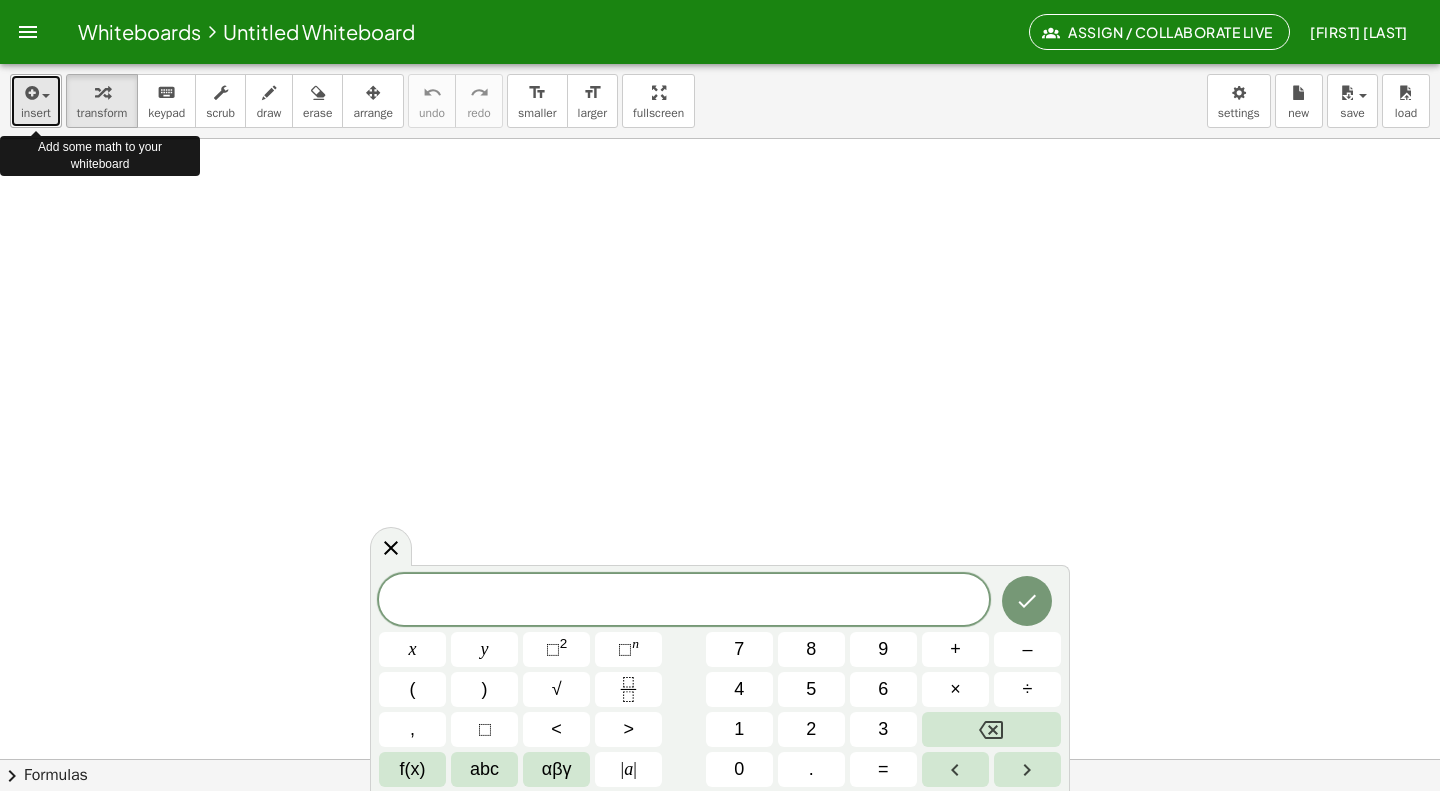 click on "insert" at bounding box center (36, 113) 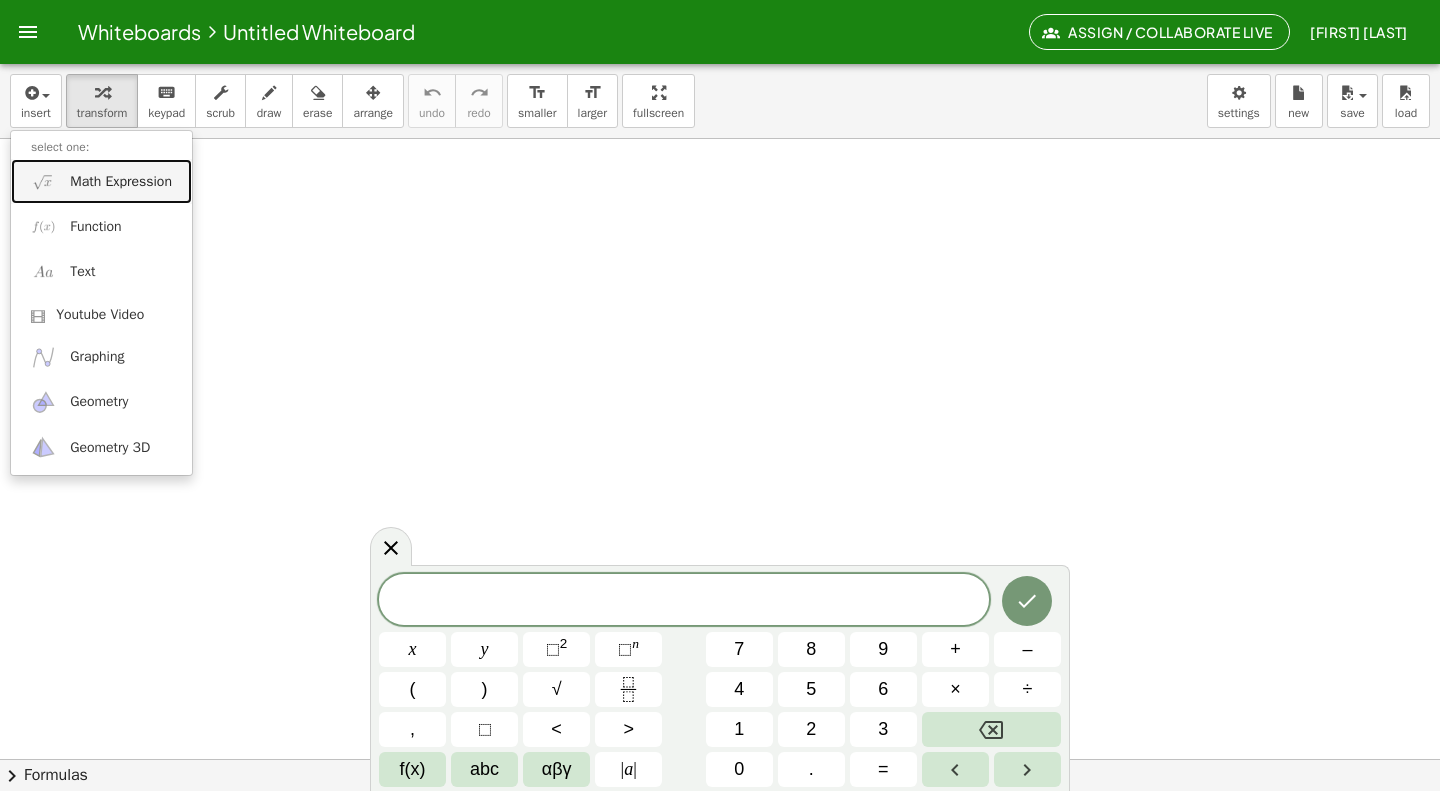 click on "Math Expression" at bounding box center [121, 182] 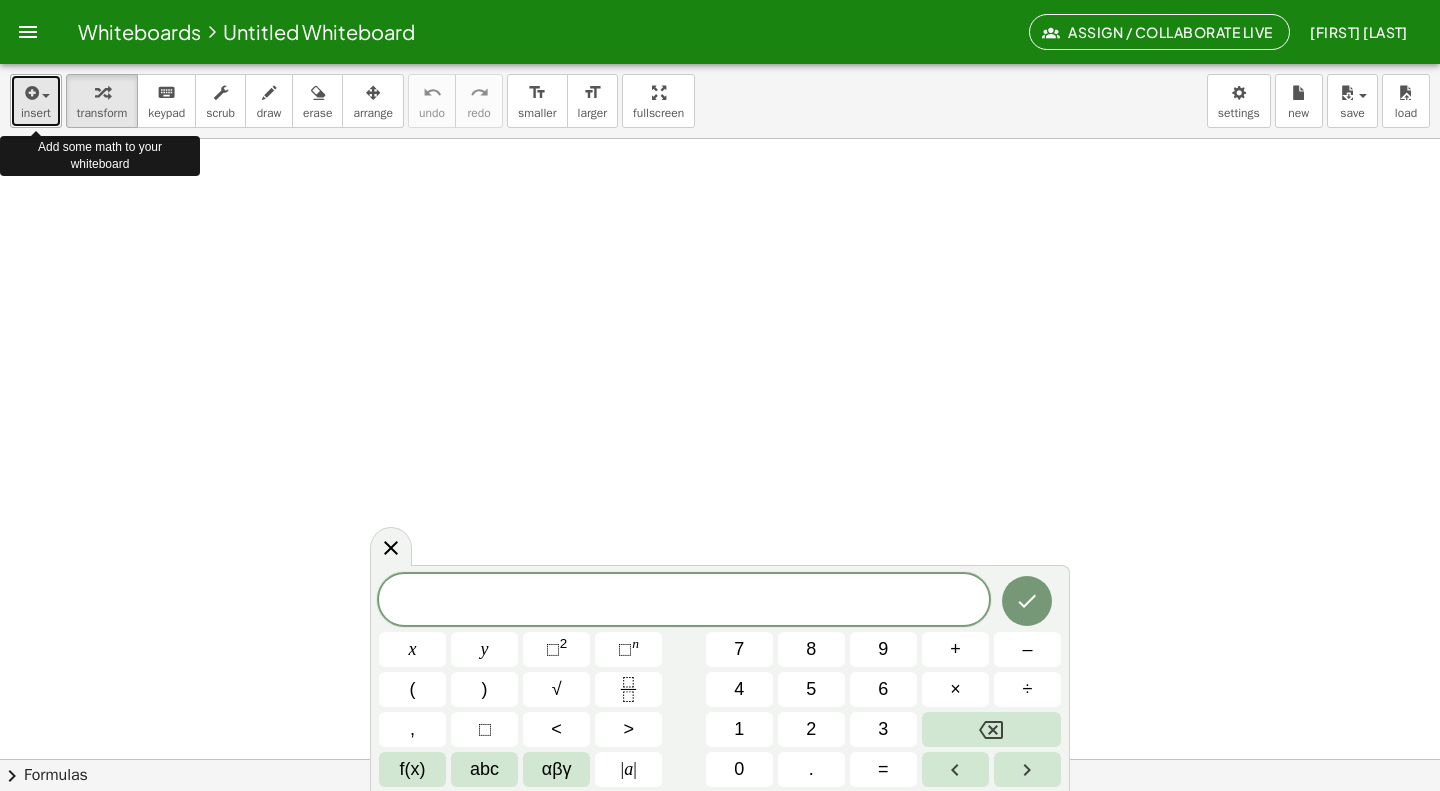 click on "insert" at bounding box center [36, 113] 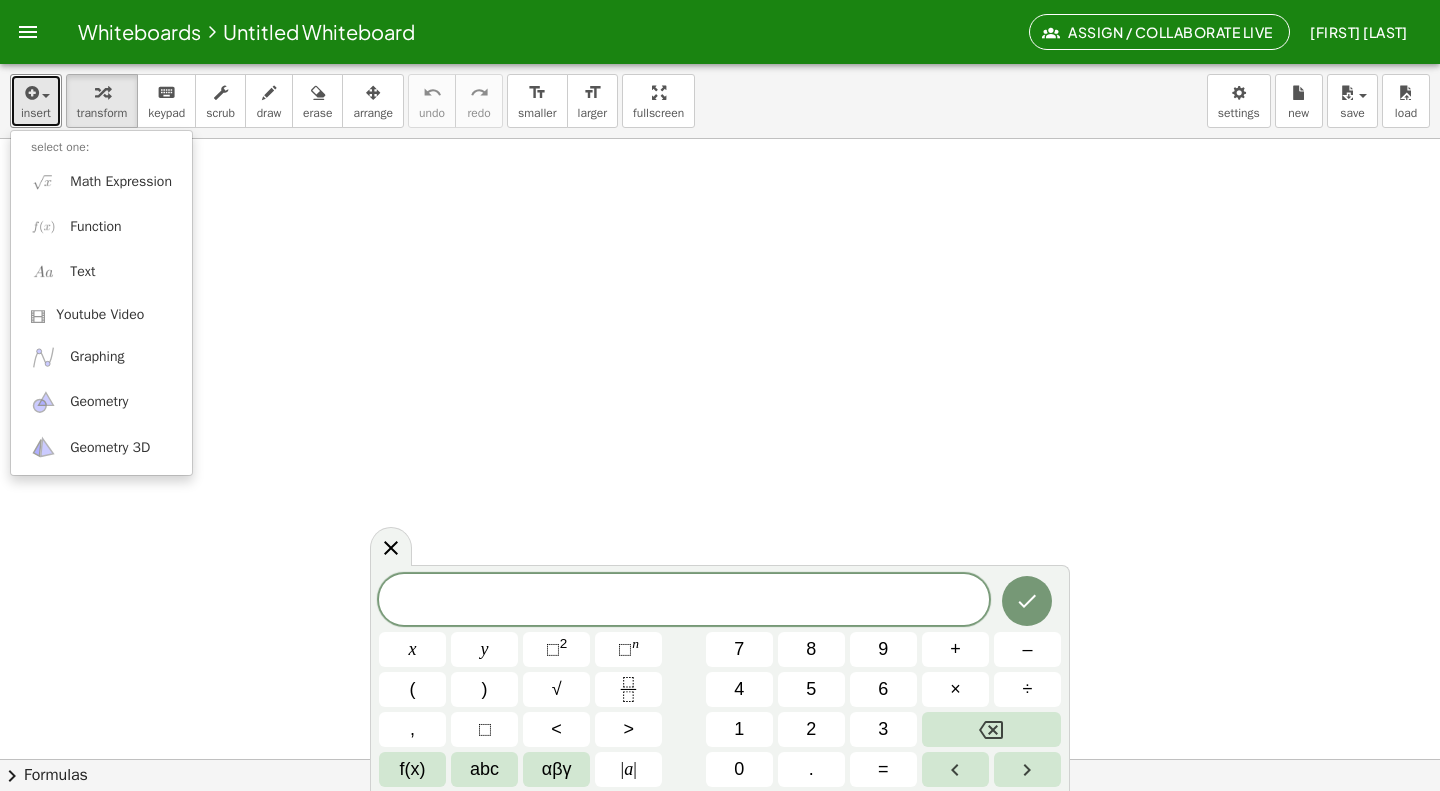 click at bounding box center (720, 823) 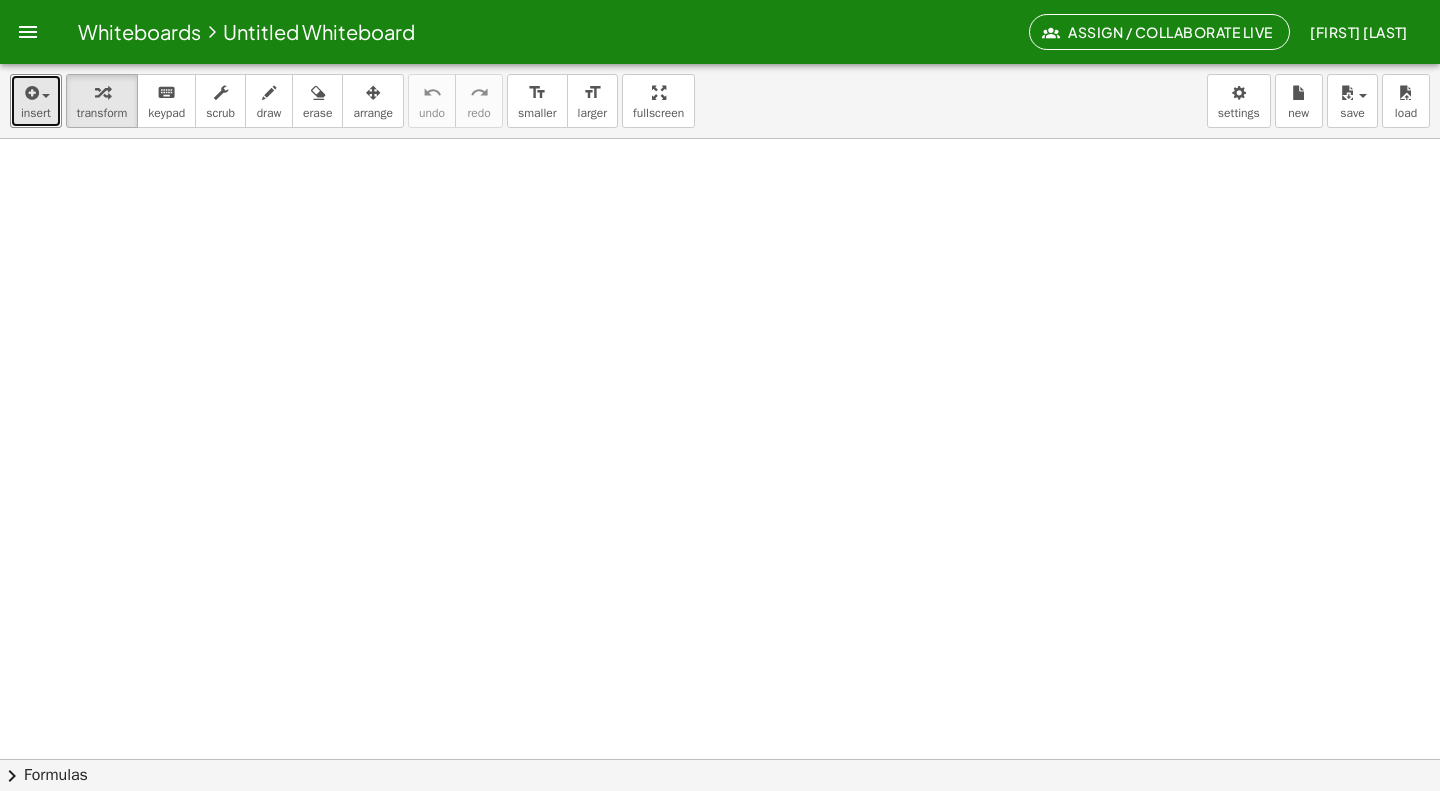 click at bounding box center [720, 823] 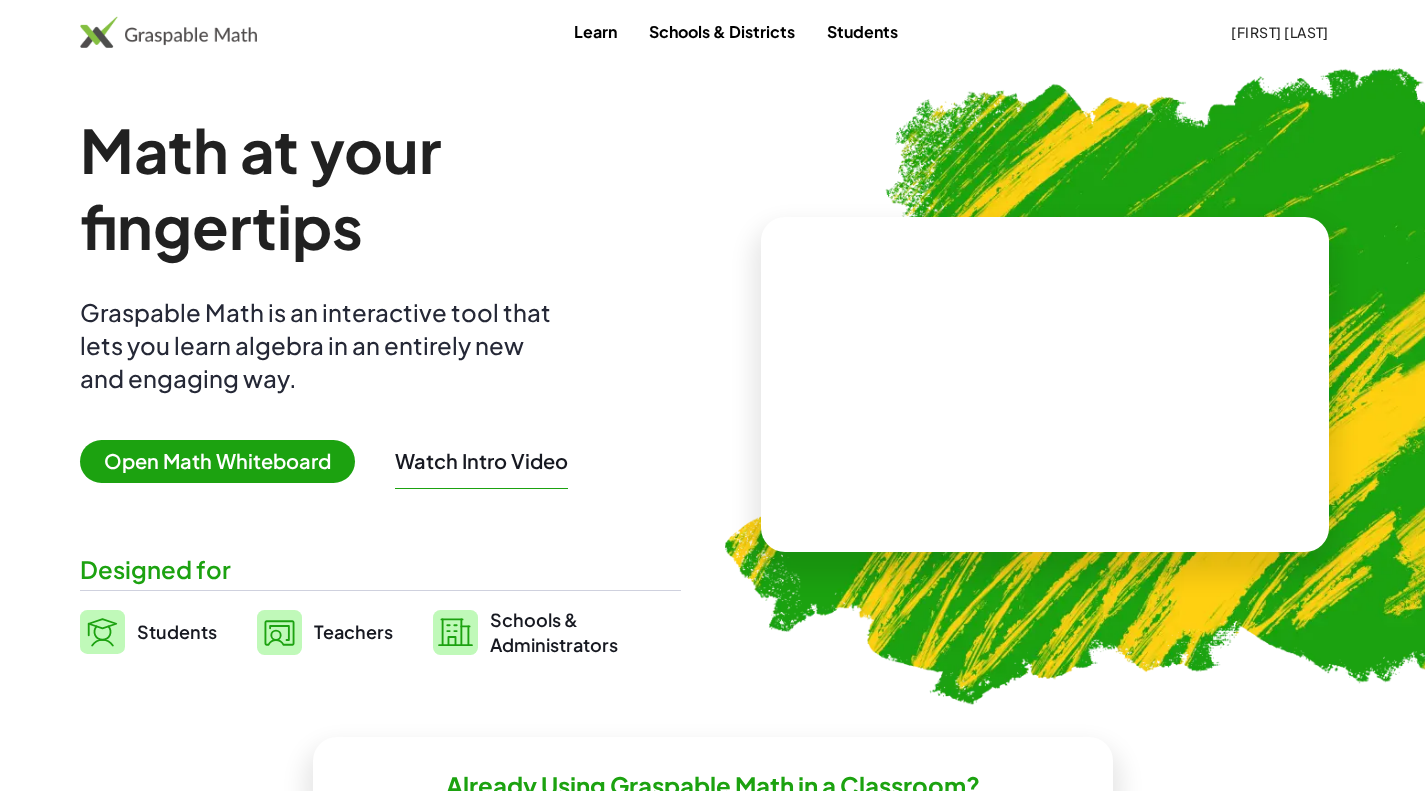 scroll, scrollTop: 0, scrollLeft: 0, axis: both 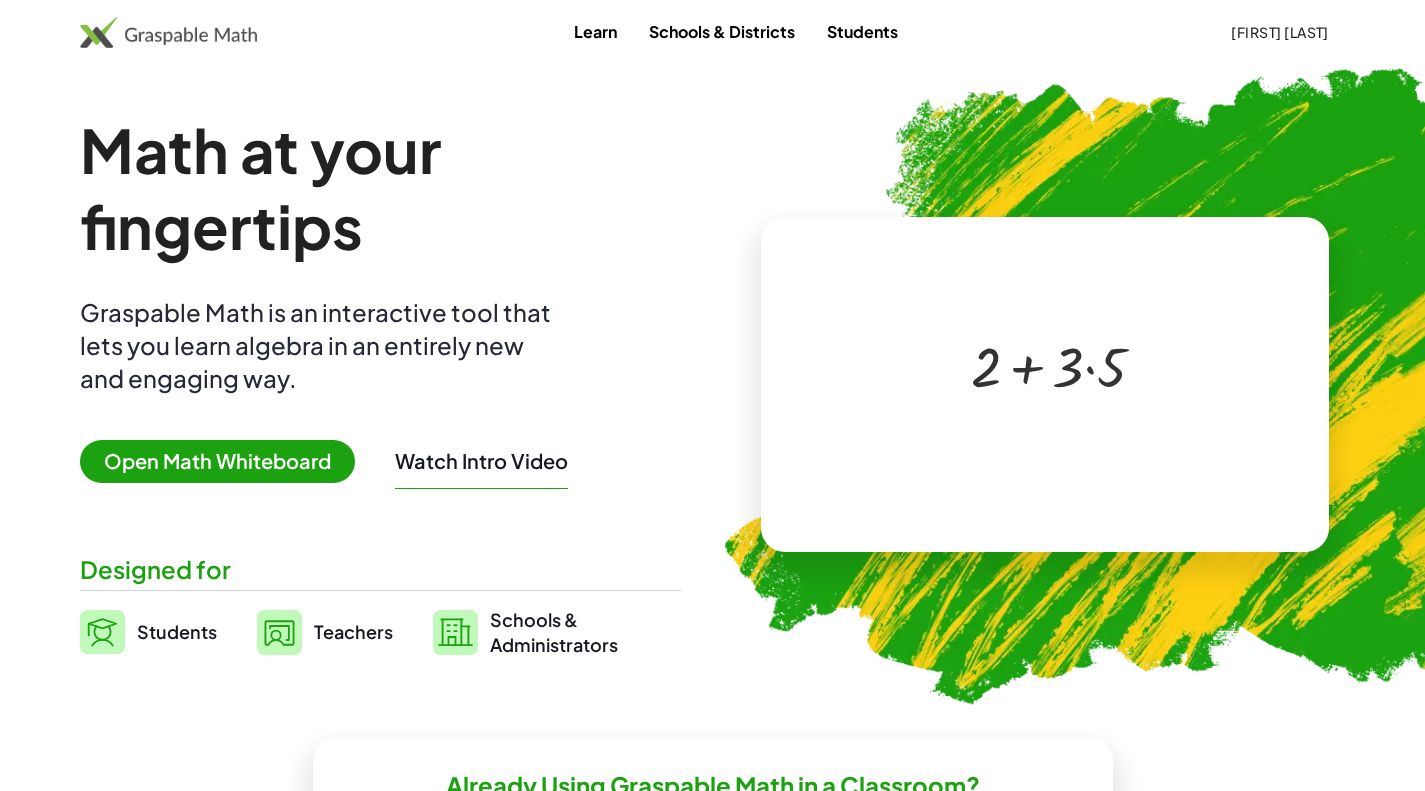 click at bounding box center (1049, 365) 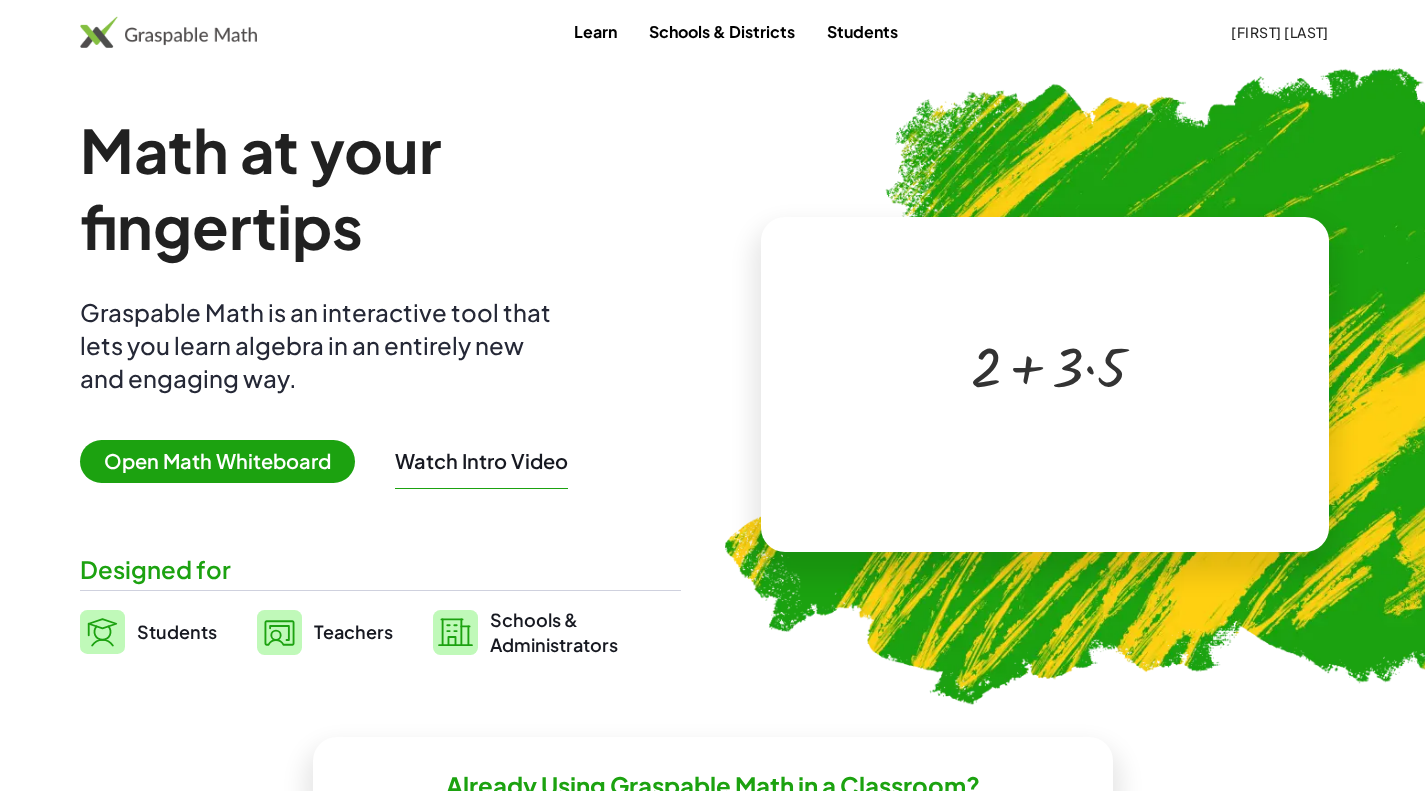 click at bounding box center (1049, 365) 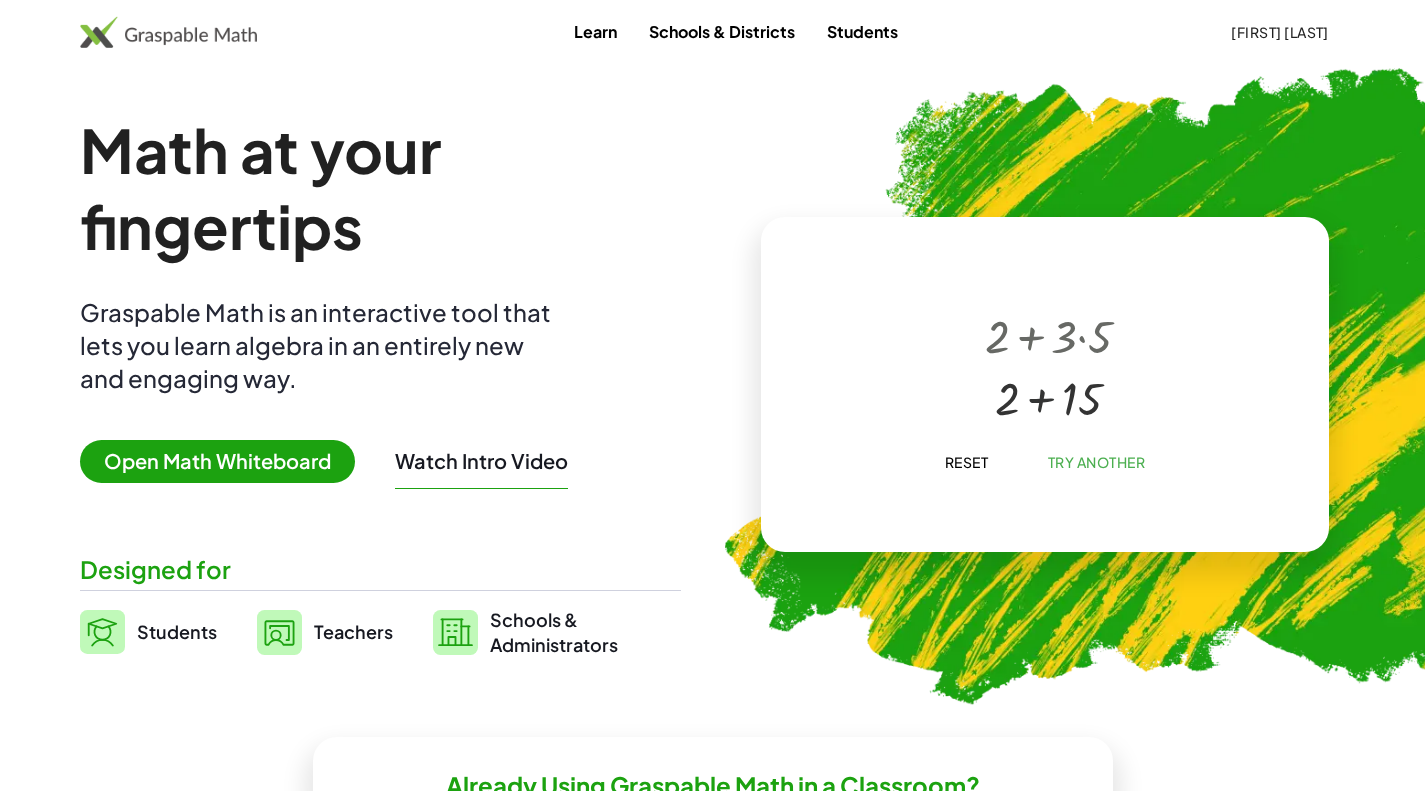 click at bounding box center [1048, 396] 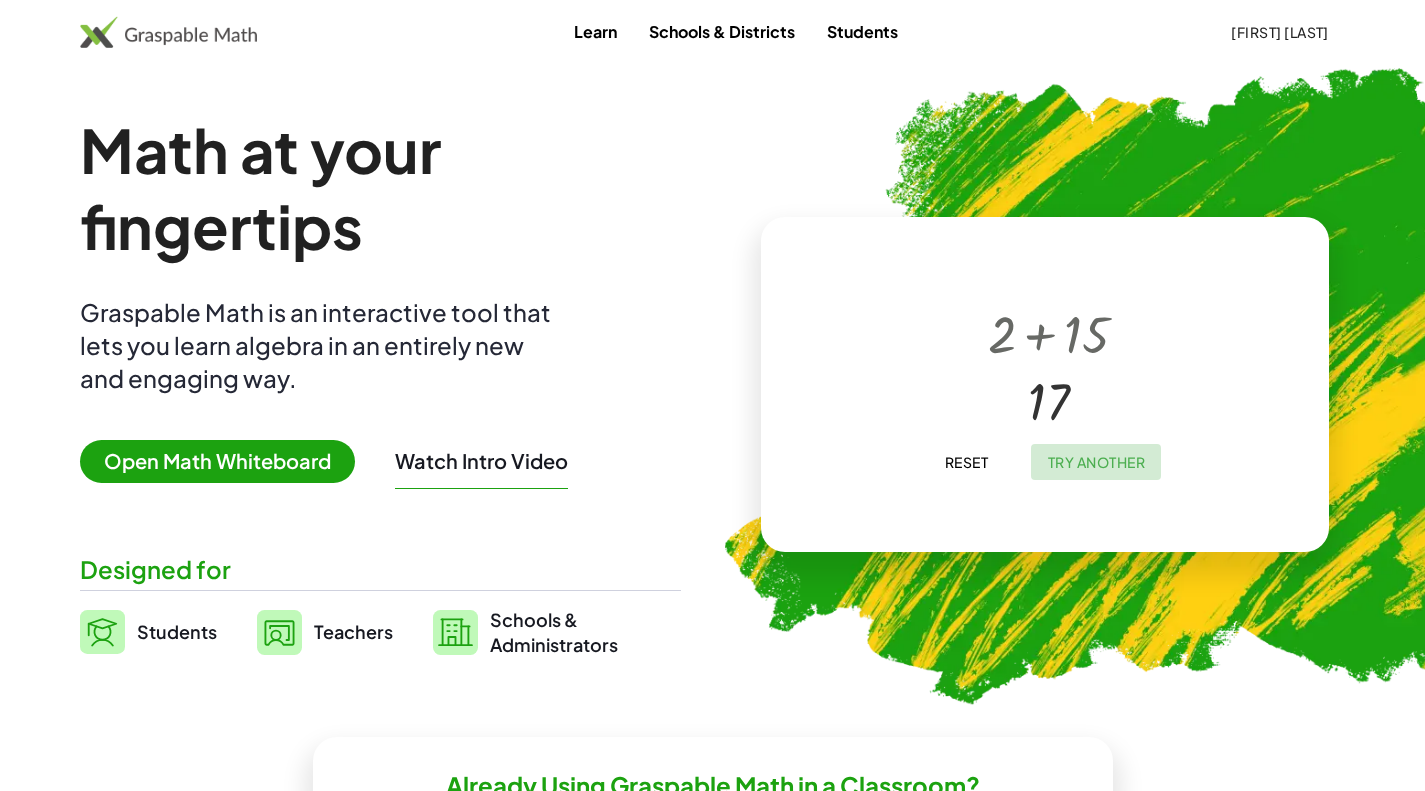 click on "Try Another" 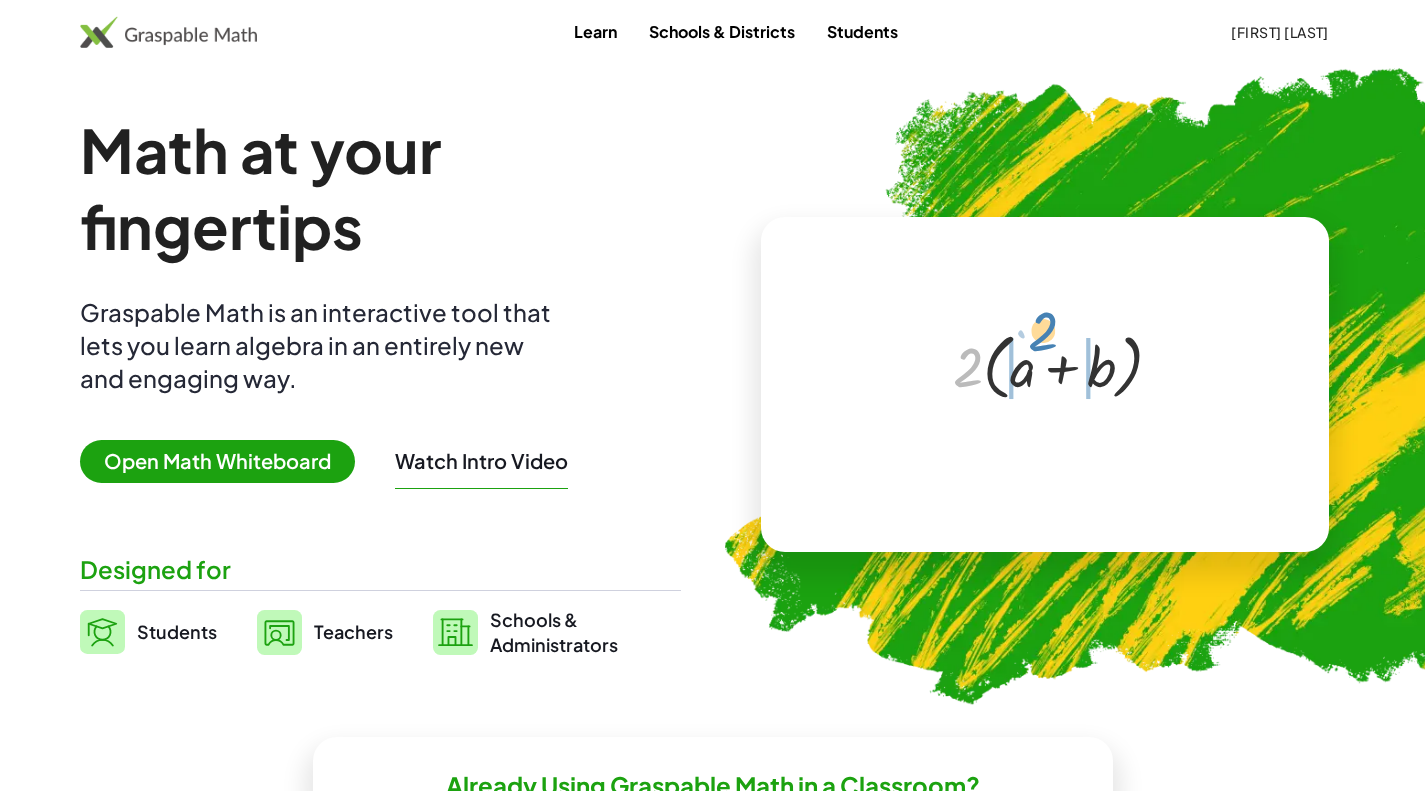 drag, startPoint x: 968, startPoint y: 360, endPoint x: 1046, endPoint y: 326, distance: 85.08819 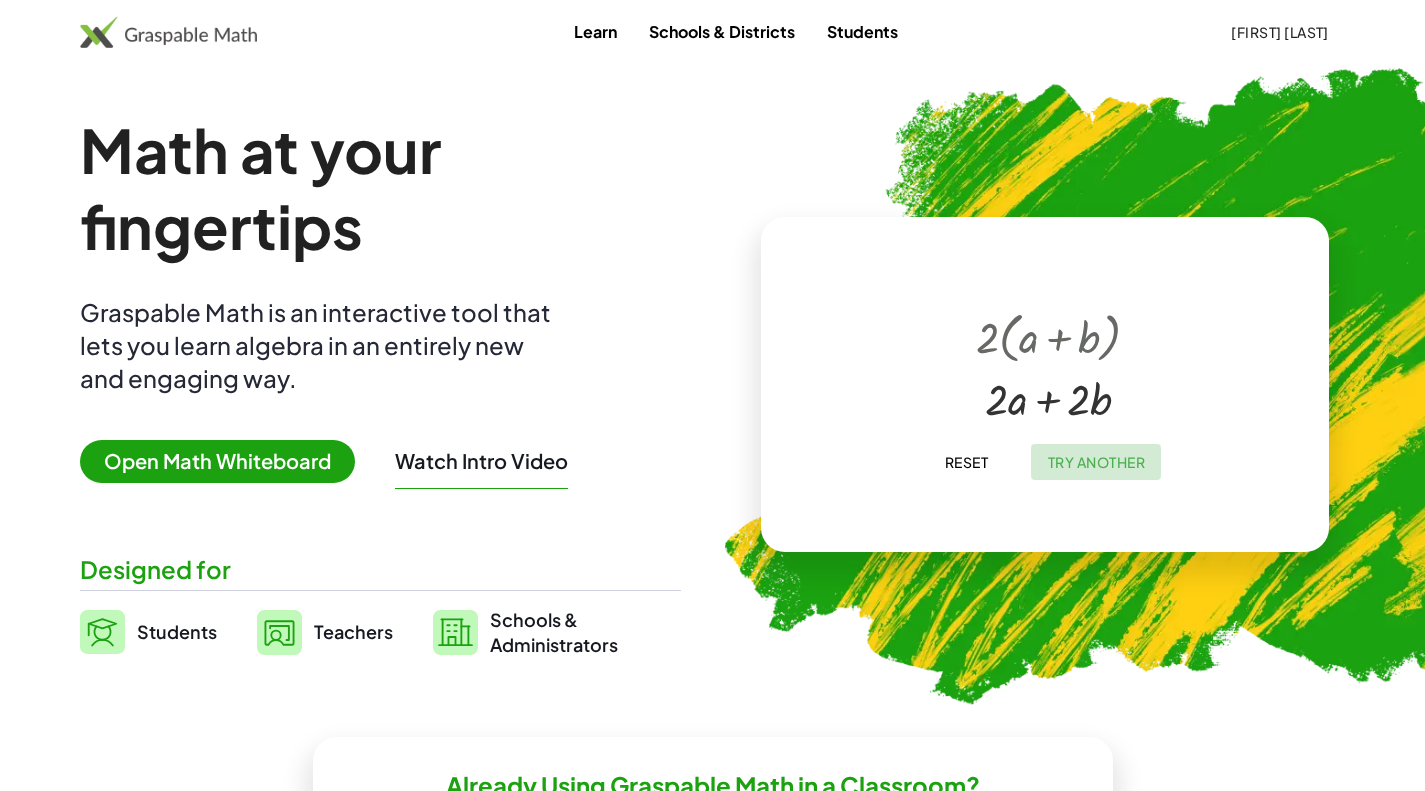 click on "Try Another" 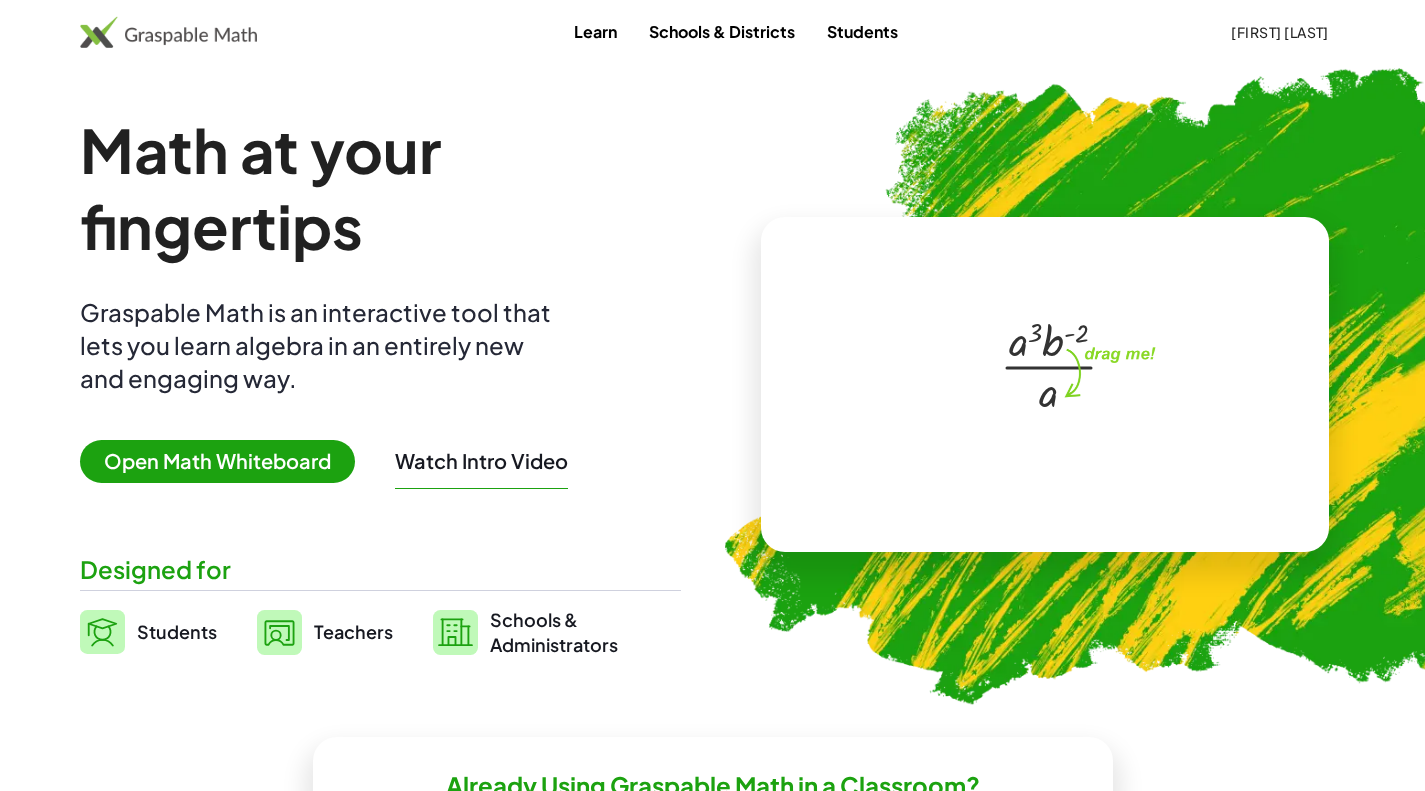 click on "· a 3 · b ( - 2 ) · a ×" at bounding box center (1045, 385) 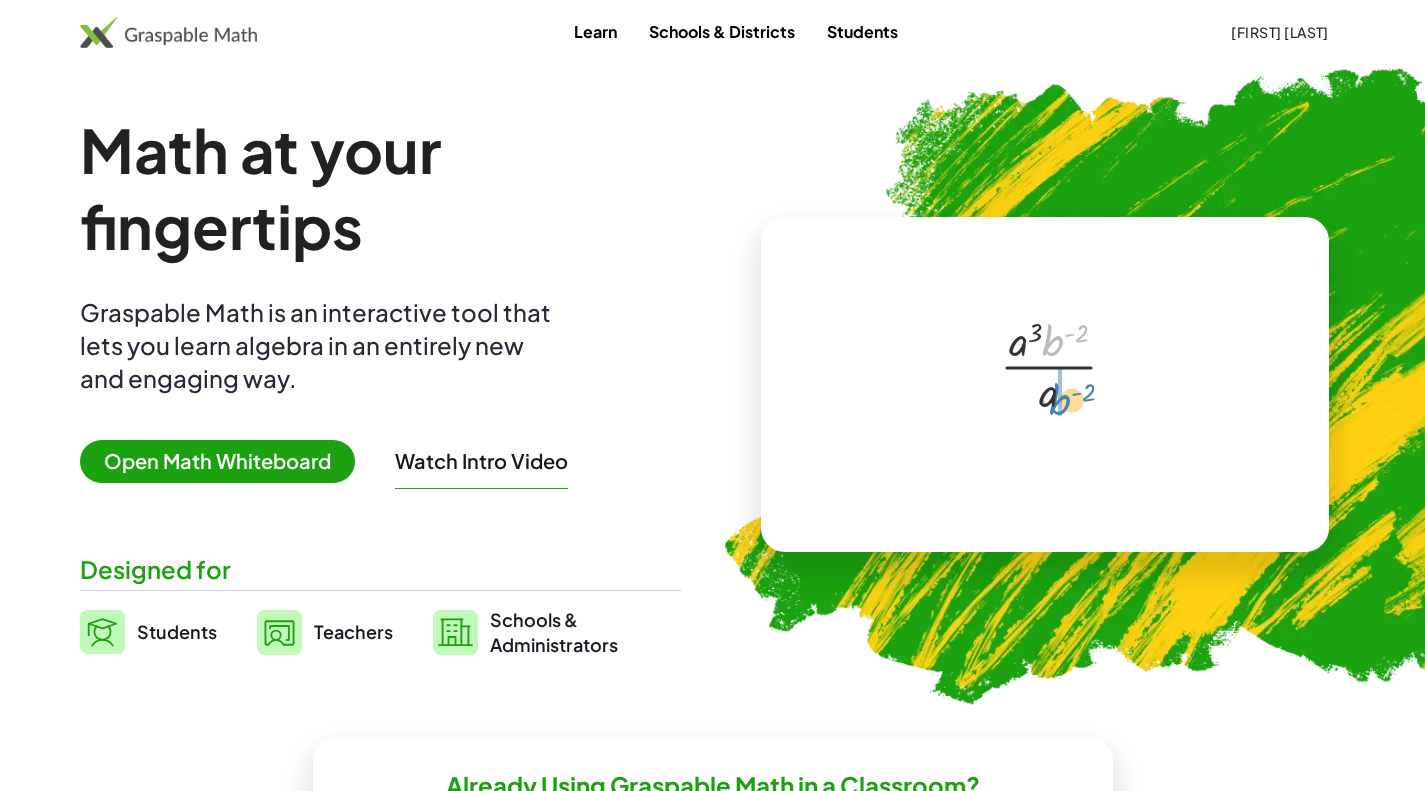 drag, startPoint x: 1056, startPoint y: 341, endPoint x: 1063, endPoint y: 400, distance: 59.413803 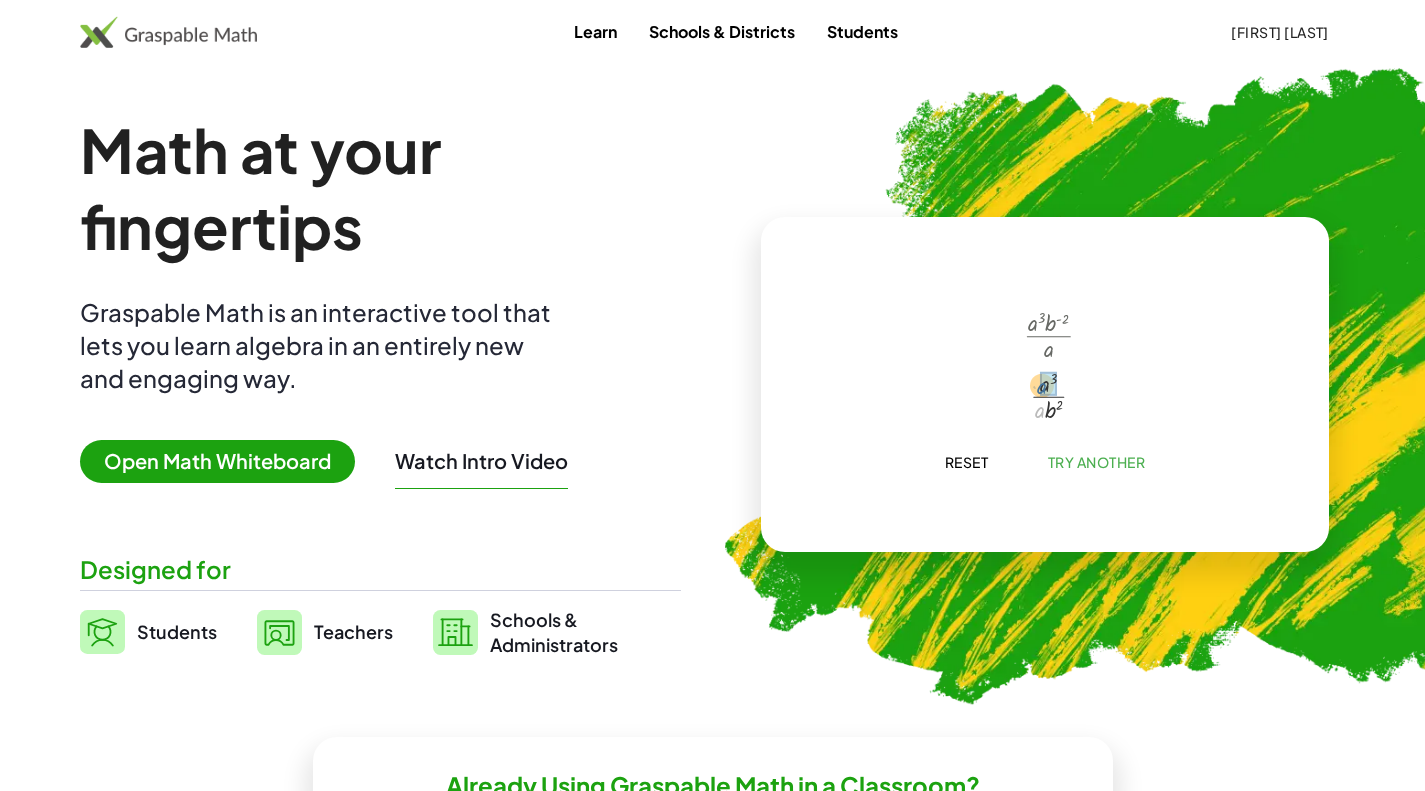 drag, startPoint x: 1037, startPoint y: 411, endPoint x: 1040, endPoint y: 387, distance: 24.186773 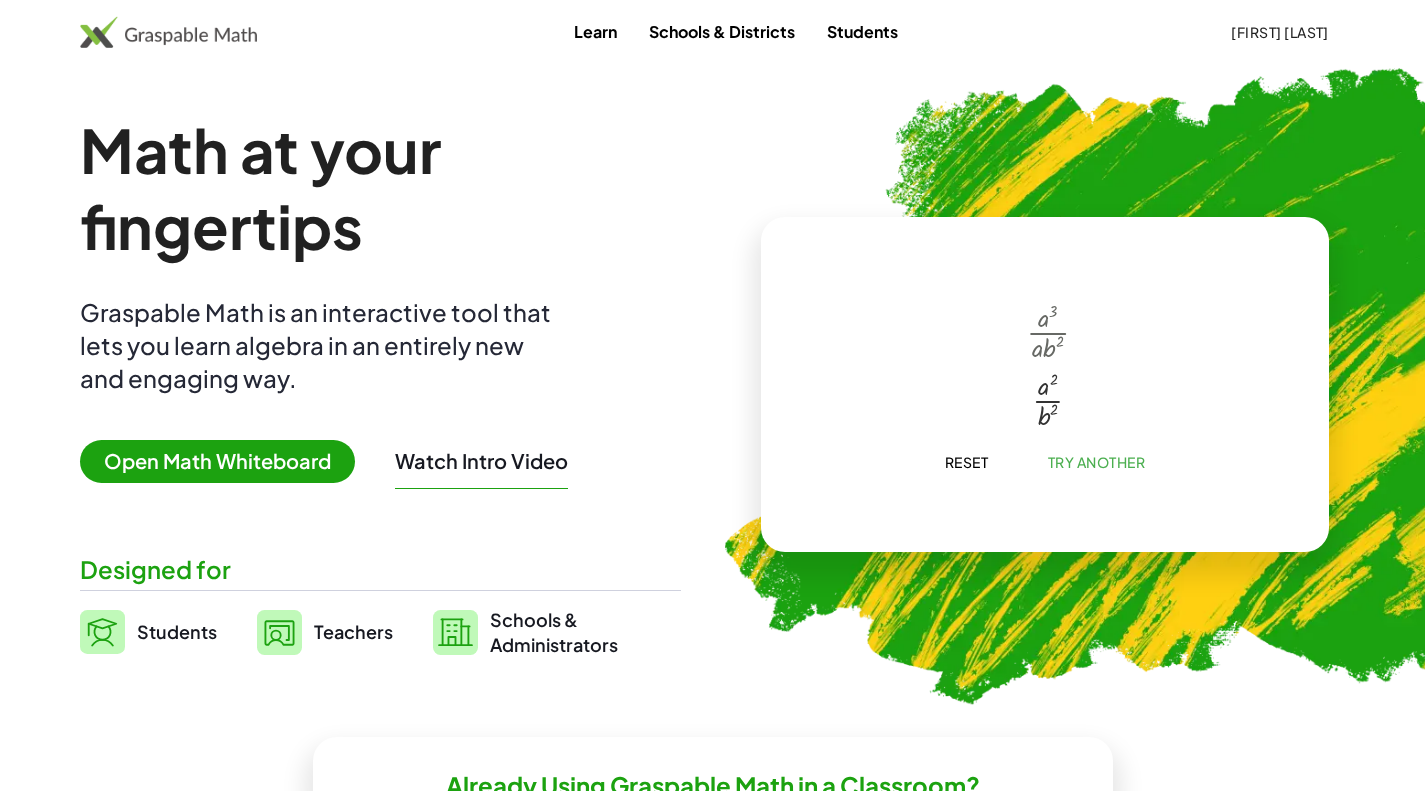 click on "Open Math Whiteboard" at bounding box center [217, 461] 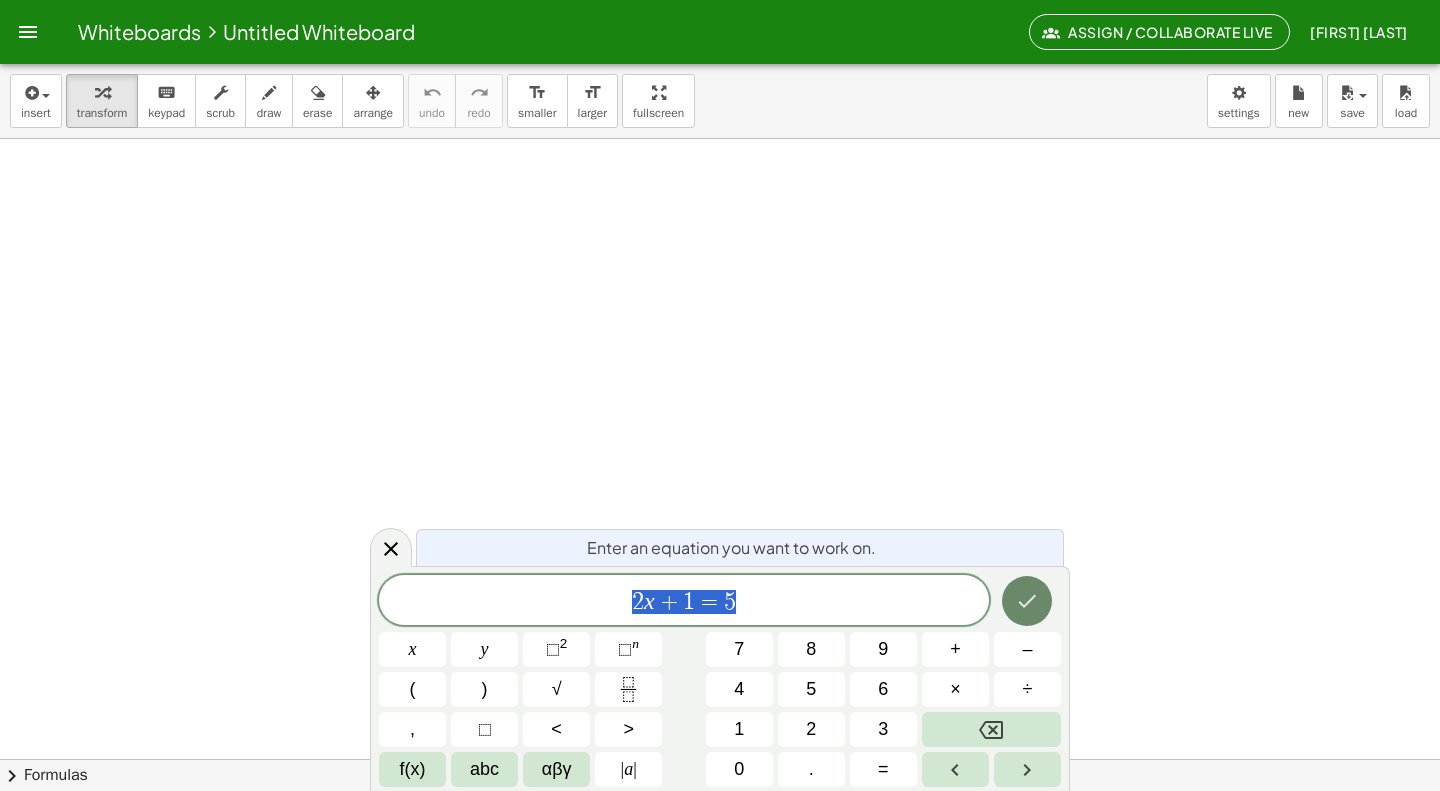 click 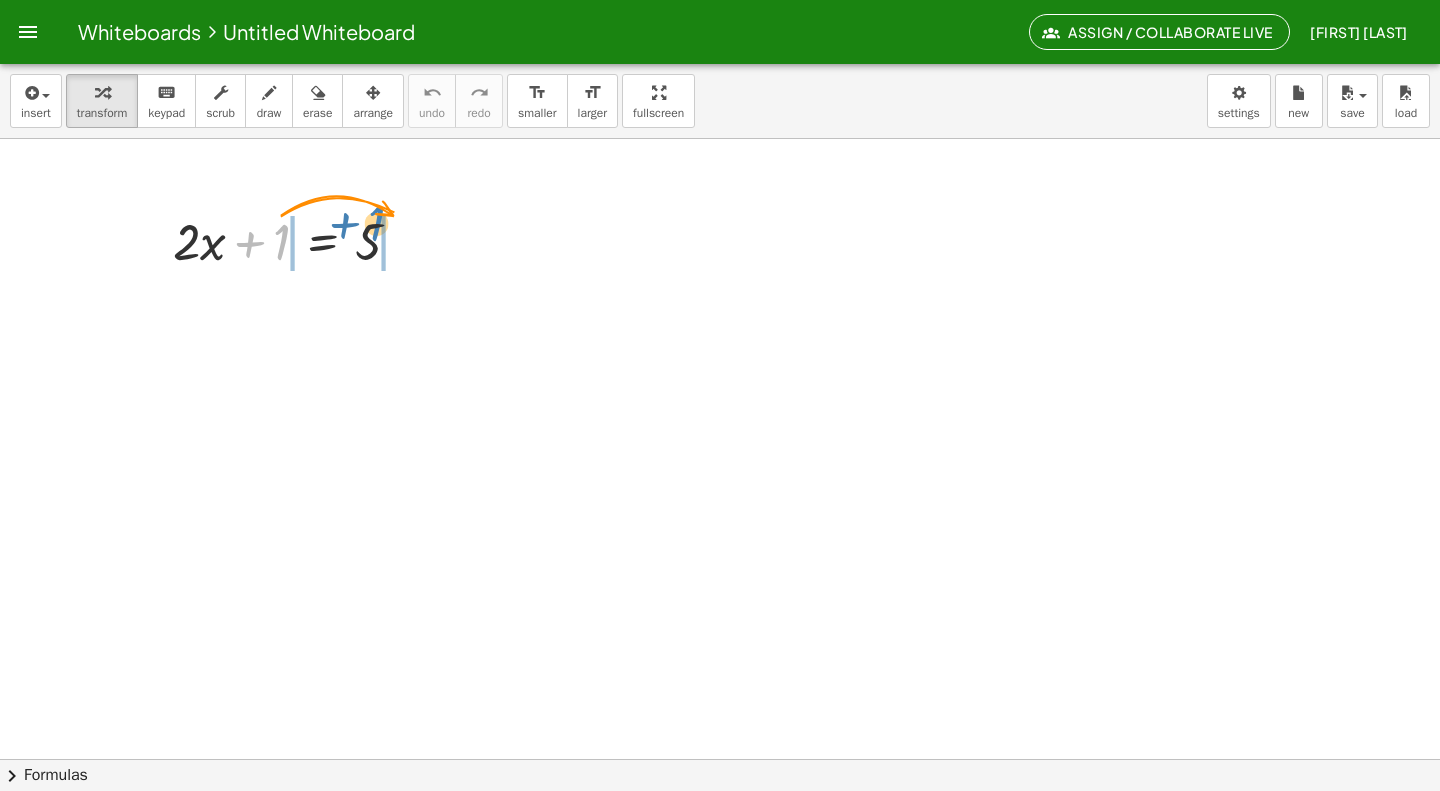 drag, startPoint x: 279, startPoint y: 223, endPoint x: 374, endPoint y: 204, distance: 96.88137 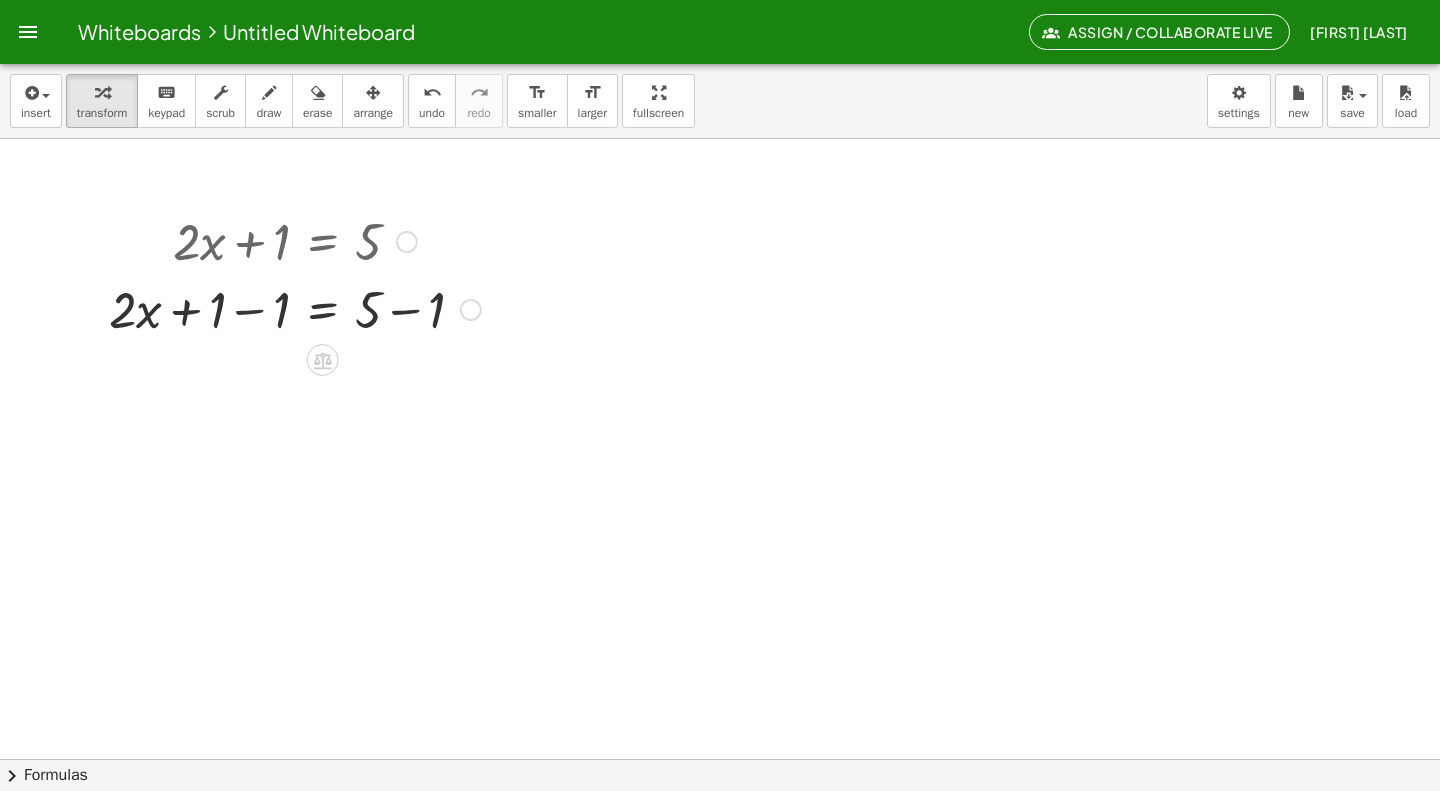 click at bounding box center (295, 308) 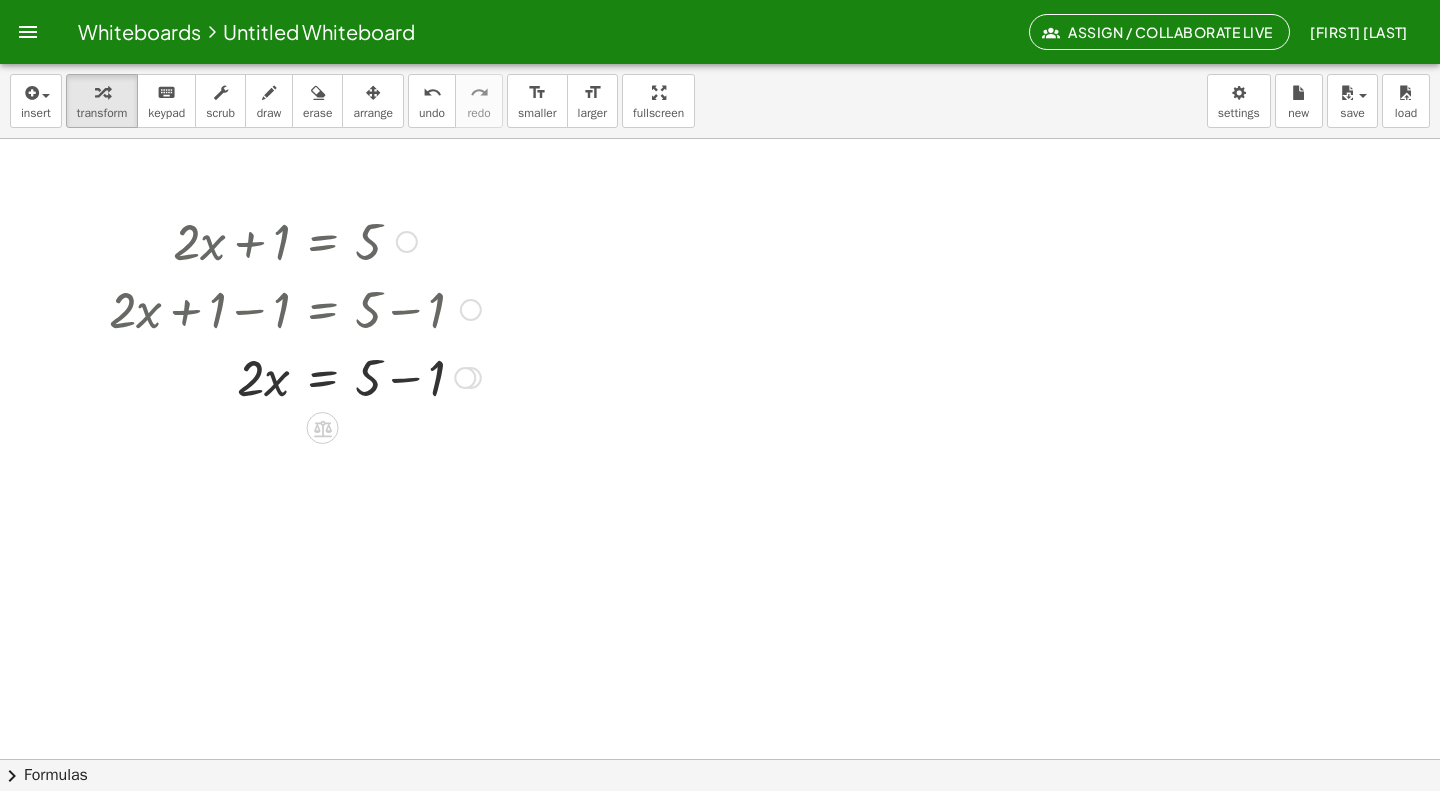 click at bounding box center (295, 376) 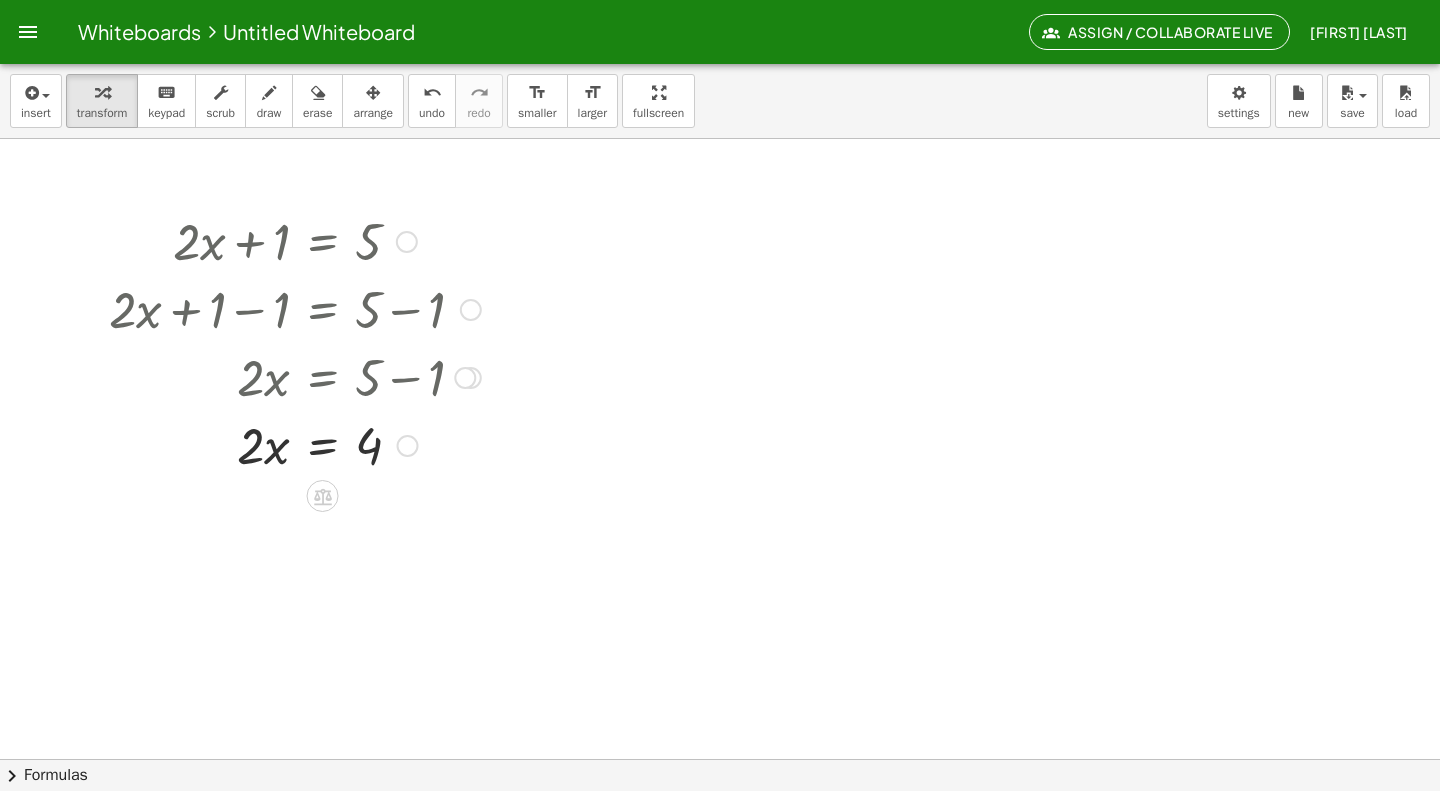 click at bounding box center [295, 444] 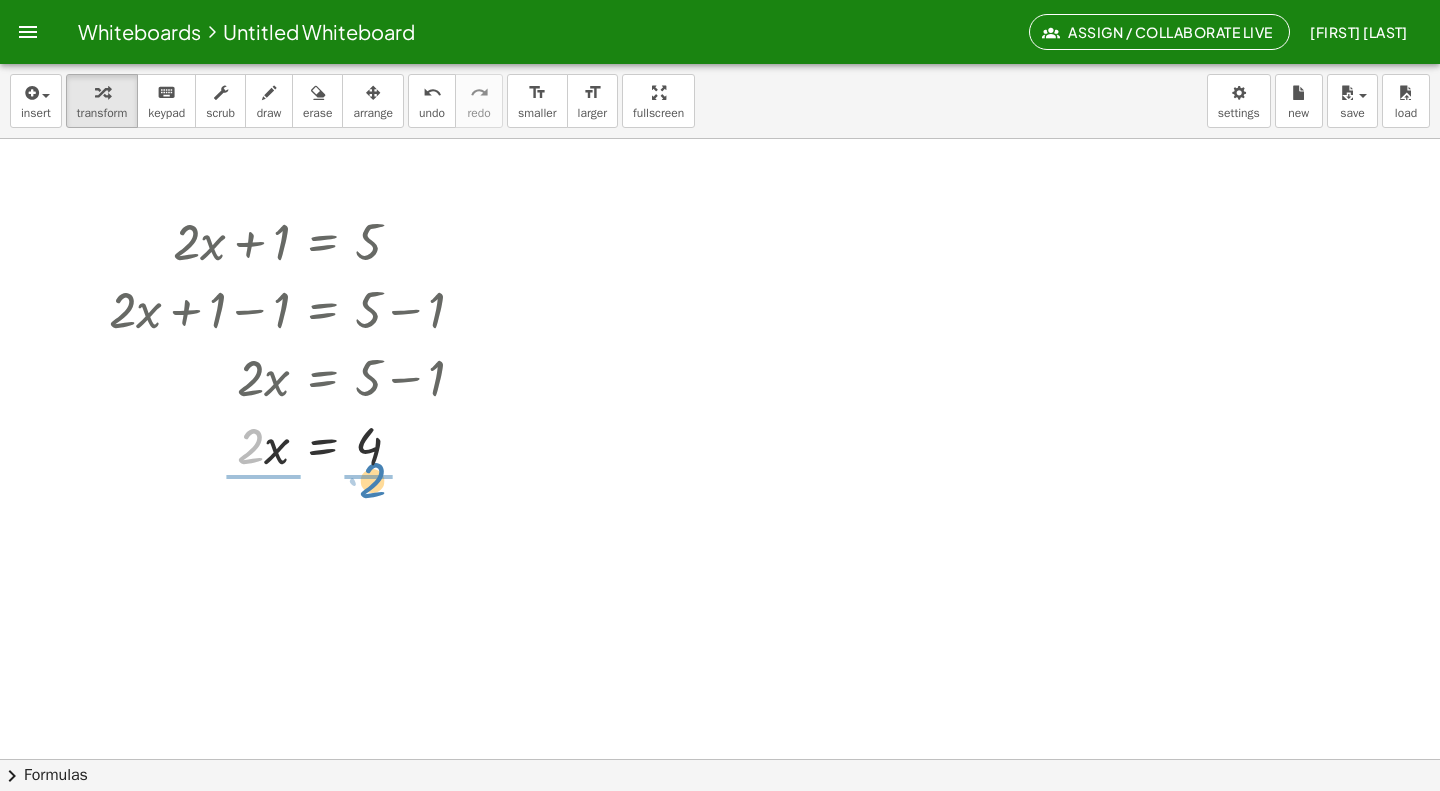 drag, startPoint x: 248, startPoint y: 458, endPoint x: 371, endPoint y: 492, distance: 127.61269 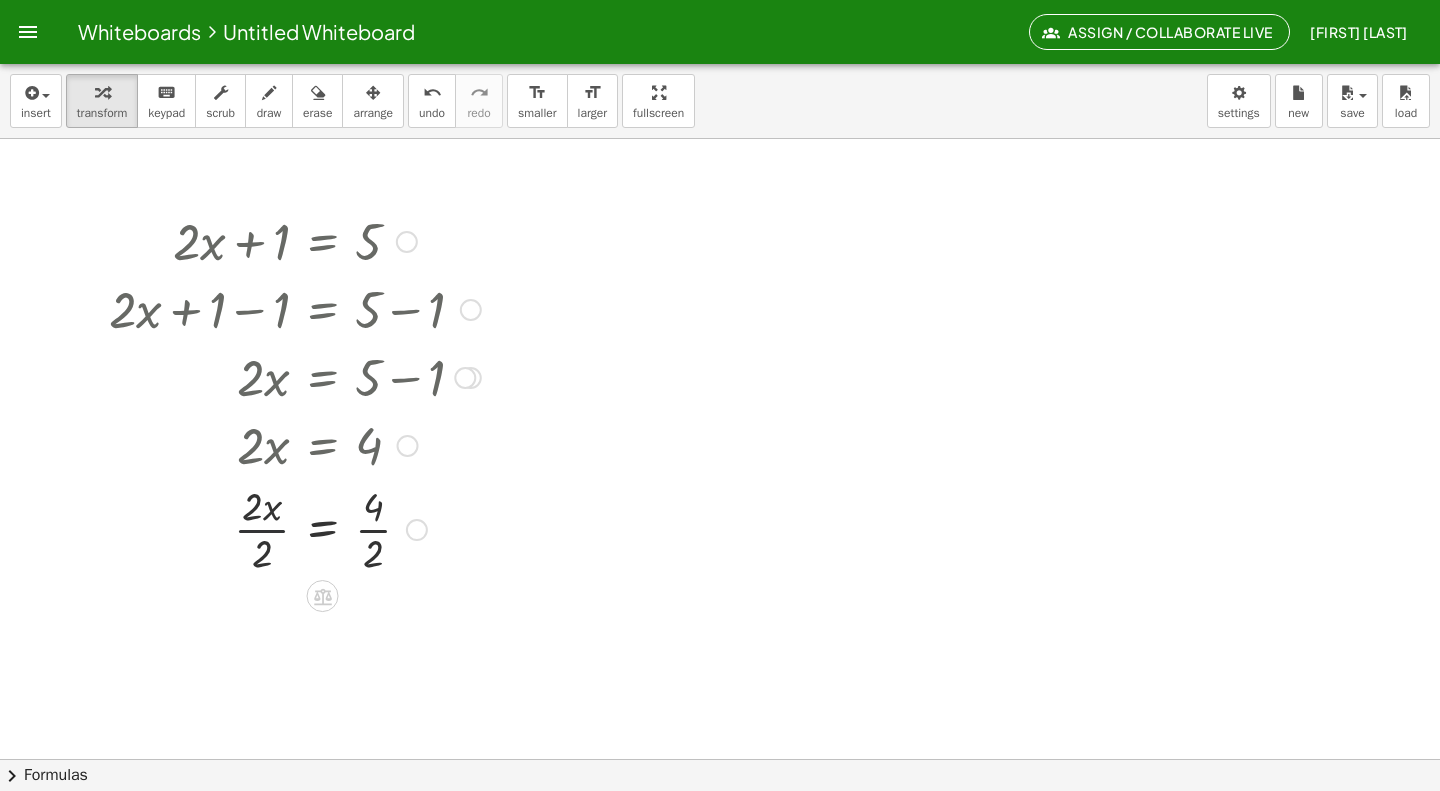 click at bounding box center (295, 528) 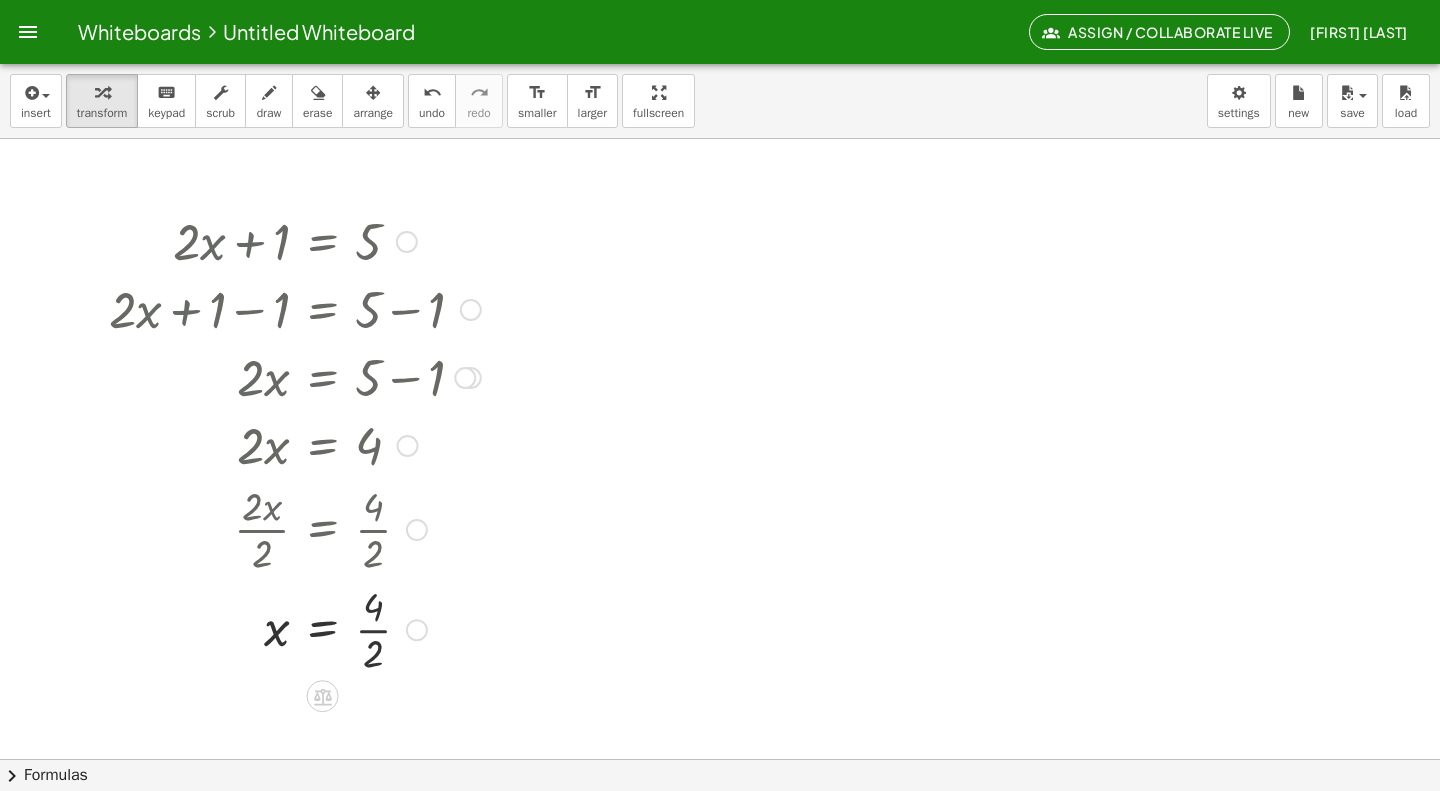 click at bounding box center [295, 628] 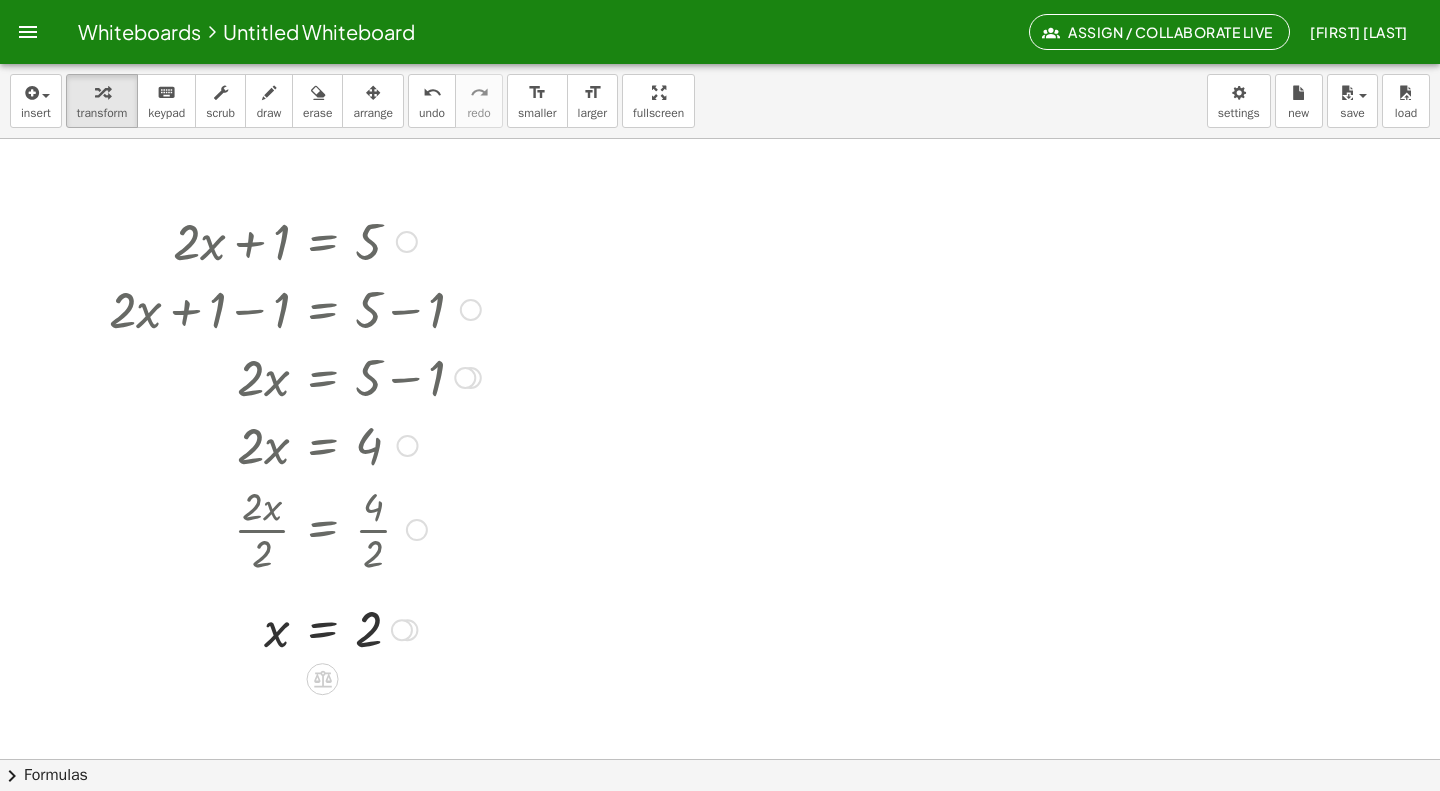 click at bounding box center [465, 378] 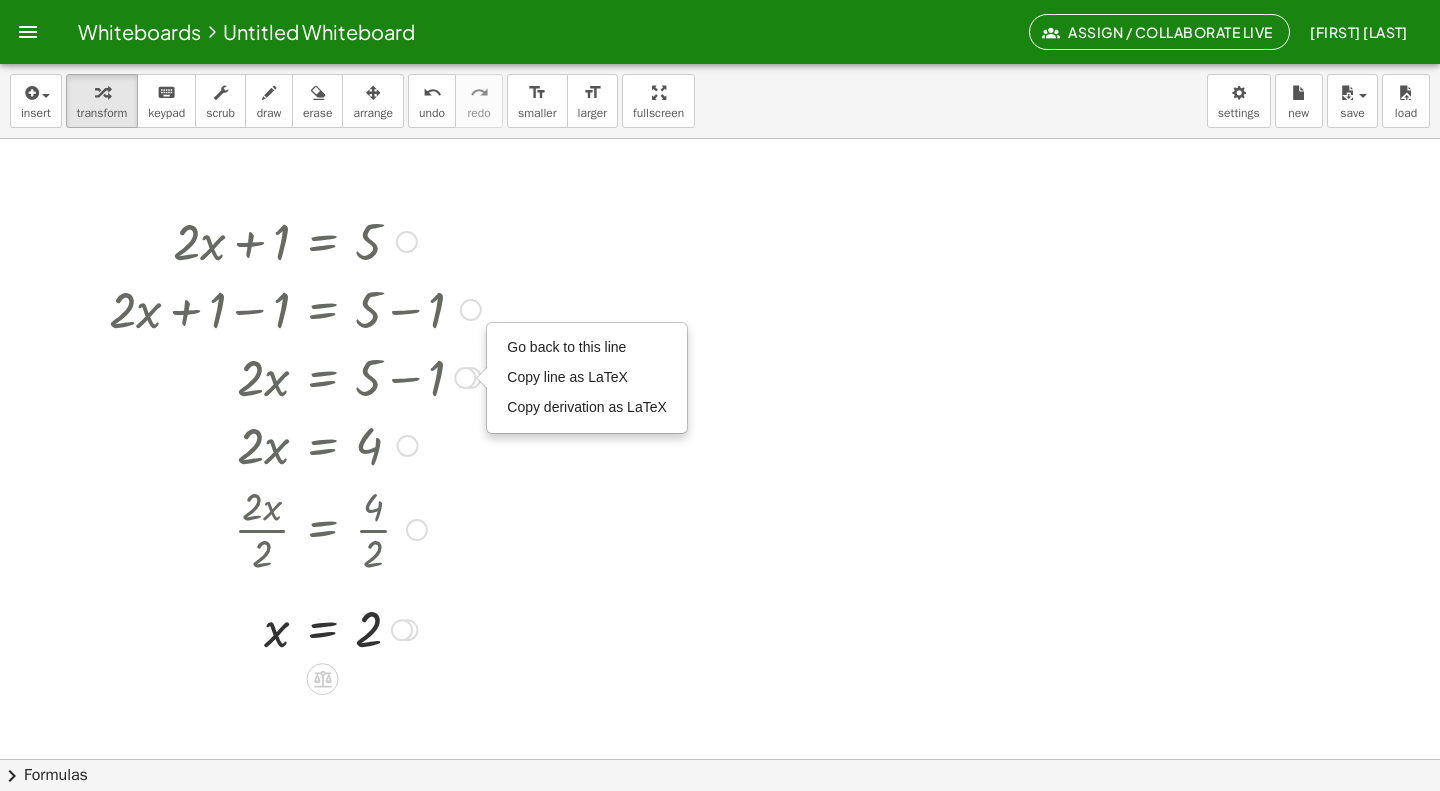 click at bounding box center [408, 446] 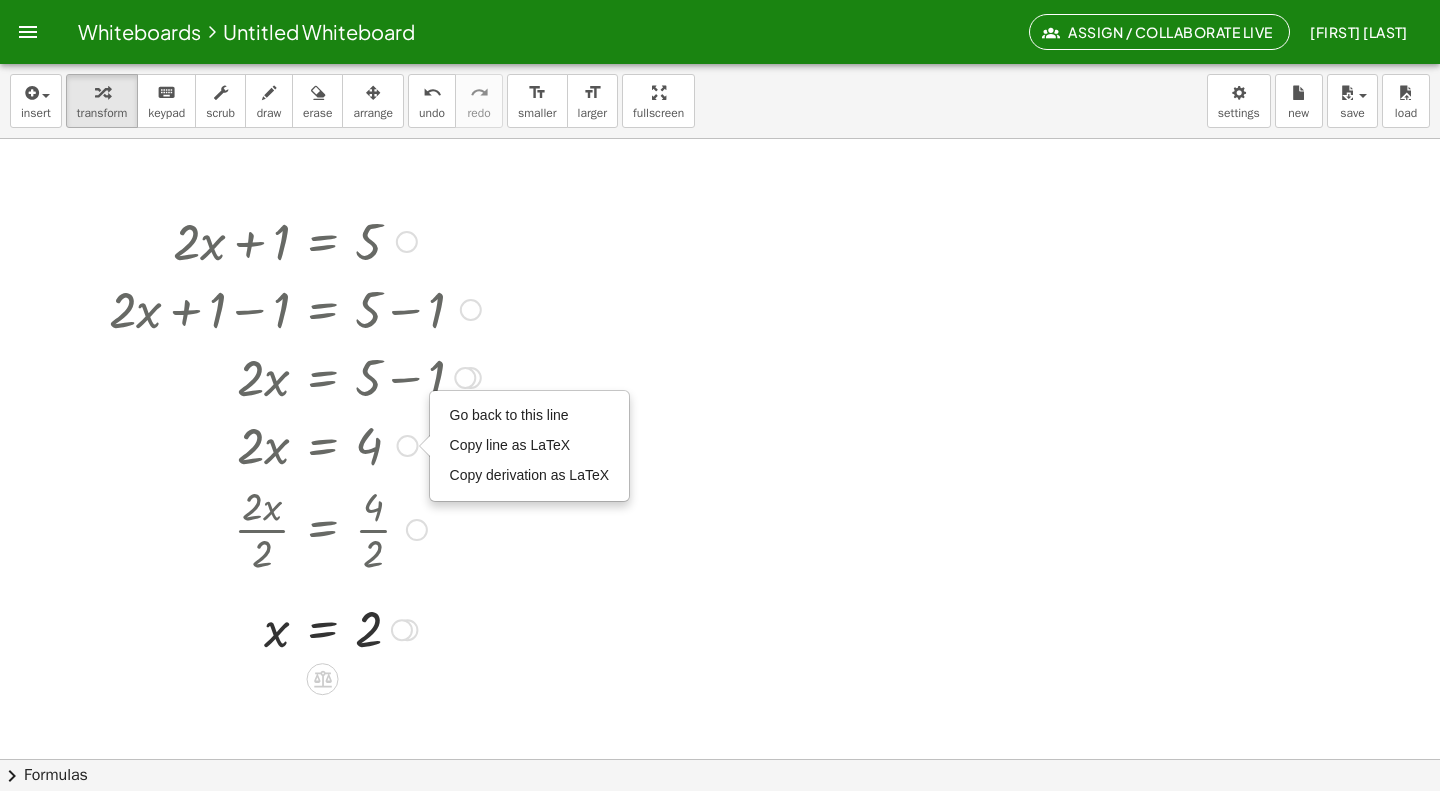 click at bounding box center [471, 310] 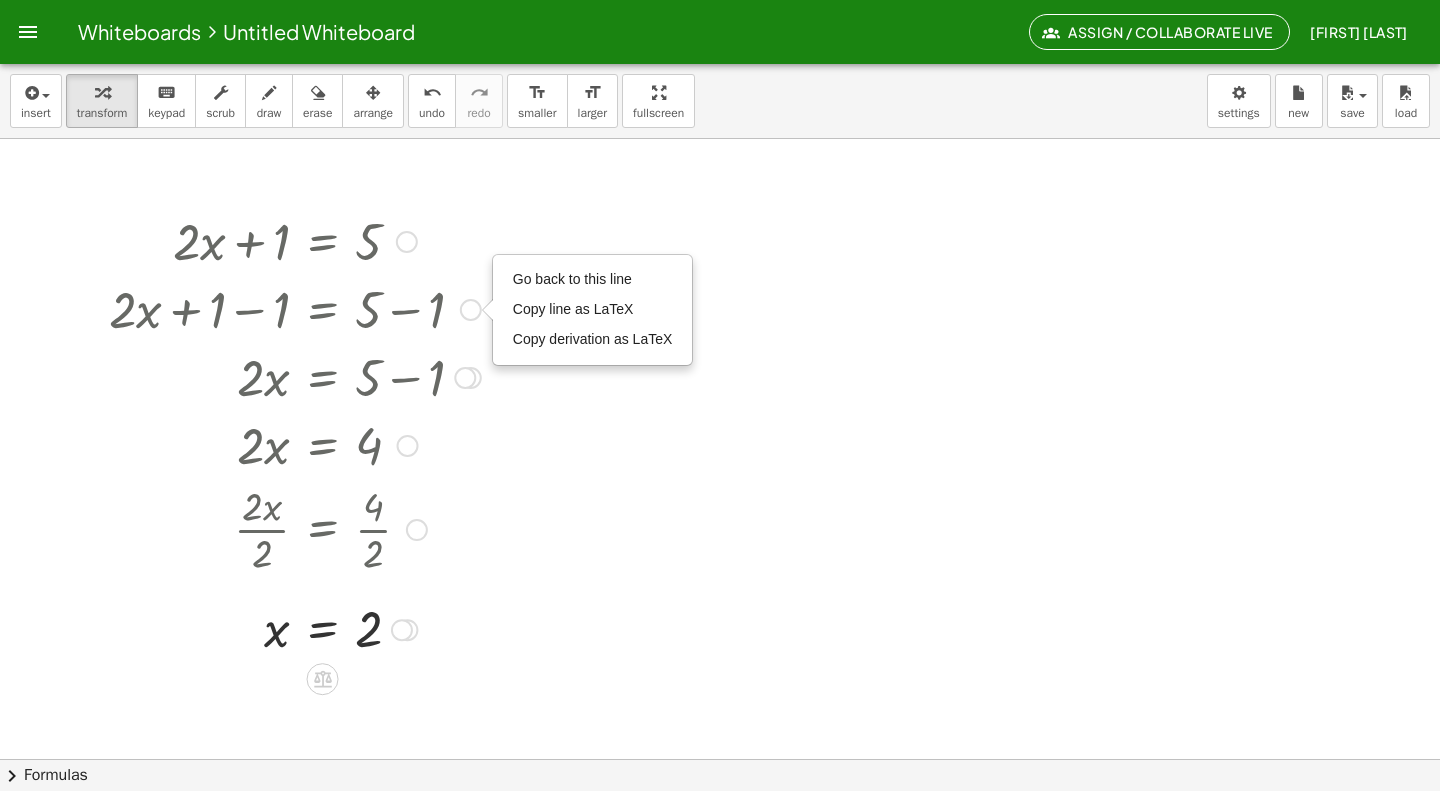 click at bounding box center (407, 242) 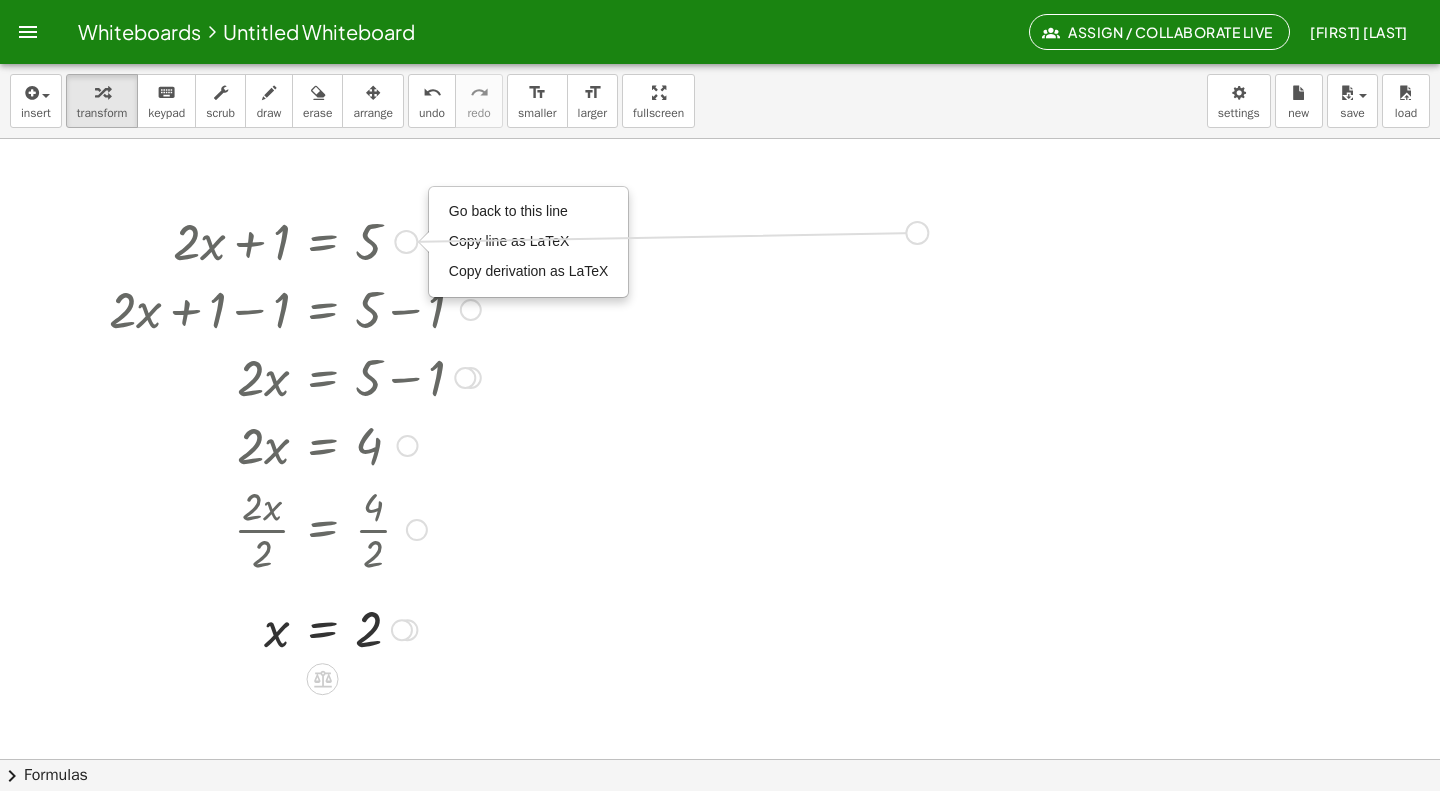 drag, startPoint x: 406, startPoint y: 243, endPoint x: 925, endPoint y: 233, distance: 519.0963 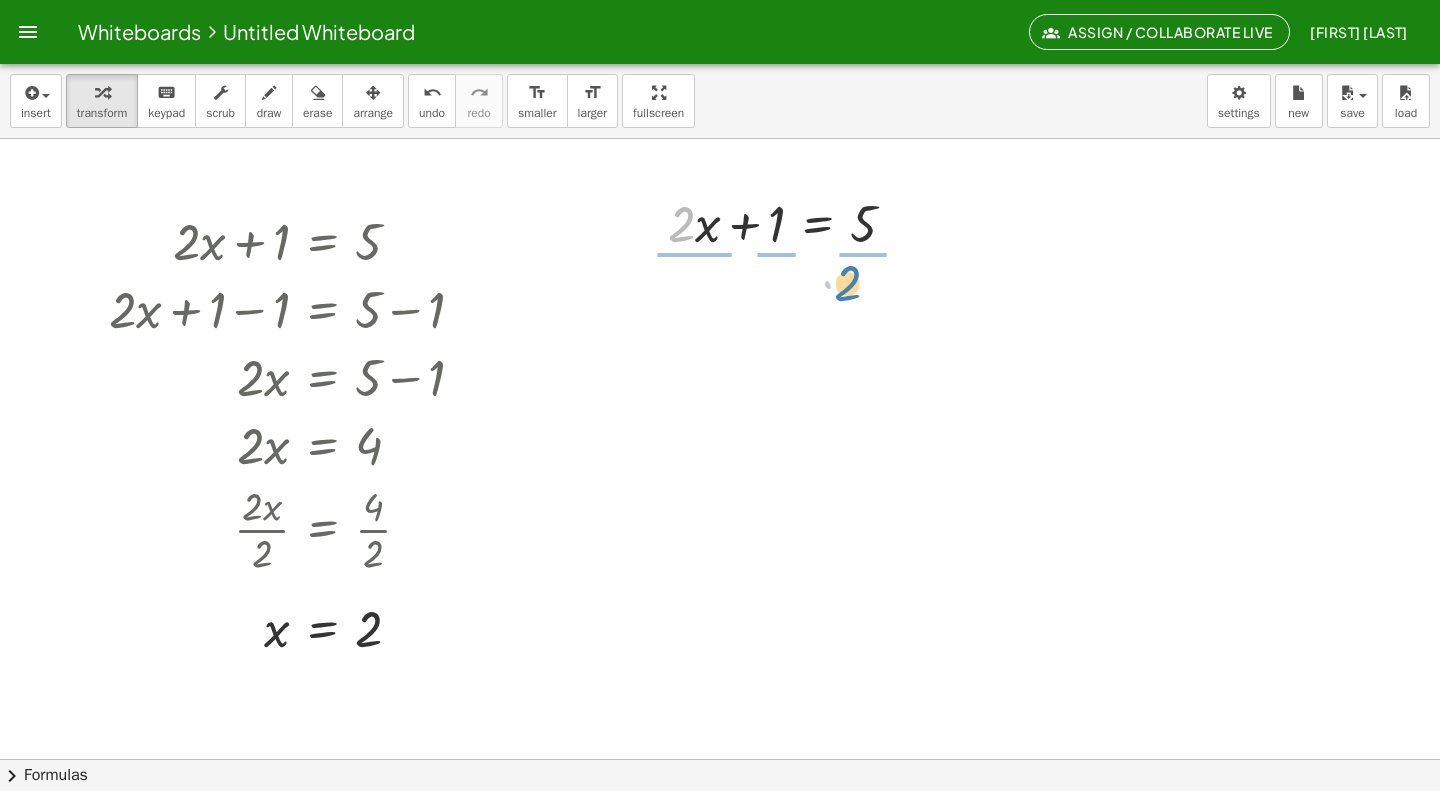 drag, startPoint x: 680, startPoint y: 226, endPoint x: 846, endPoint y: 285, distance: 176.17322 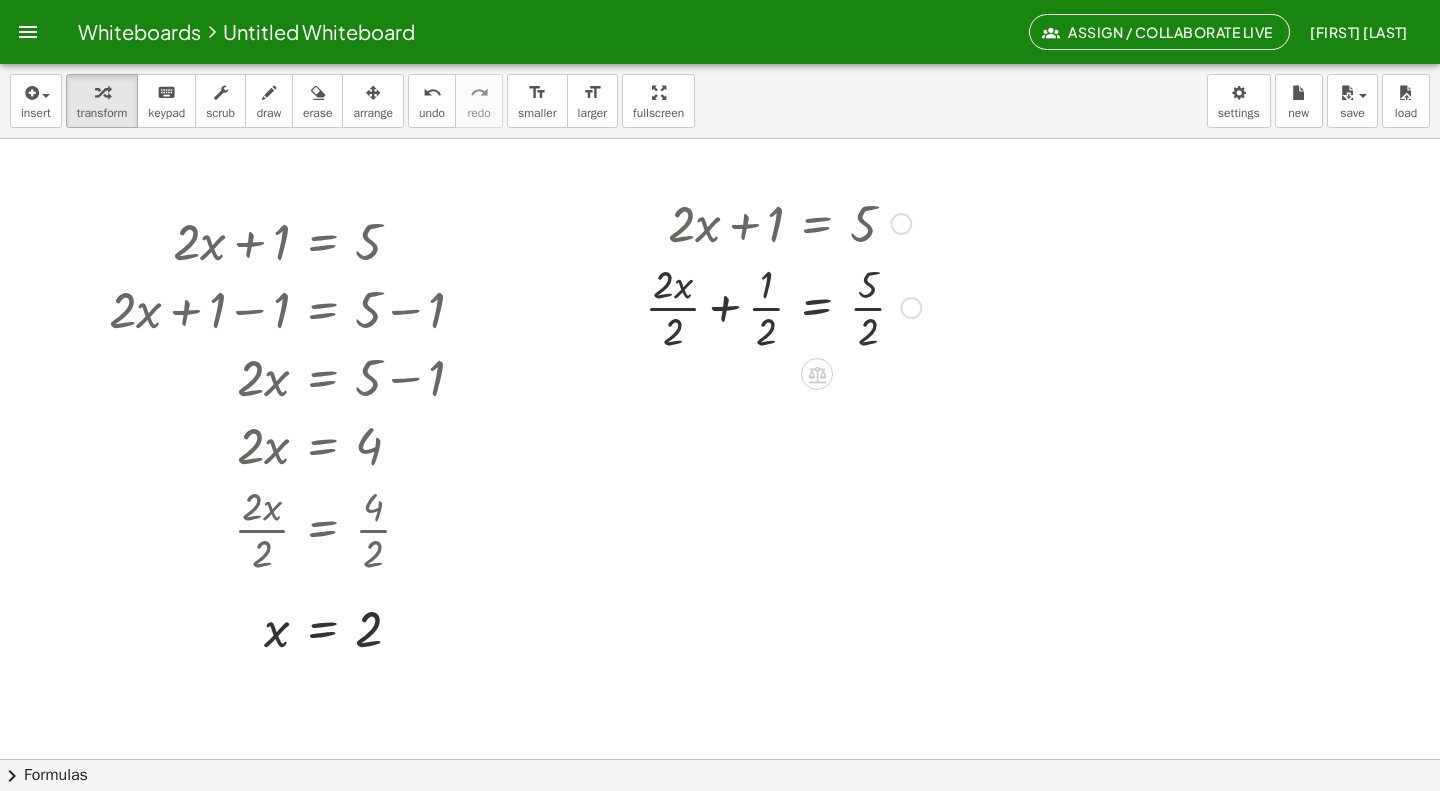 click at bounding box center (783, 222) 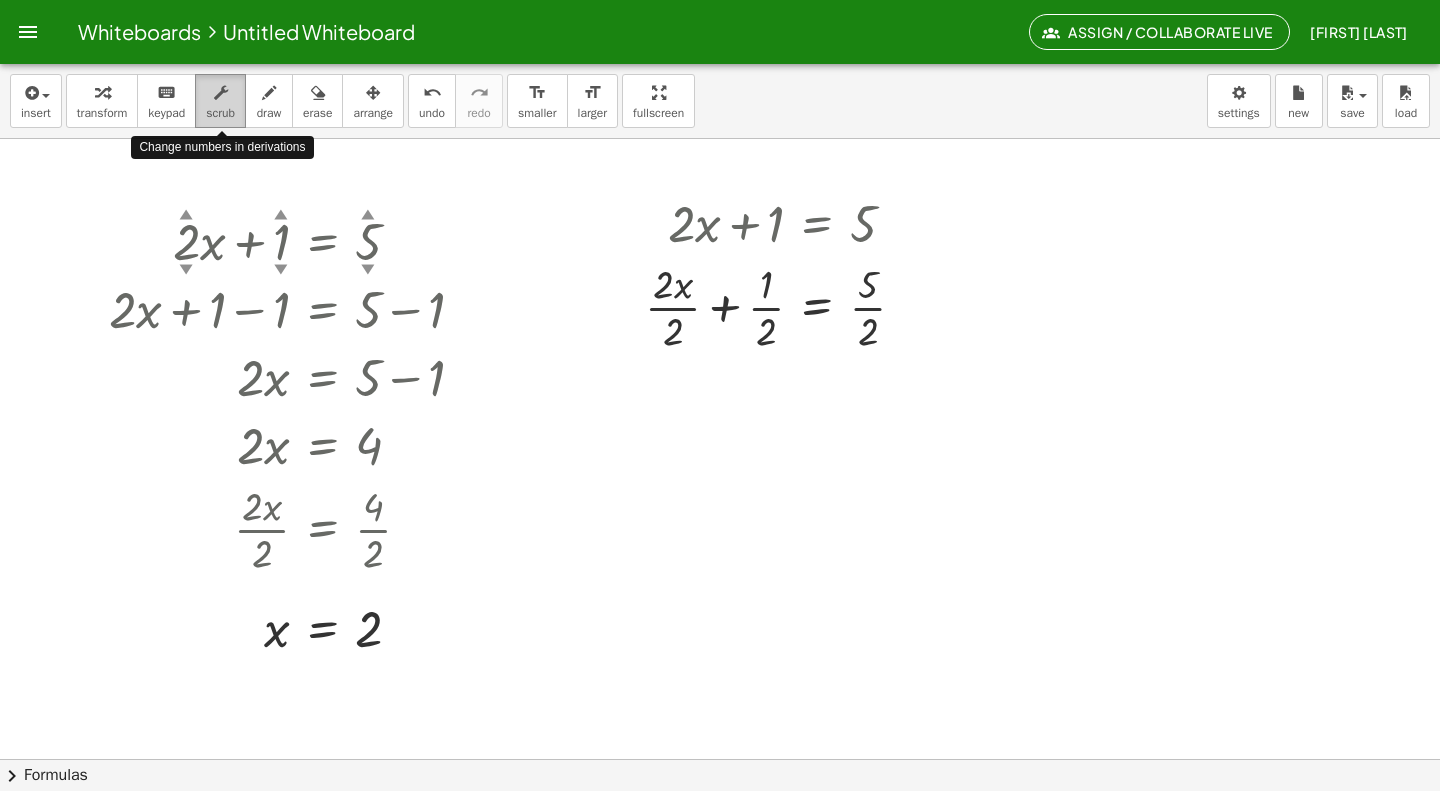 click on "scrub" at bounding box center (220, 113) 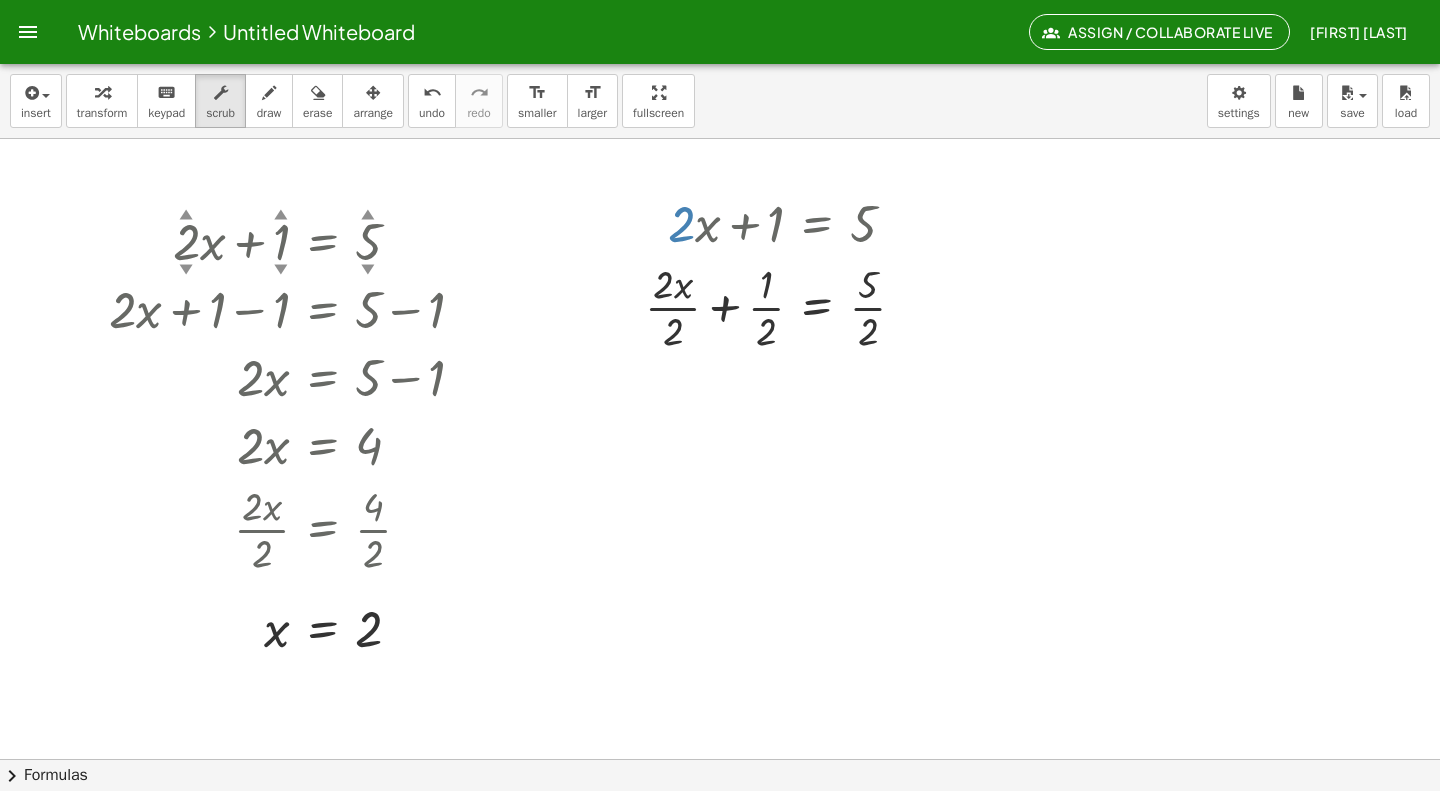 click at bounding box center [783, 222] 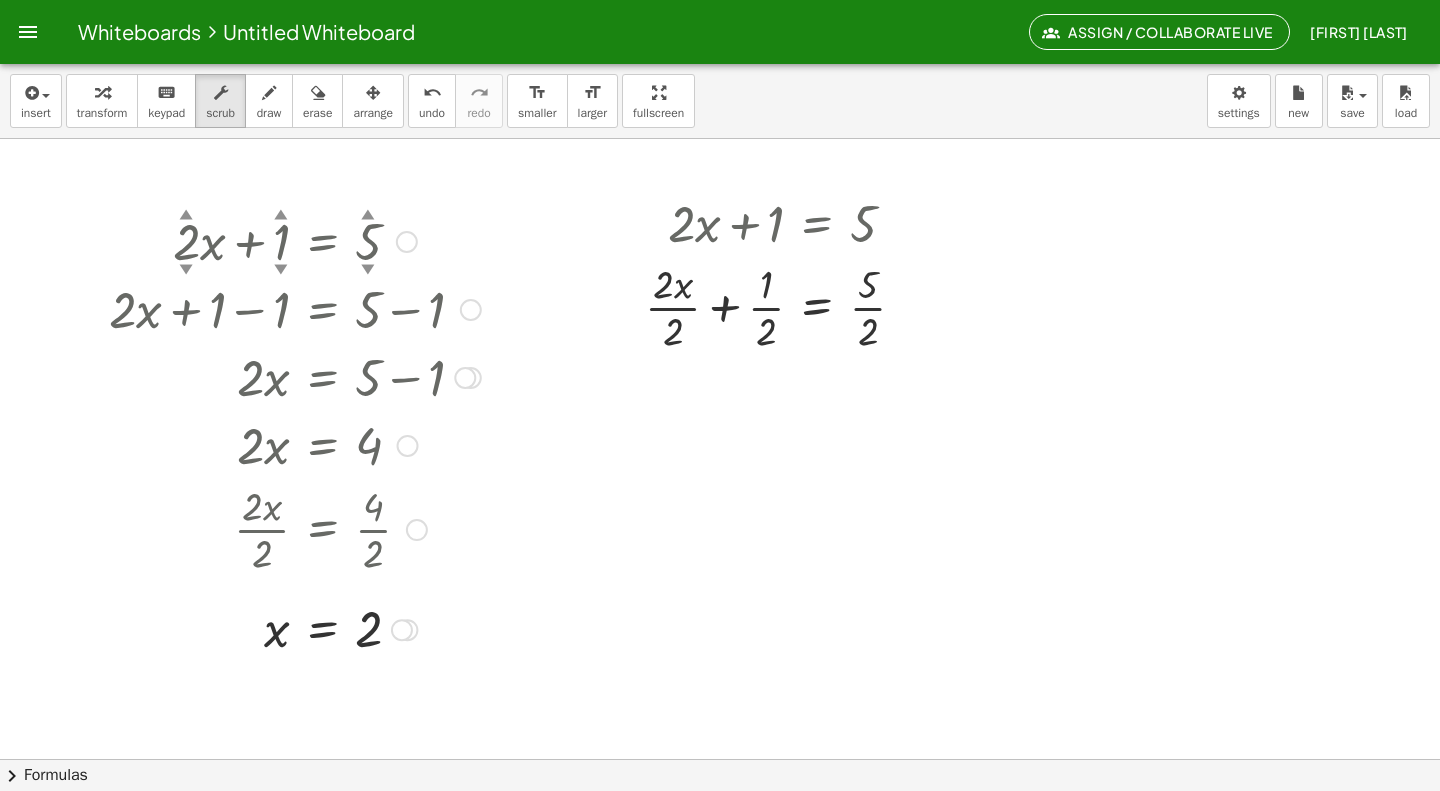 click at bounding box center [295, 240] 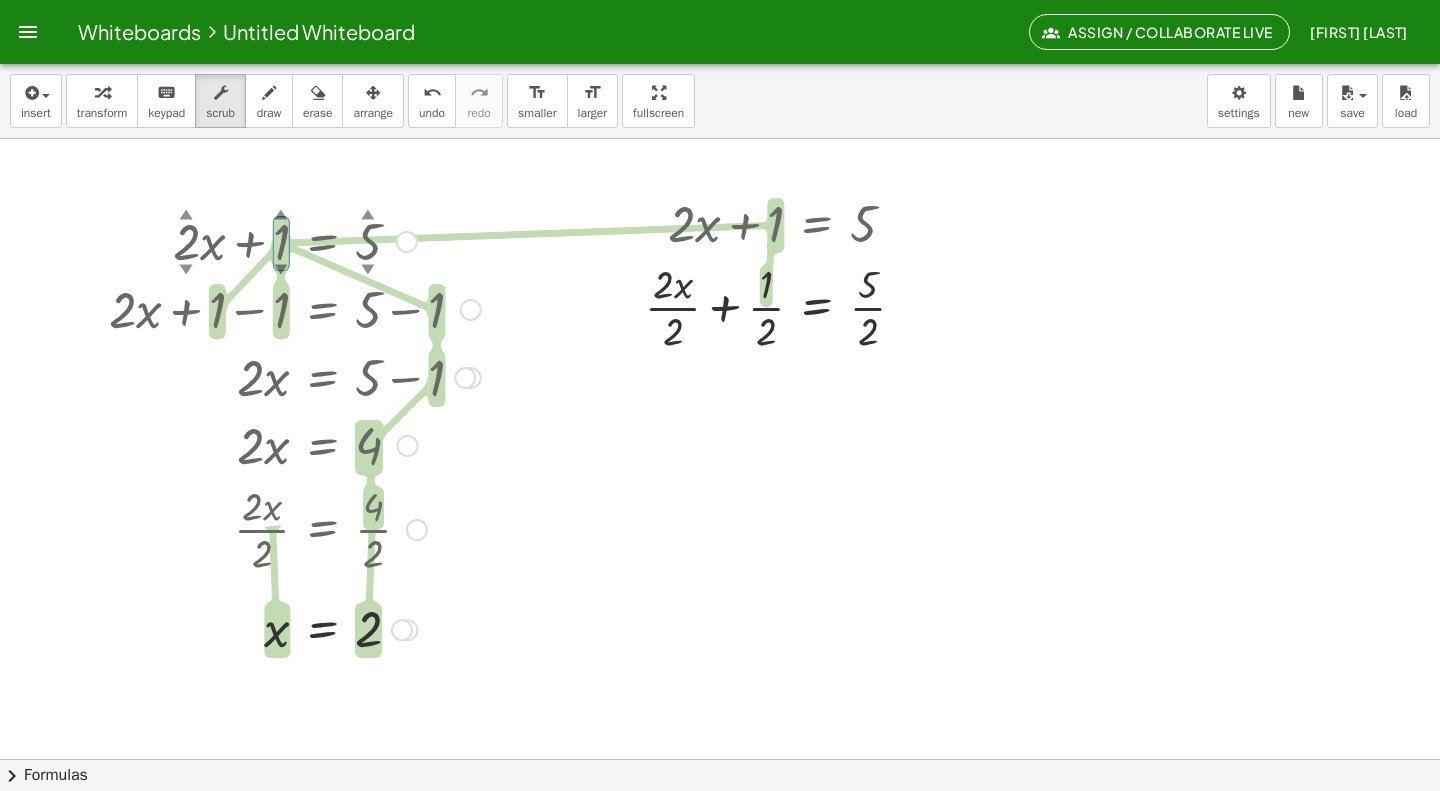 click at bounding box center [295, 240] 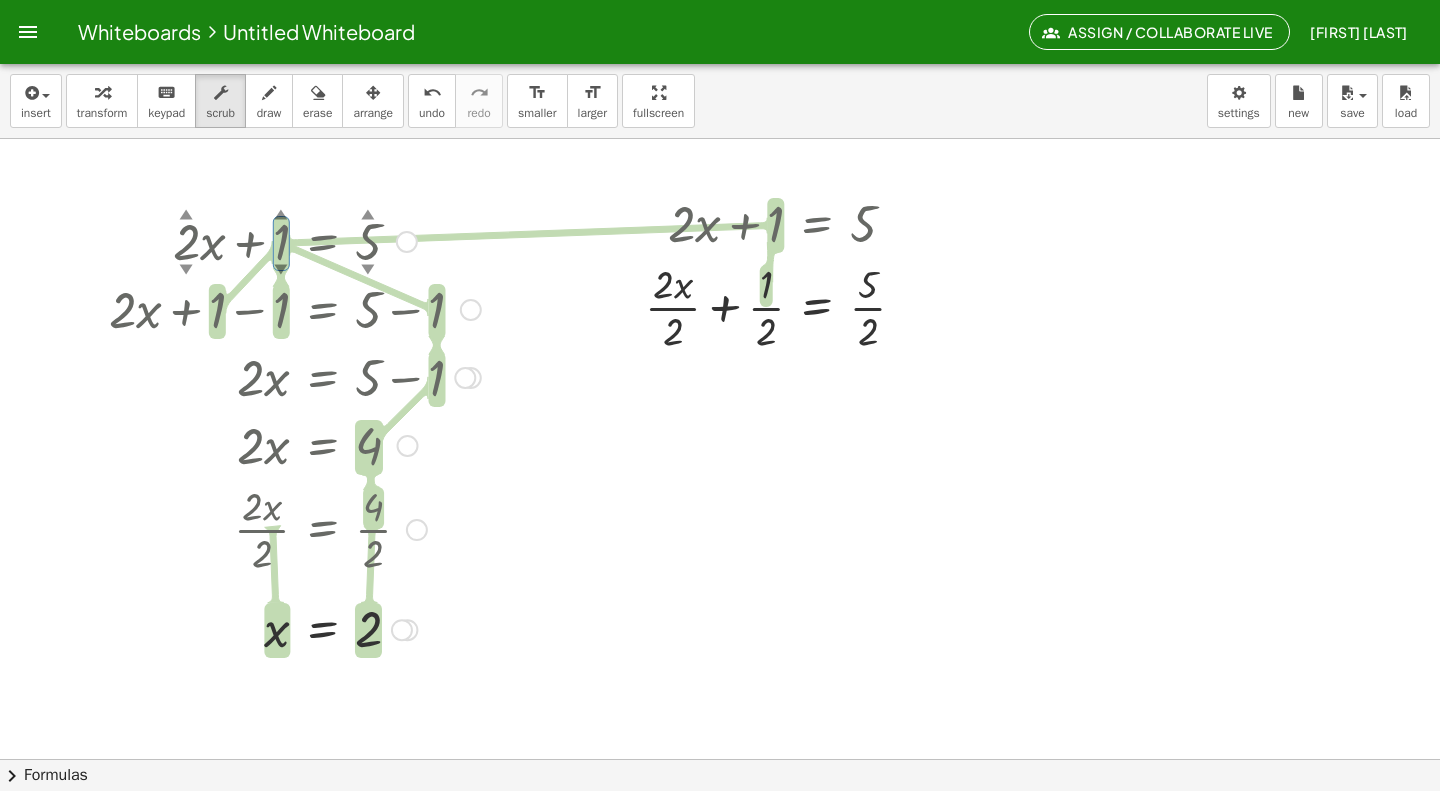 click at bounding box center (295, 240) 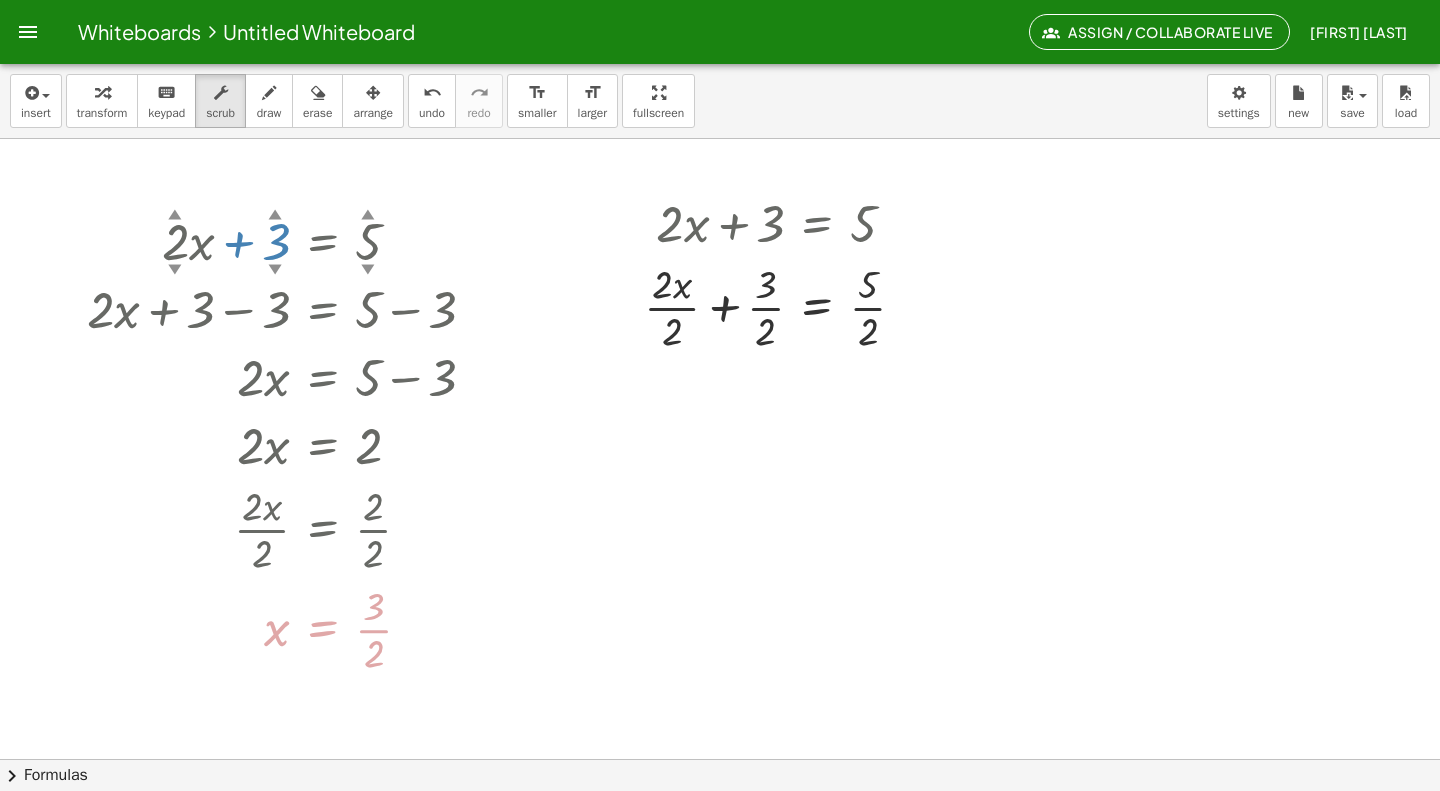 drag, startPoint x: 279, startPoint y: 215, endPoint x: 271, endPoint y: 188, distance: 28.160255 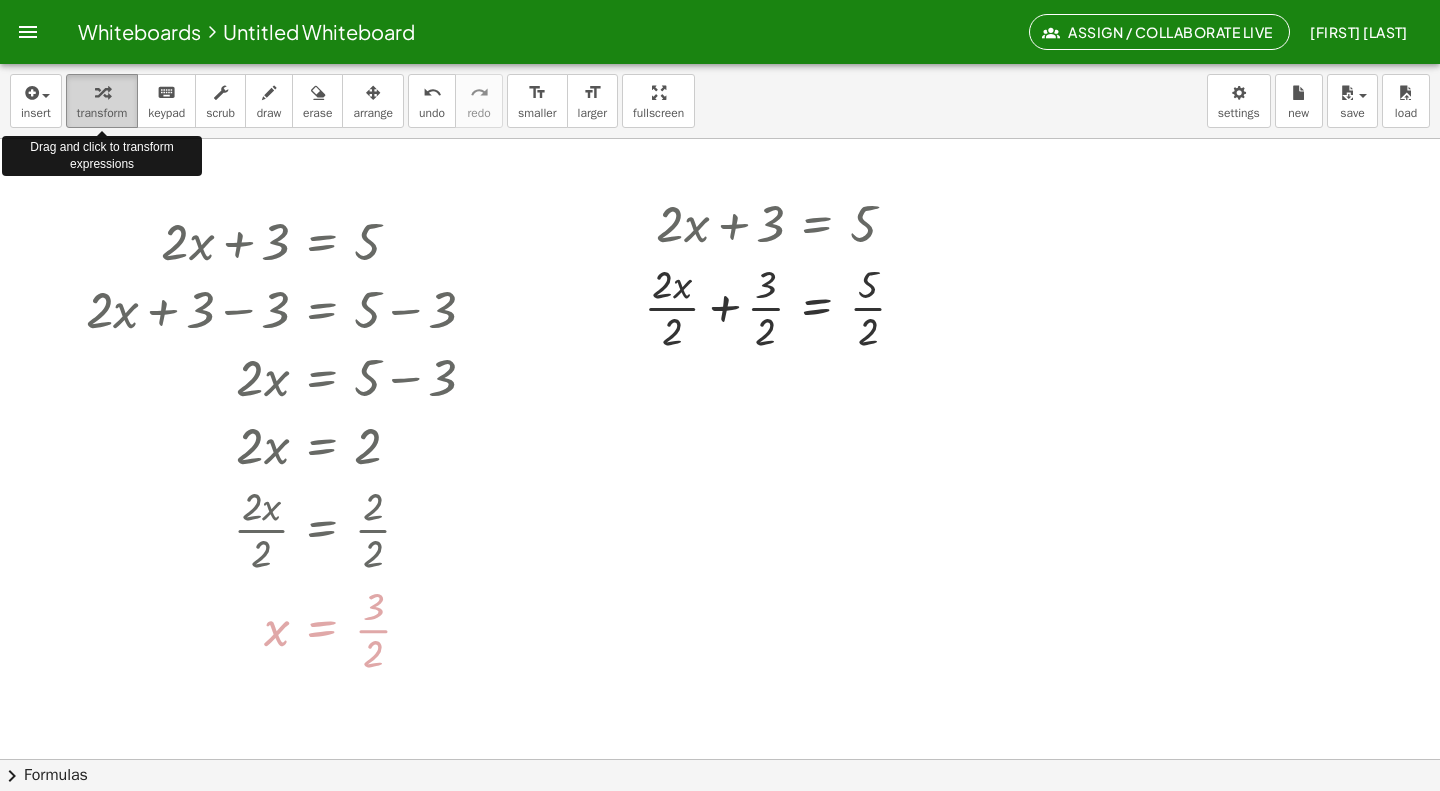 click at bounding box center (102, 92) 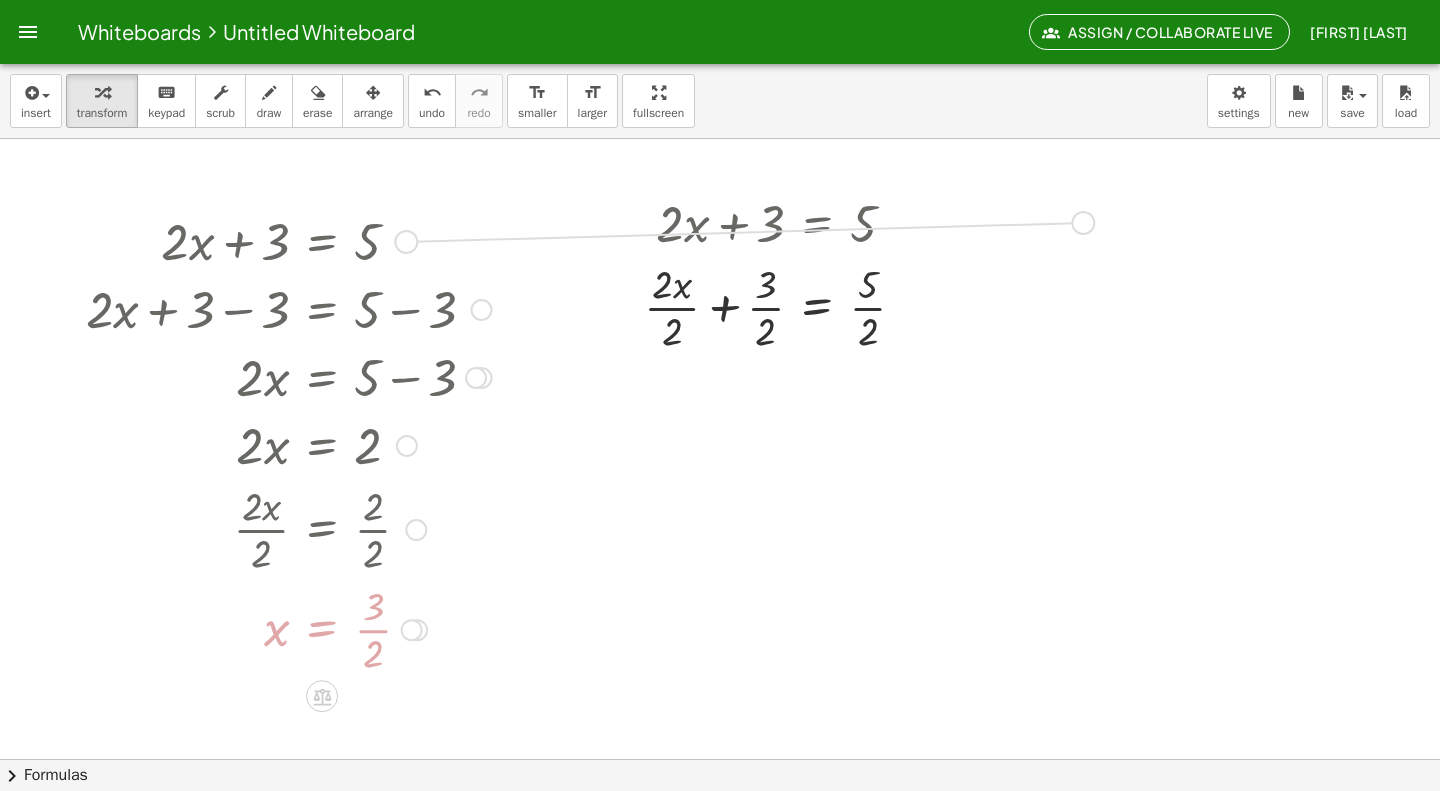 drag, startPoint x: 410, startPoint y: 243, endPoint x: 1092, endPoint y: 224, distance: 682.2646 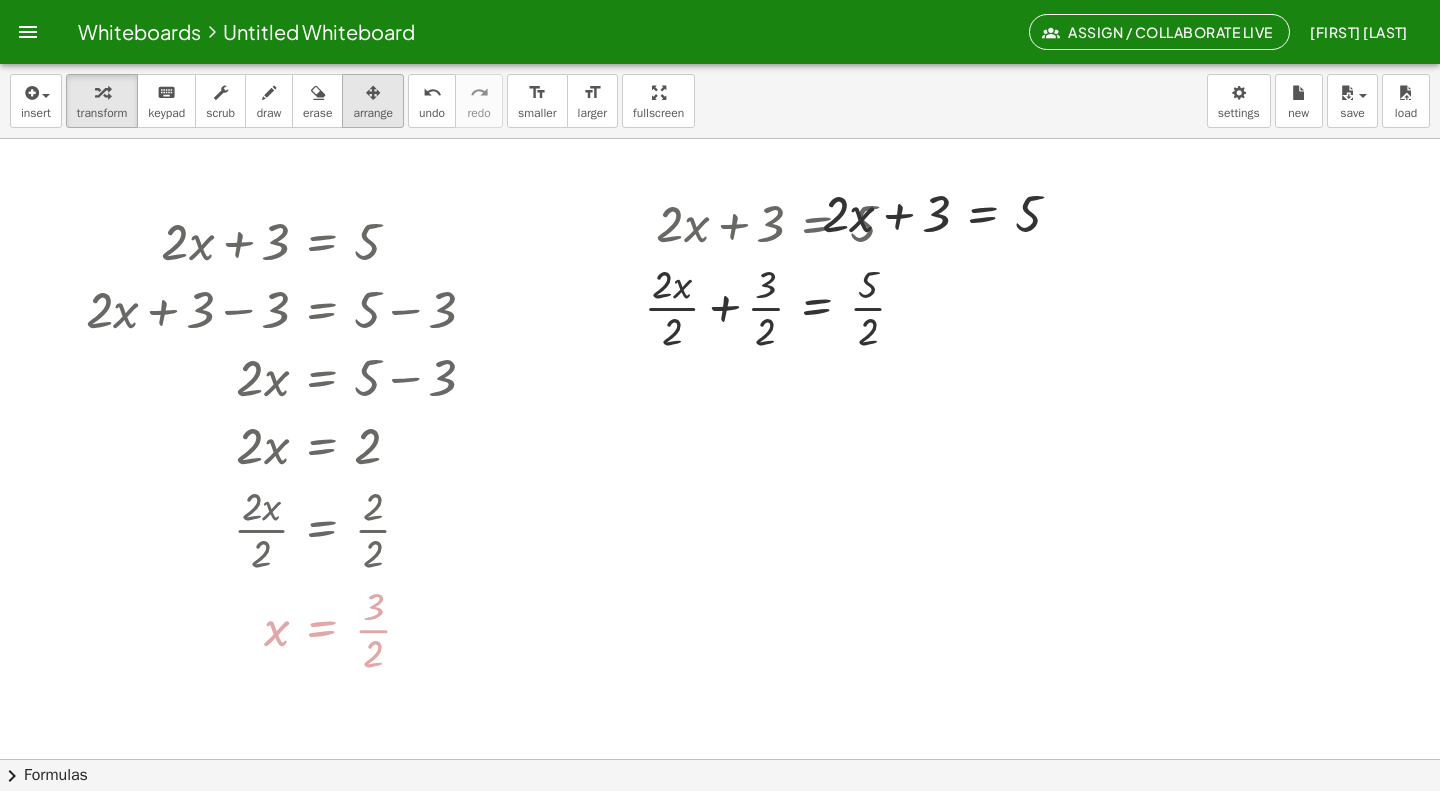 click at bounding box center [373, 93] 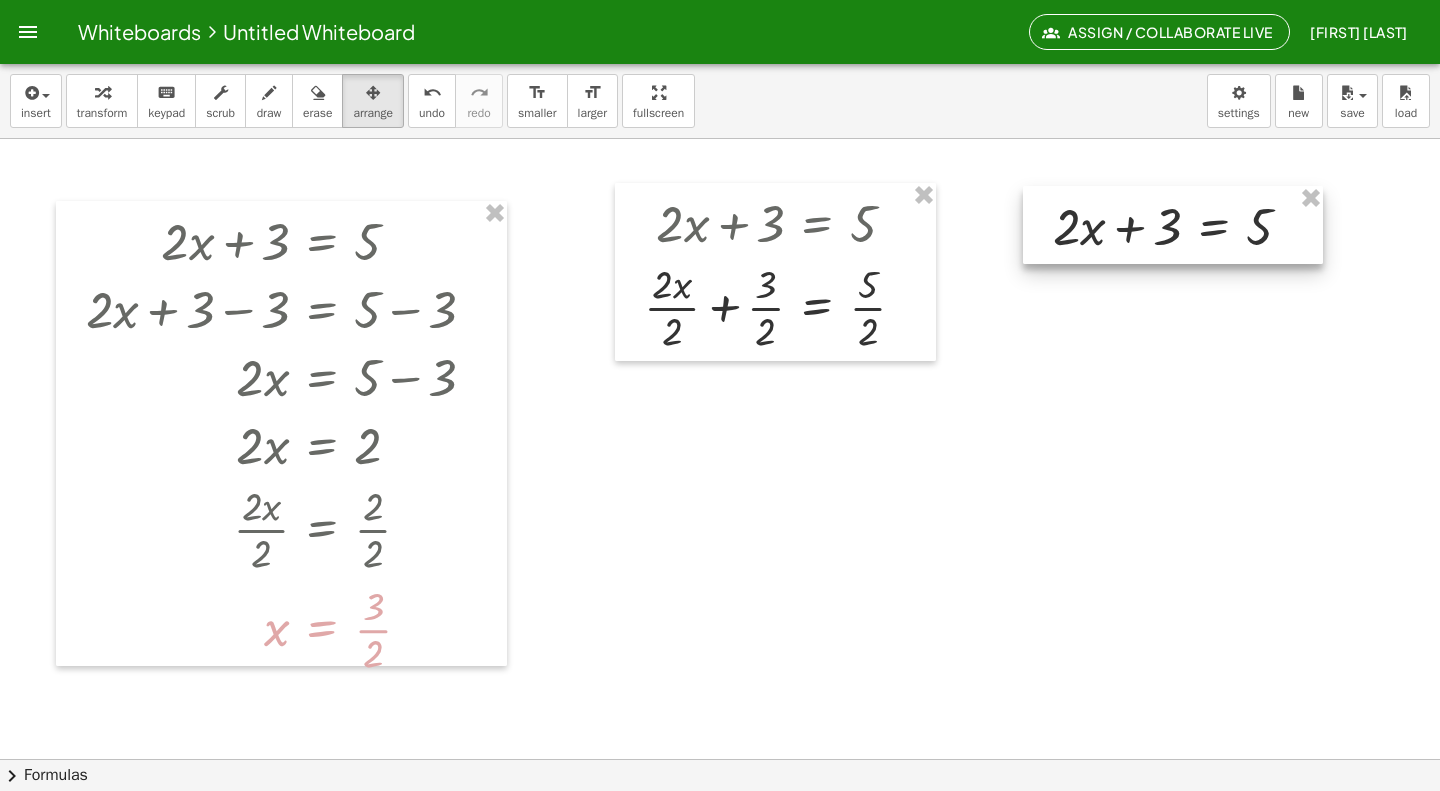 drag, startPoint x: 912, startPoint y: 198, endPoint x: 1143, endPoint y: 211, distance: 231.36551 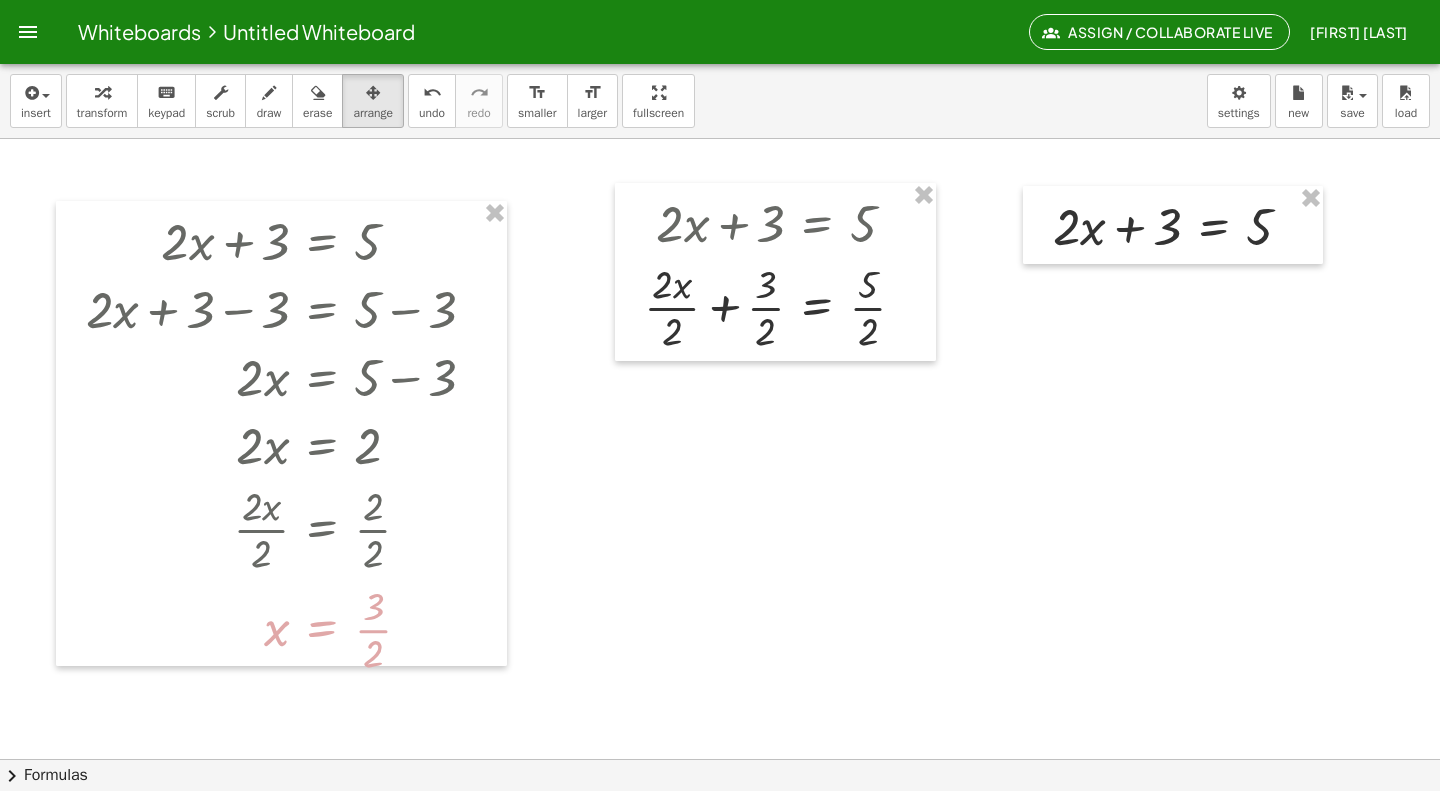 click at bounding box center [720, 823] 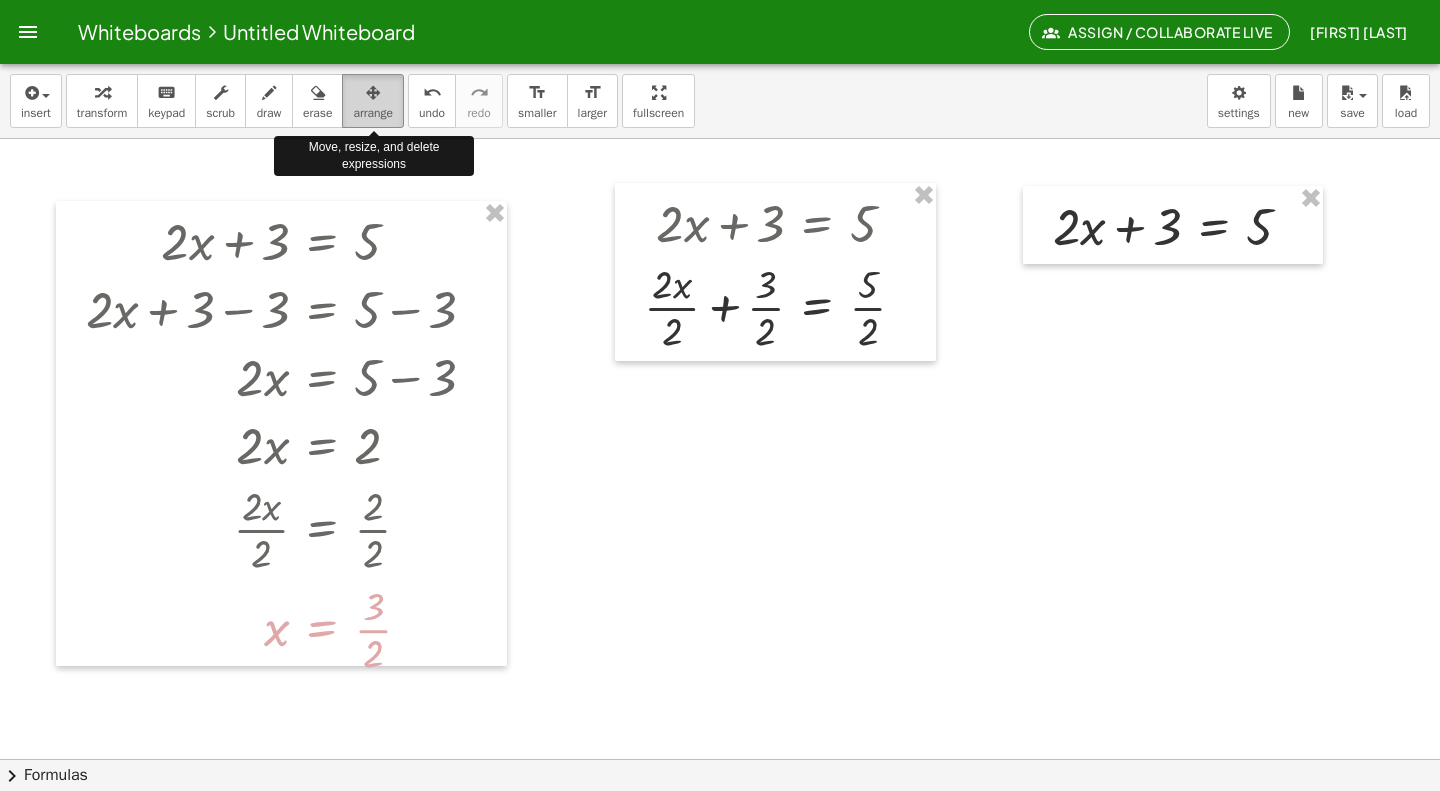 click on "arrange" at bounding box center [373, 113] 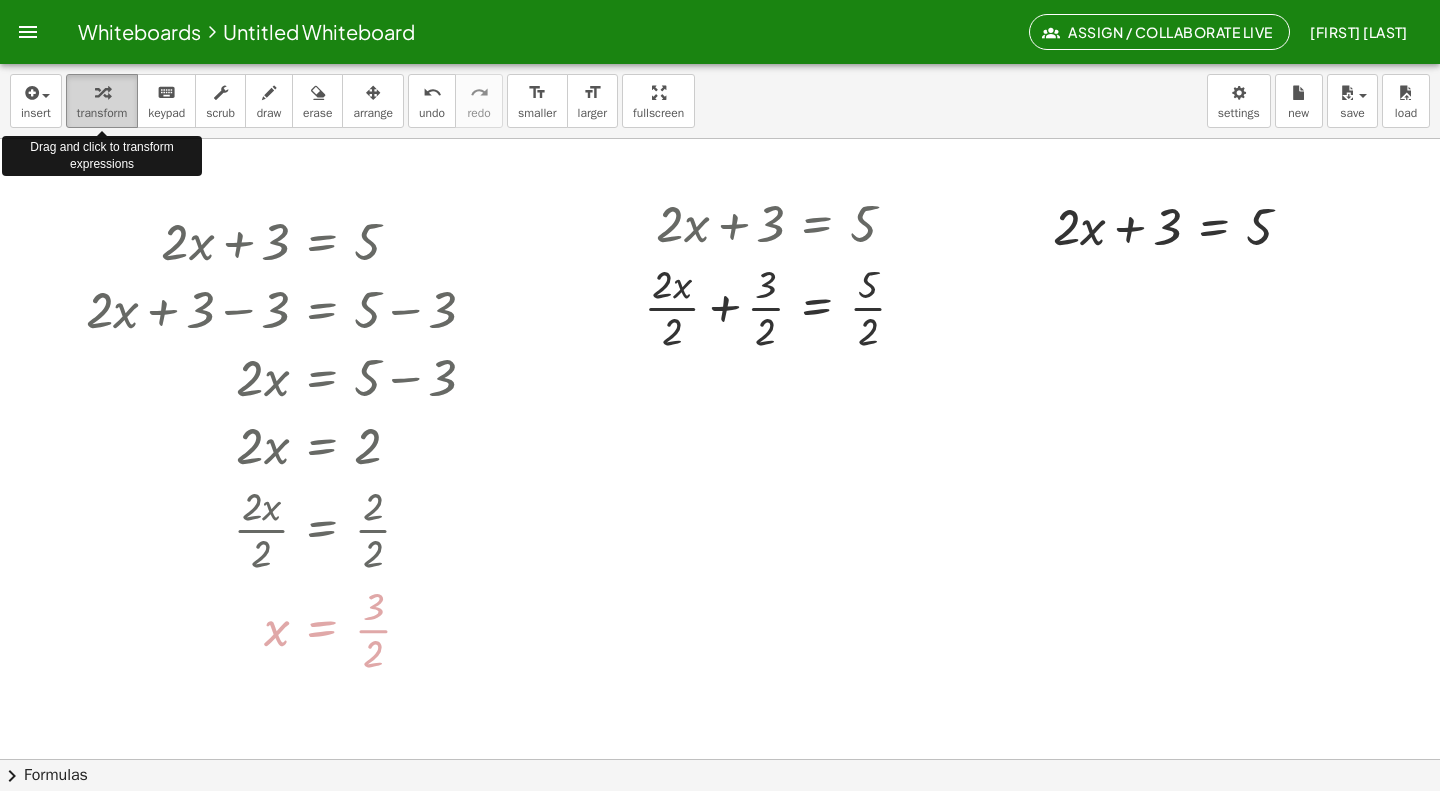 click at bounding box center [102, 92] 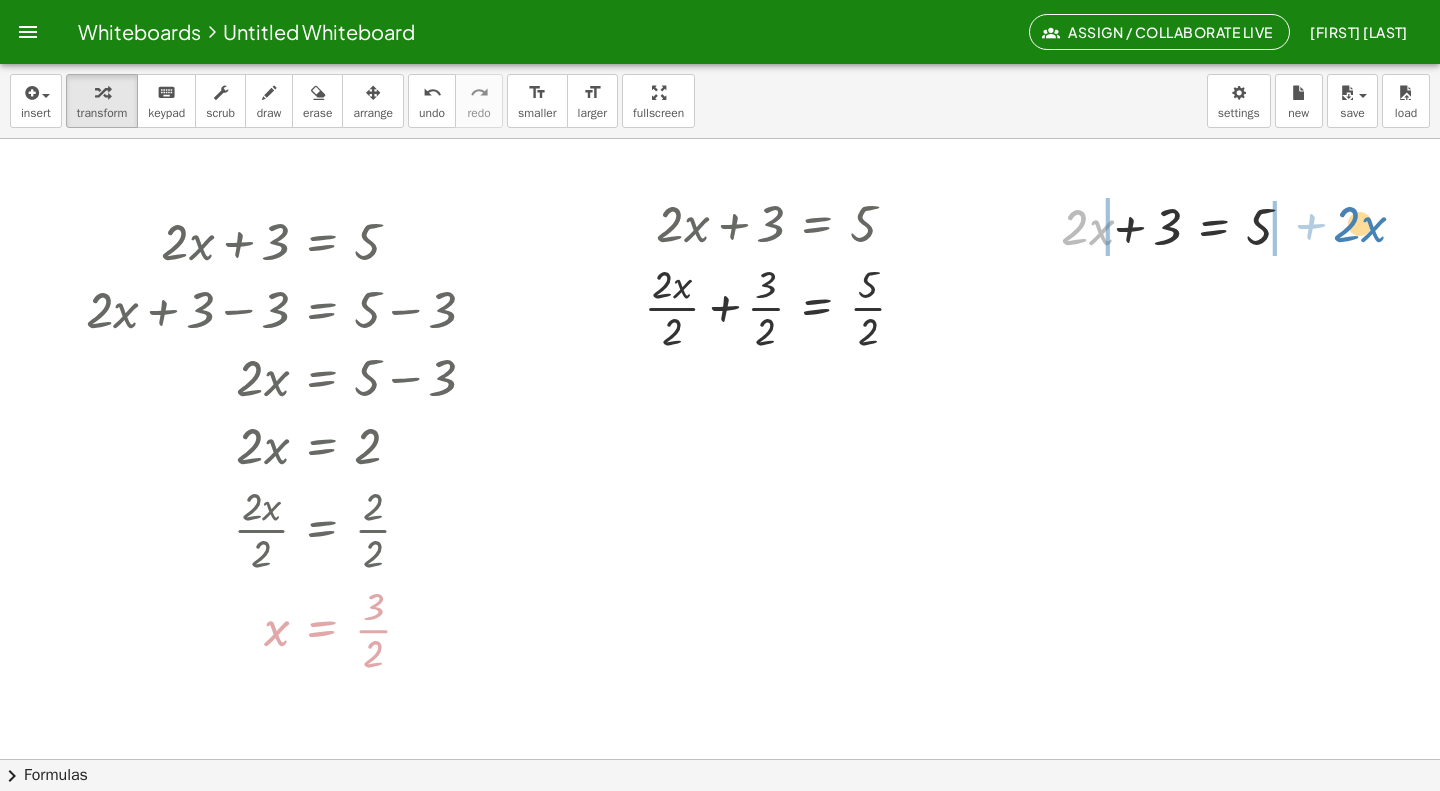 drag, startPoint x: 1070, startPoint y: 233, endPoint x: 1339, endPoint y: 228, distance: 269.04648 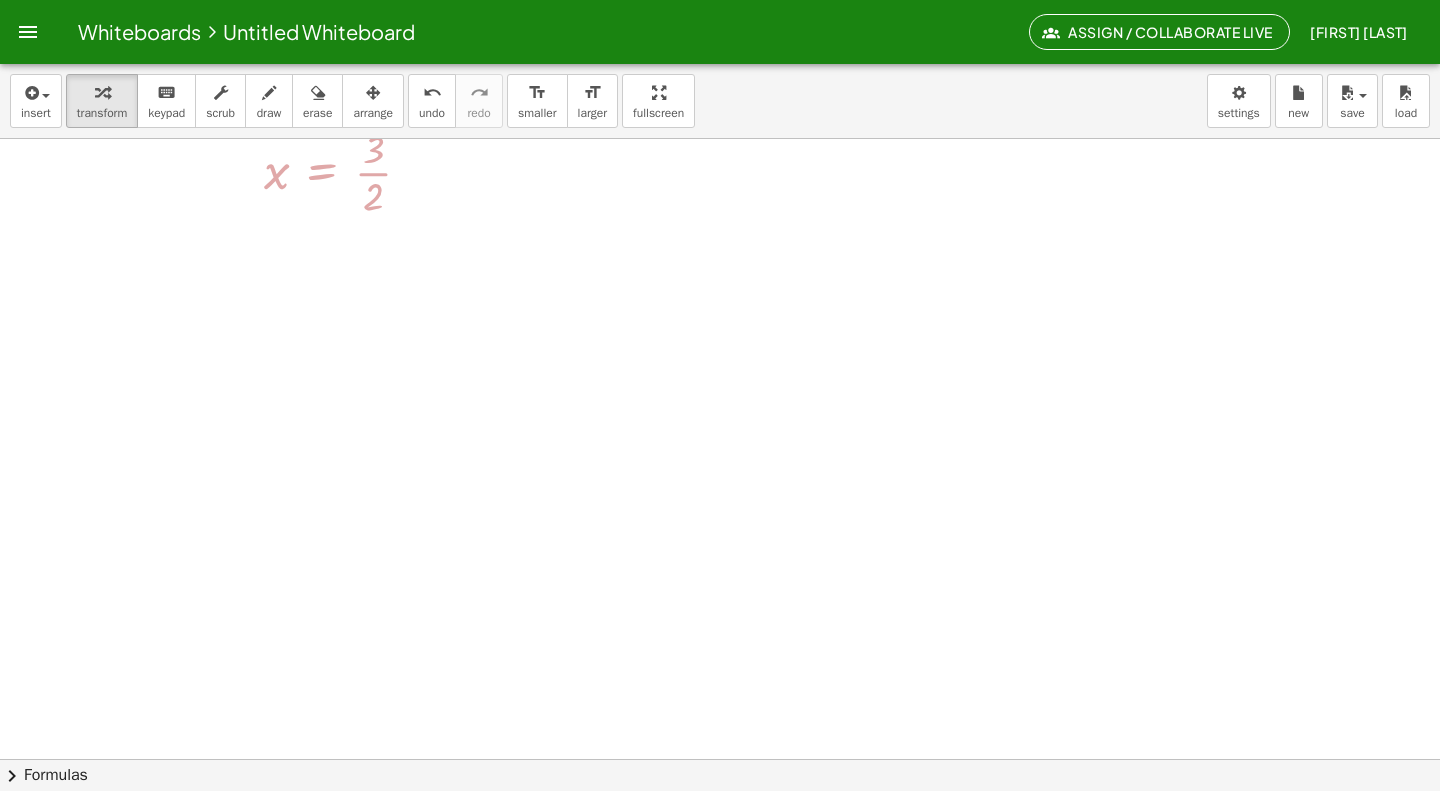 scroll, scrollTop: 514, scrollLeft: 0, axis: vertical 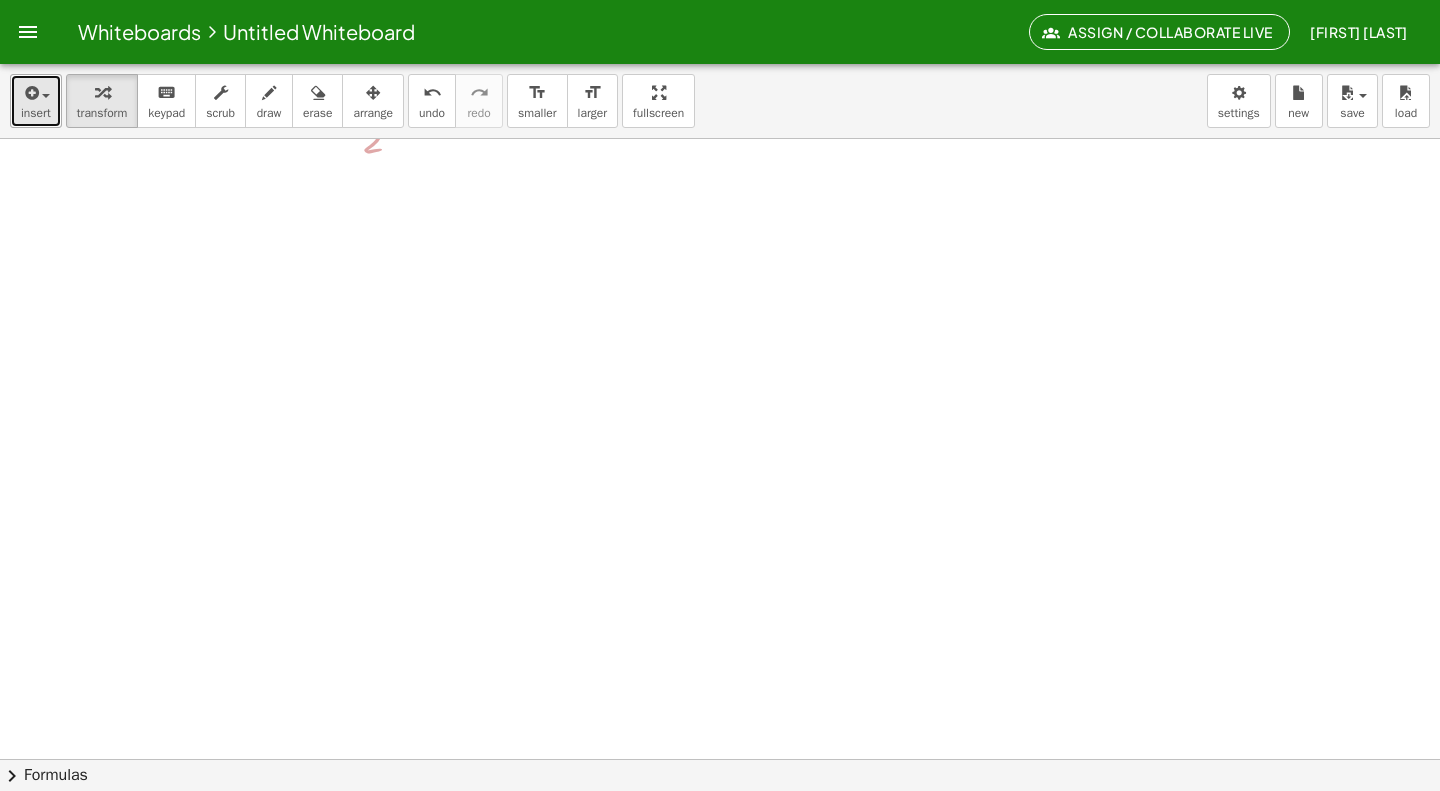 click on "insert" at bounding box center (36, 113) 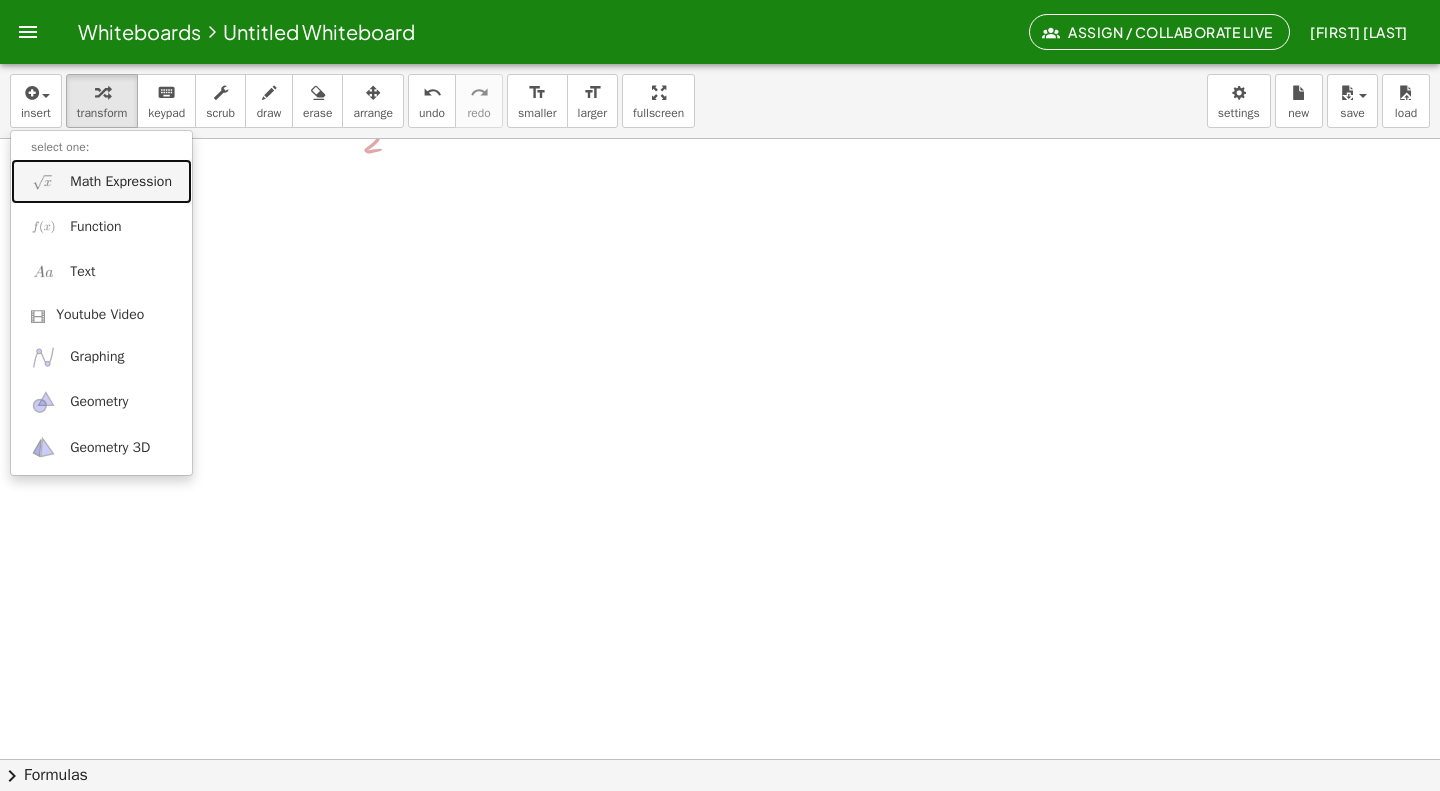 click on "Math Expression" at bounding box center (121, 182) 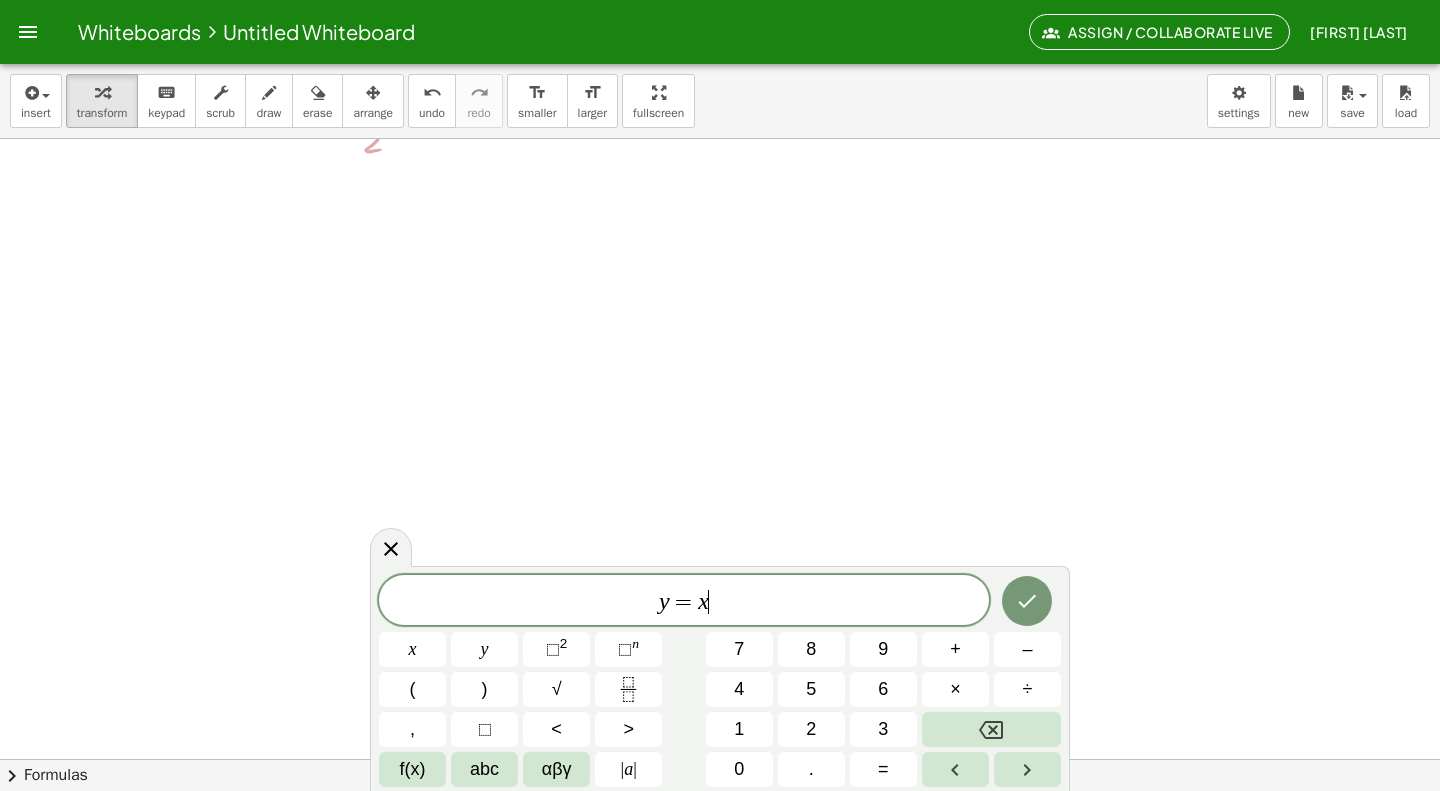 type 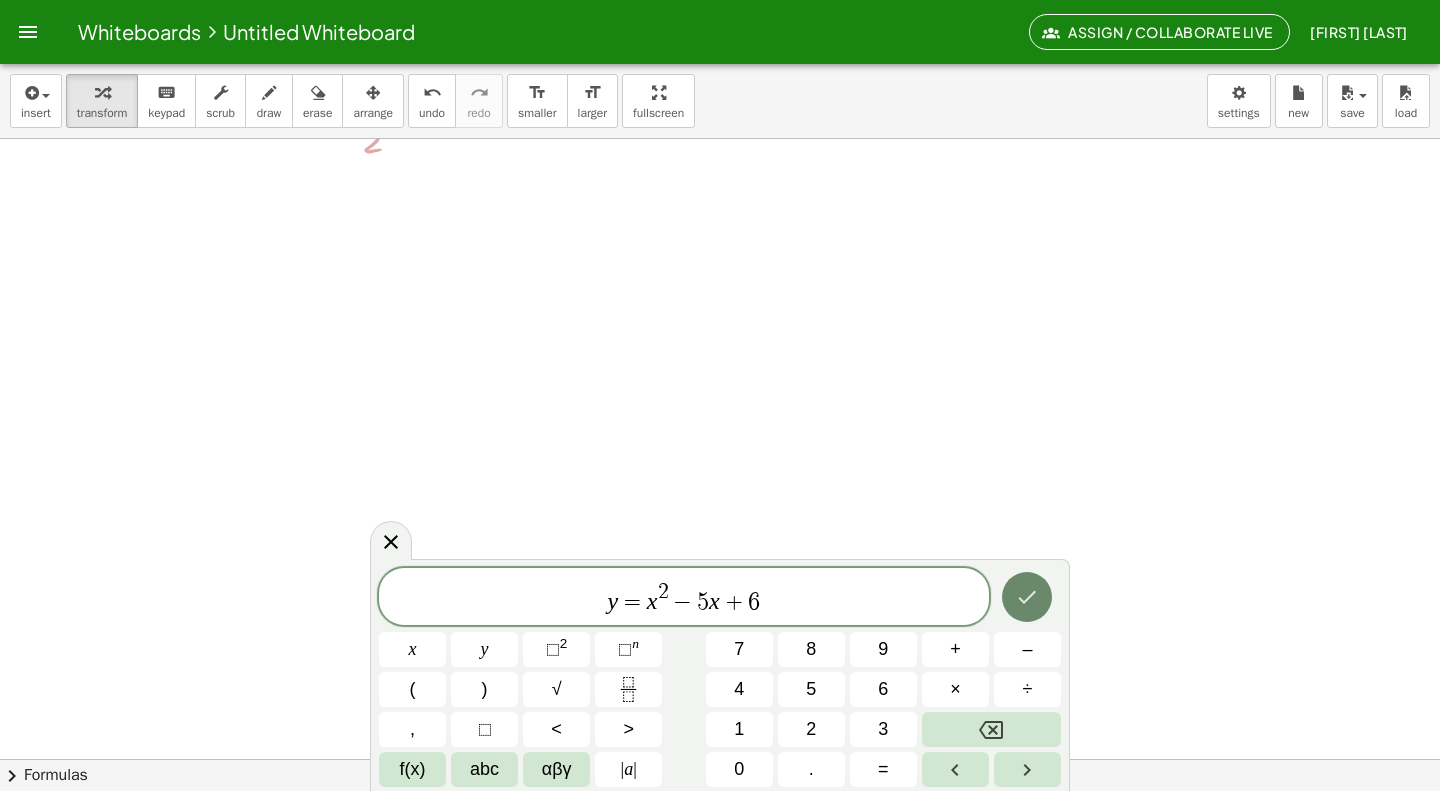 click 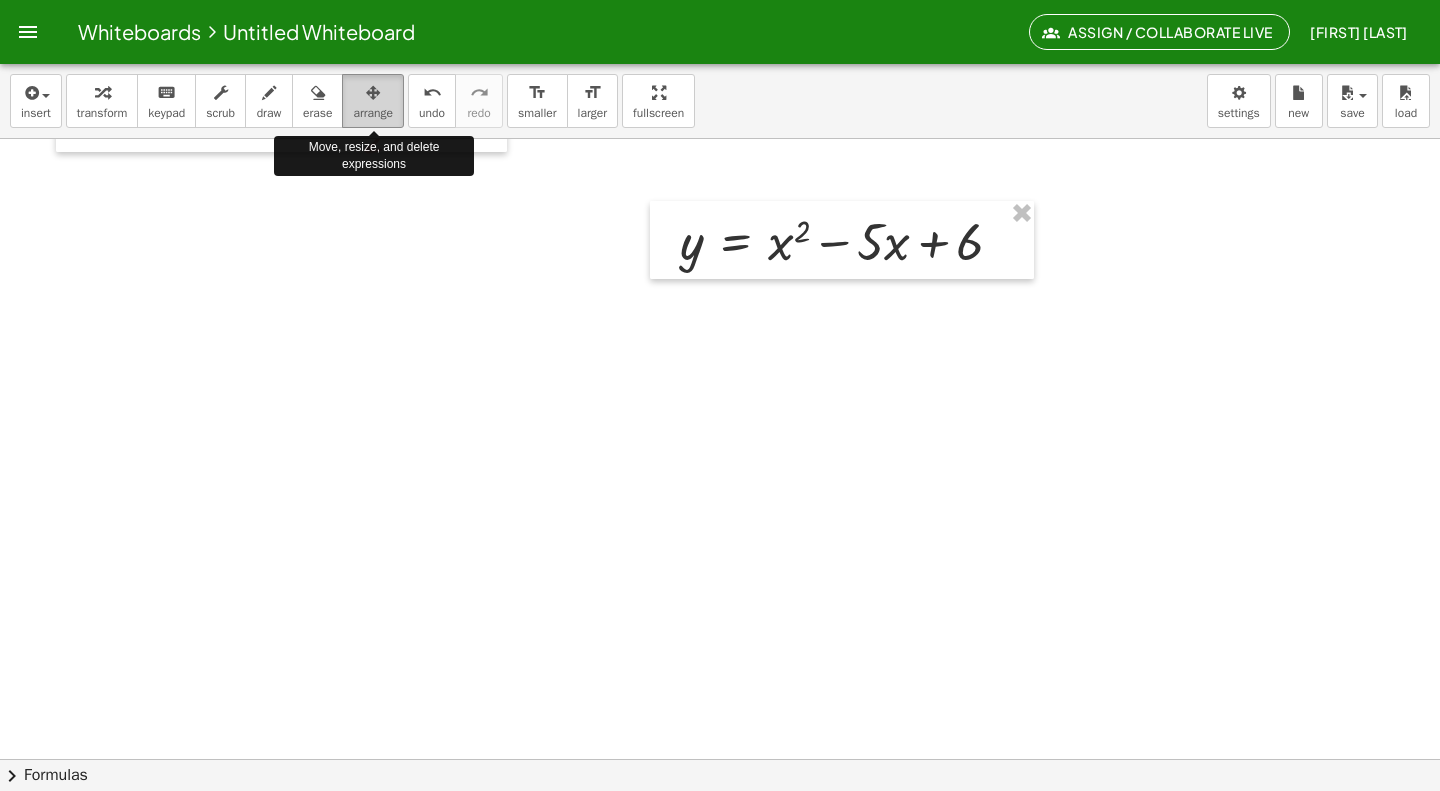 click at bounding box center (373, 93) 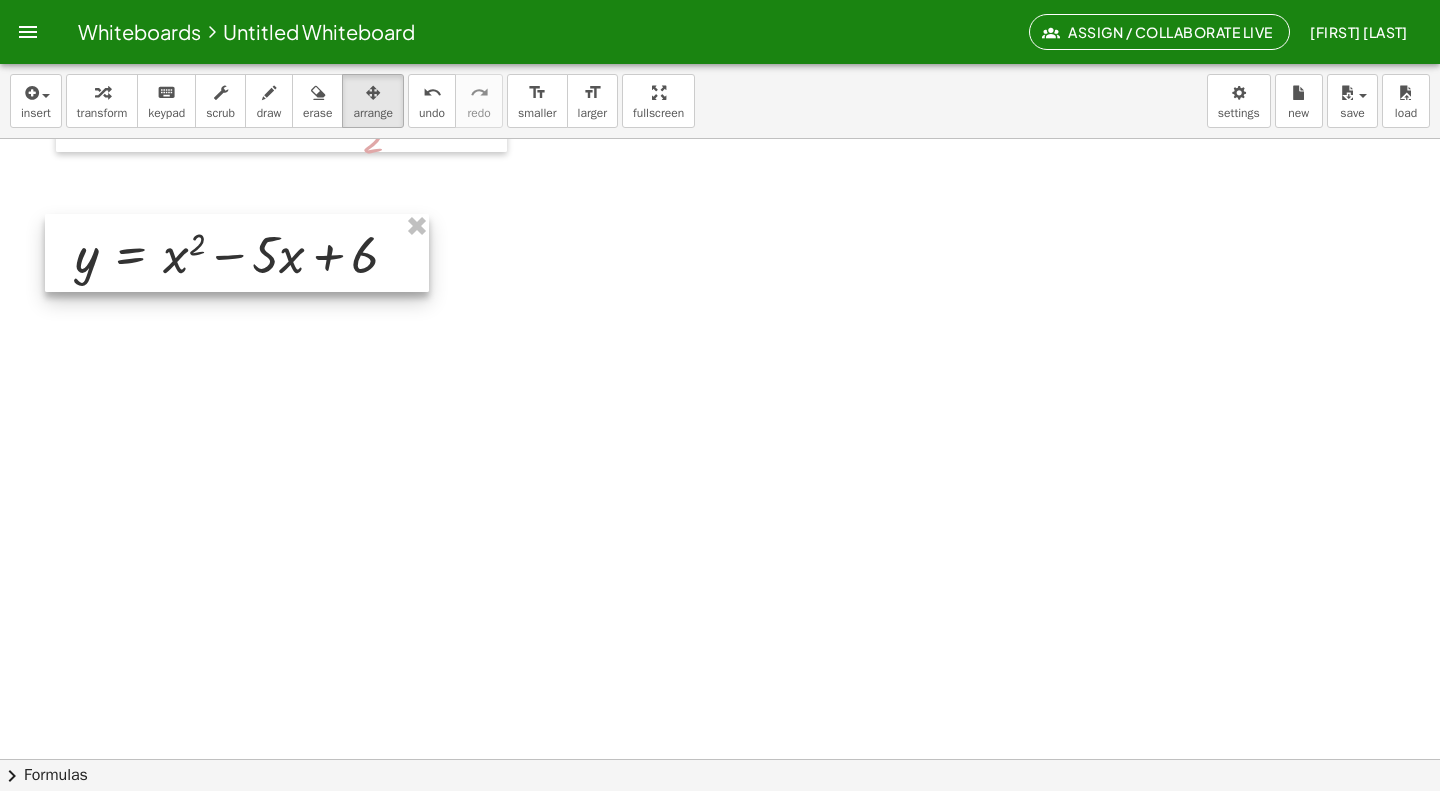 drag, startPoint x: 778, startPoint y: 209, endPoint x: 175, endPoint y: 222, distance: 603.14014 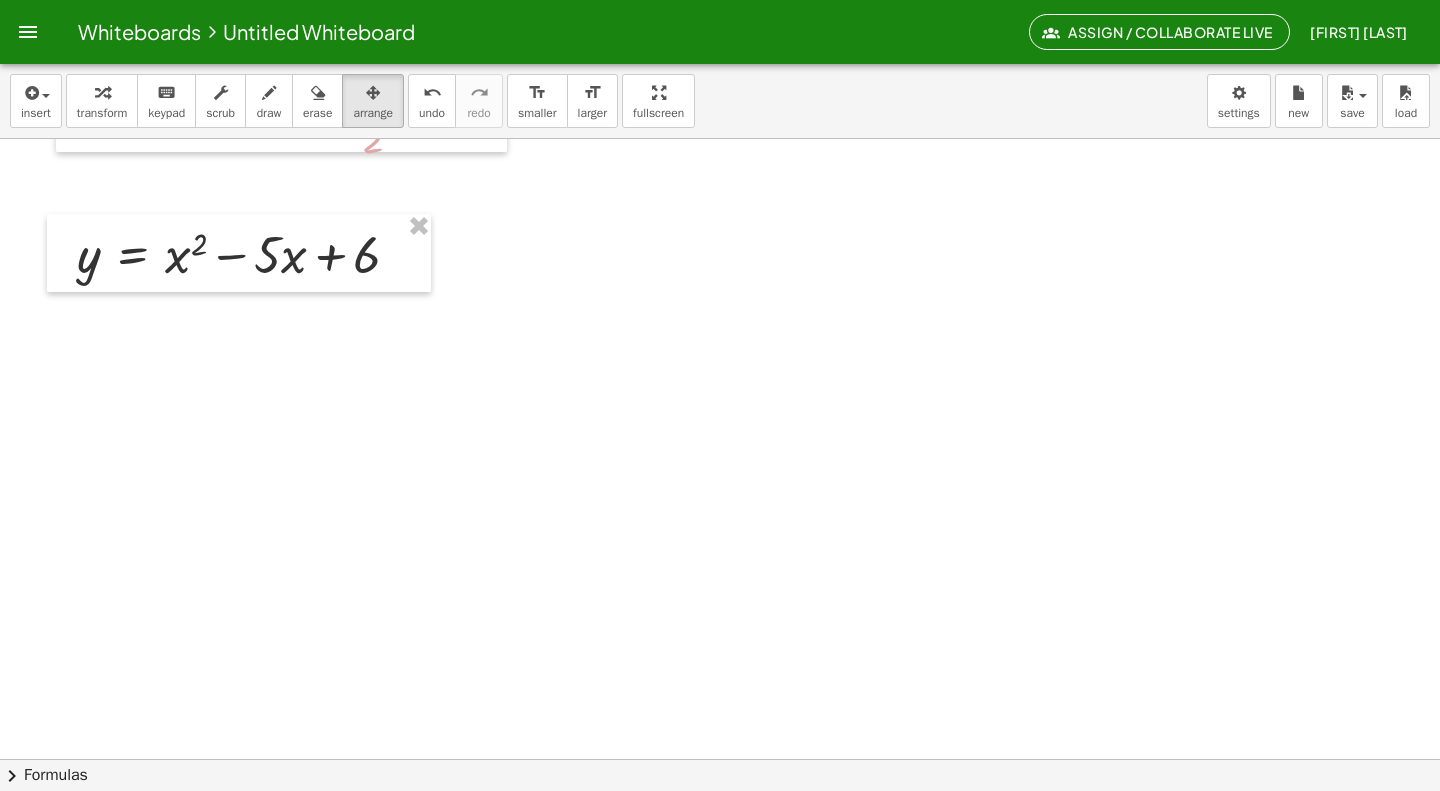 click at bounding box center [720, 309] 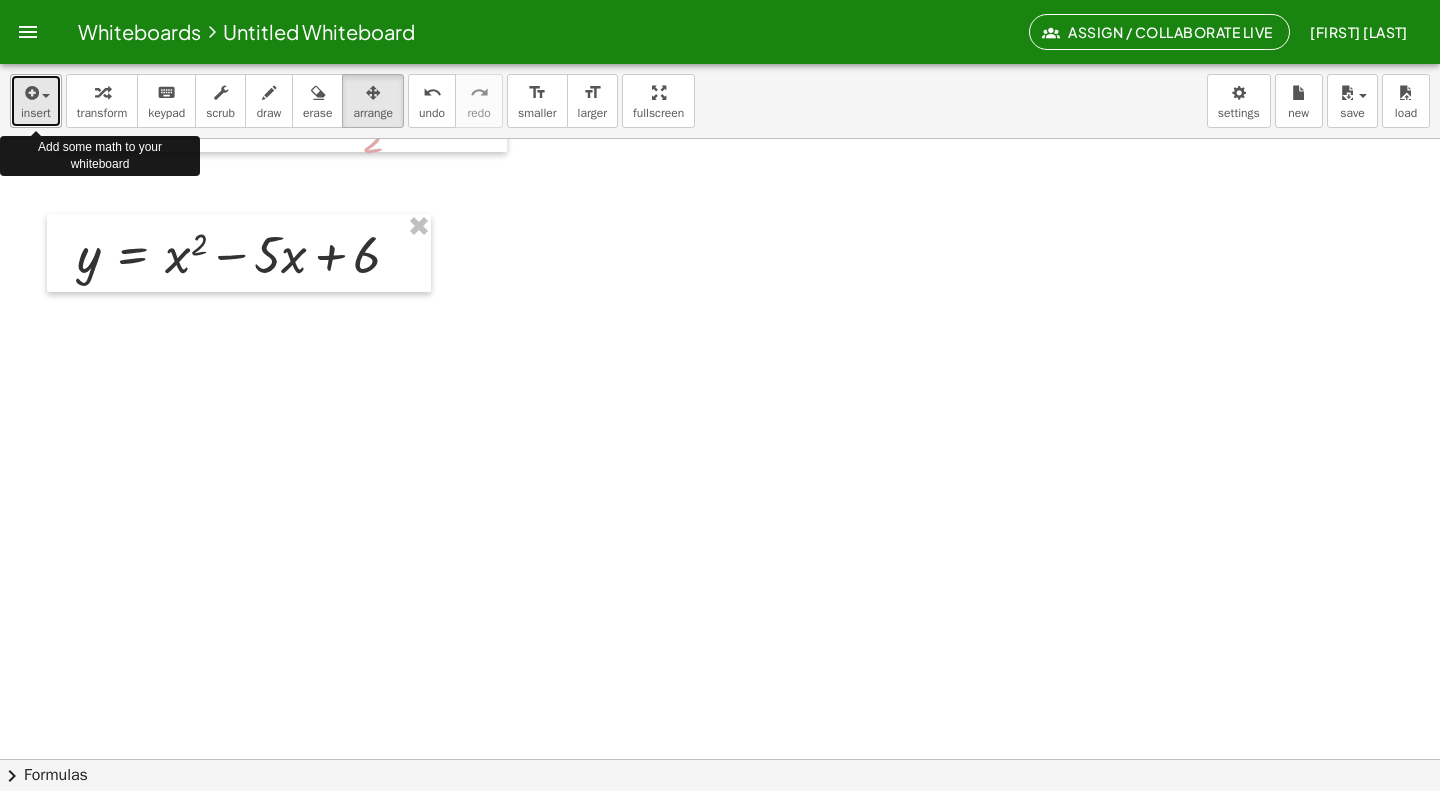 click on "insert" at bounding box center (36, 113) 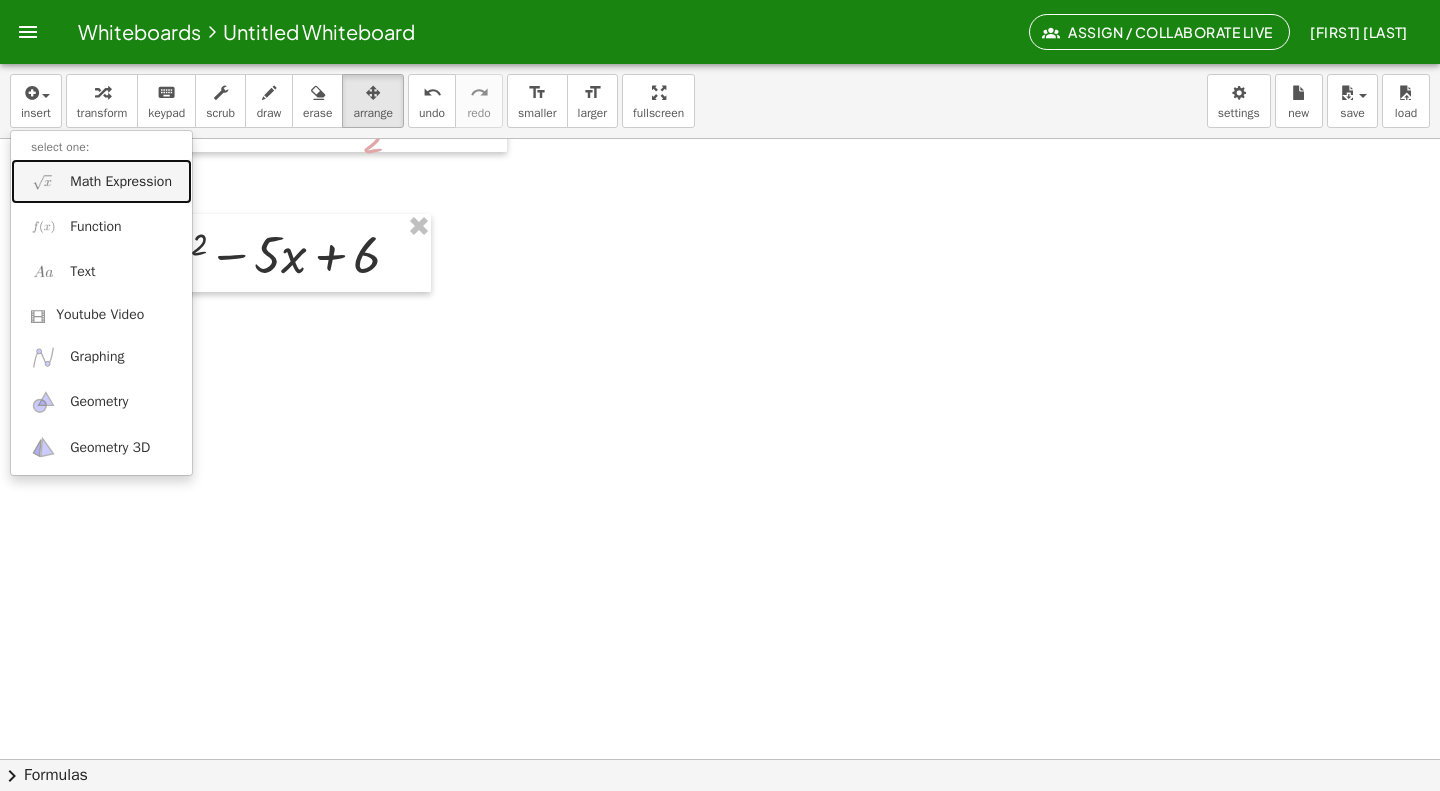 click on "Math Expression" at bounding box center (121, 182) 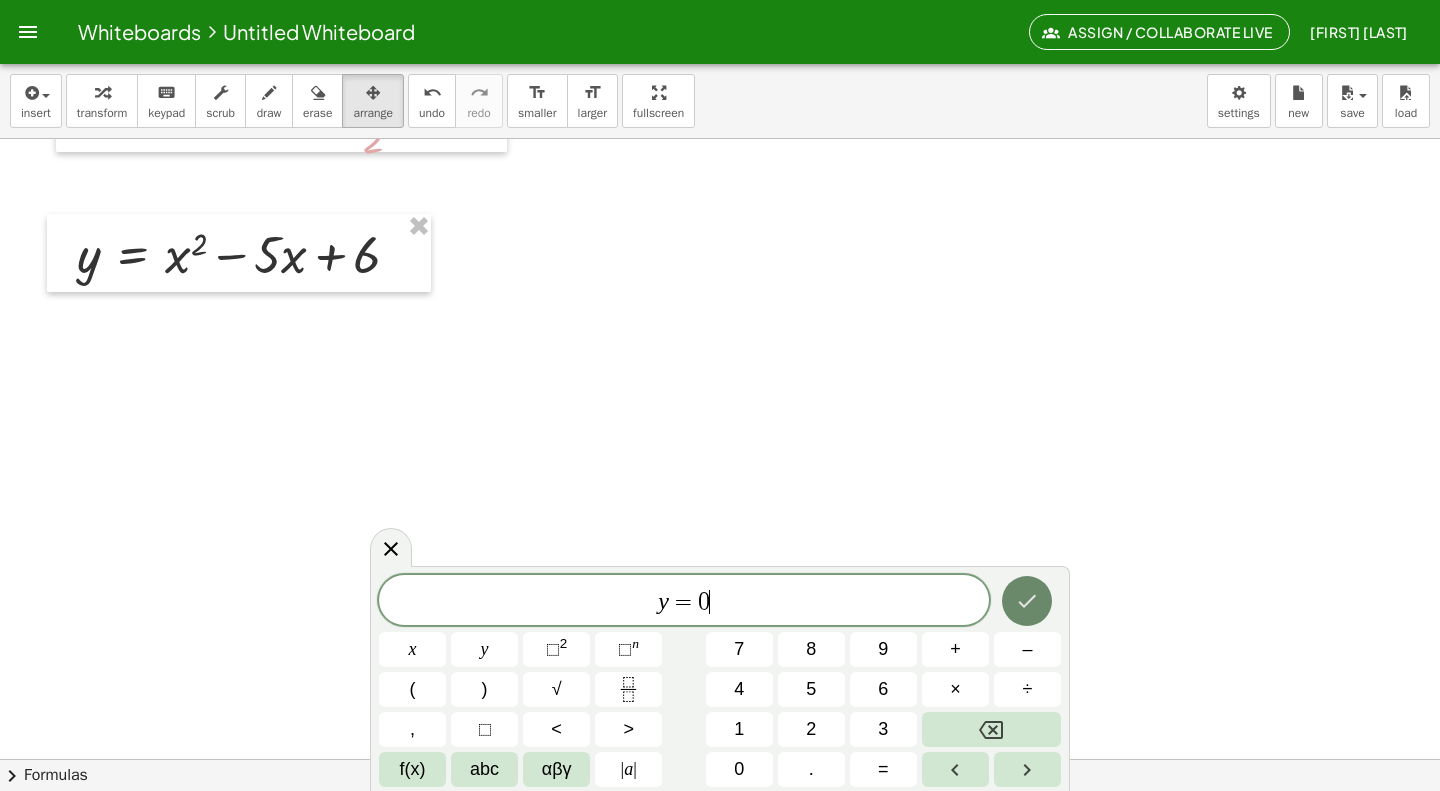 click 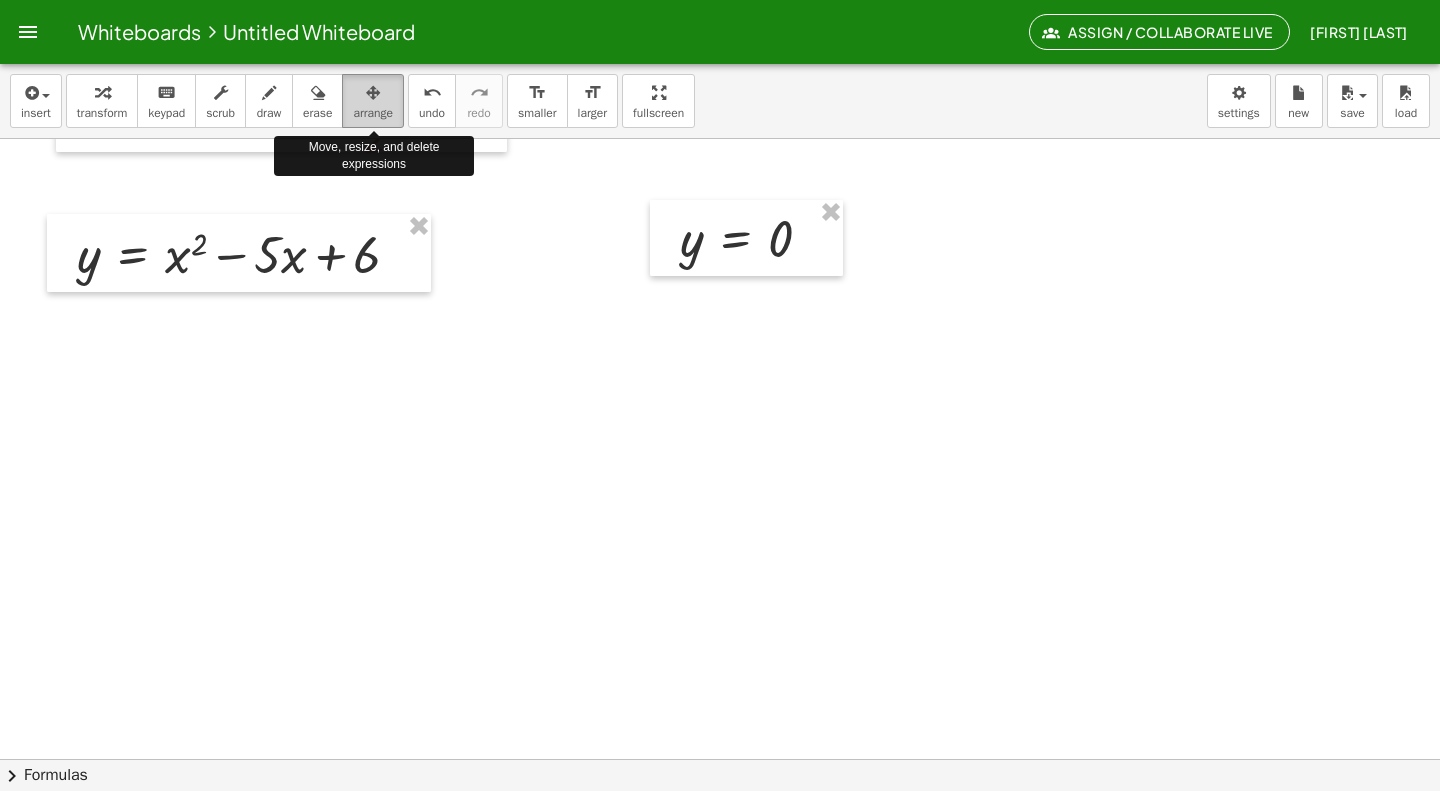 click on "arrange" at bounding box center [373, 113] 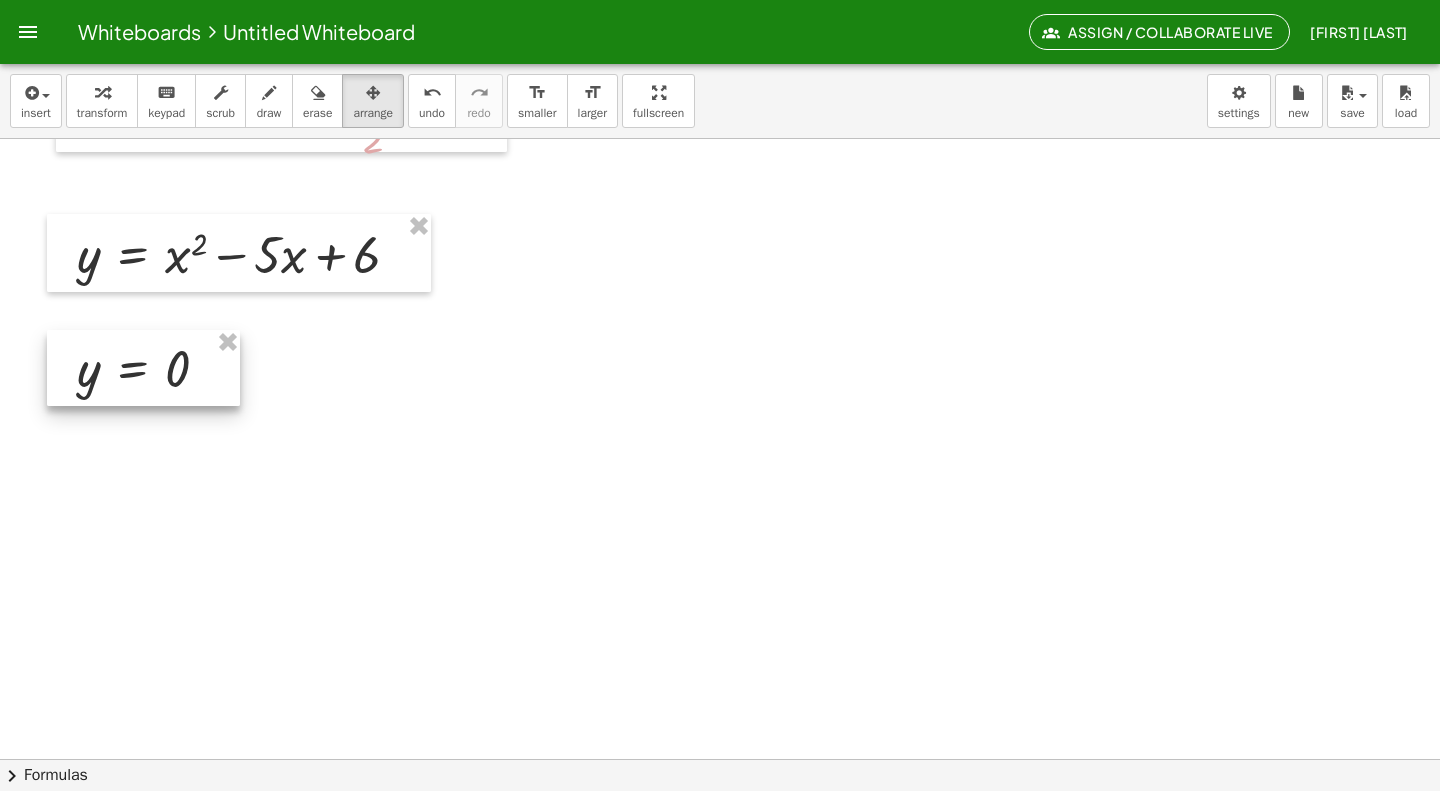 drag, startPoint x: 701, startPoint y: 216, endPoint x: 97, endPoint y: 347, distance: 618.0429 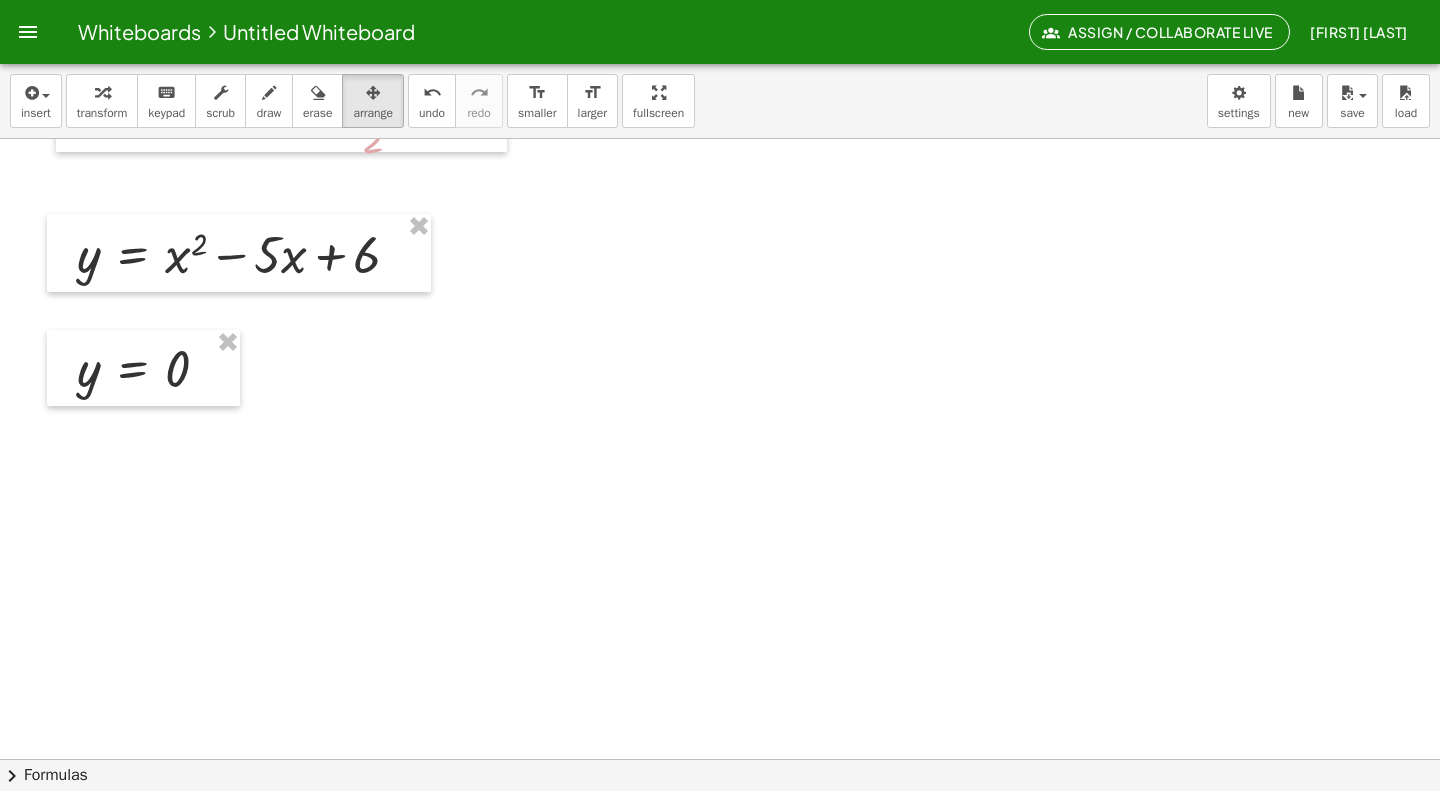 click at bounding box center (720, 309) 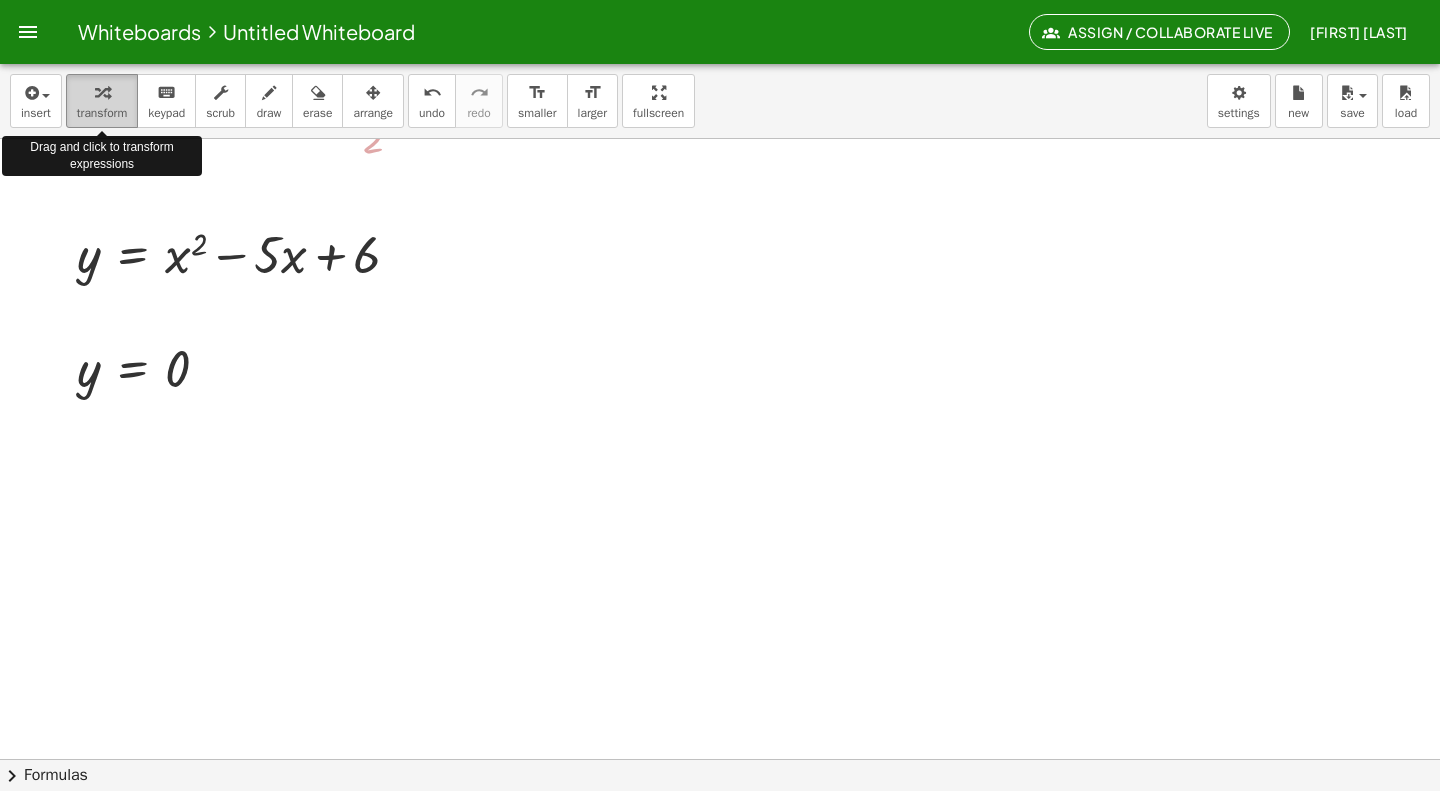 click on "transform" at bounding box center [102, 113] 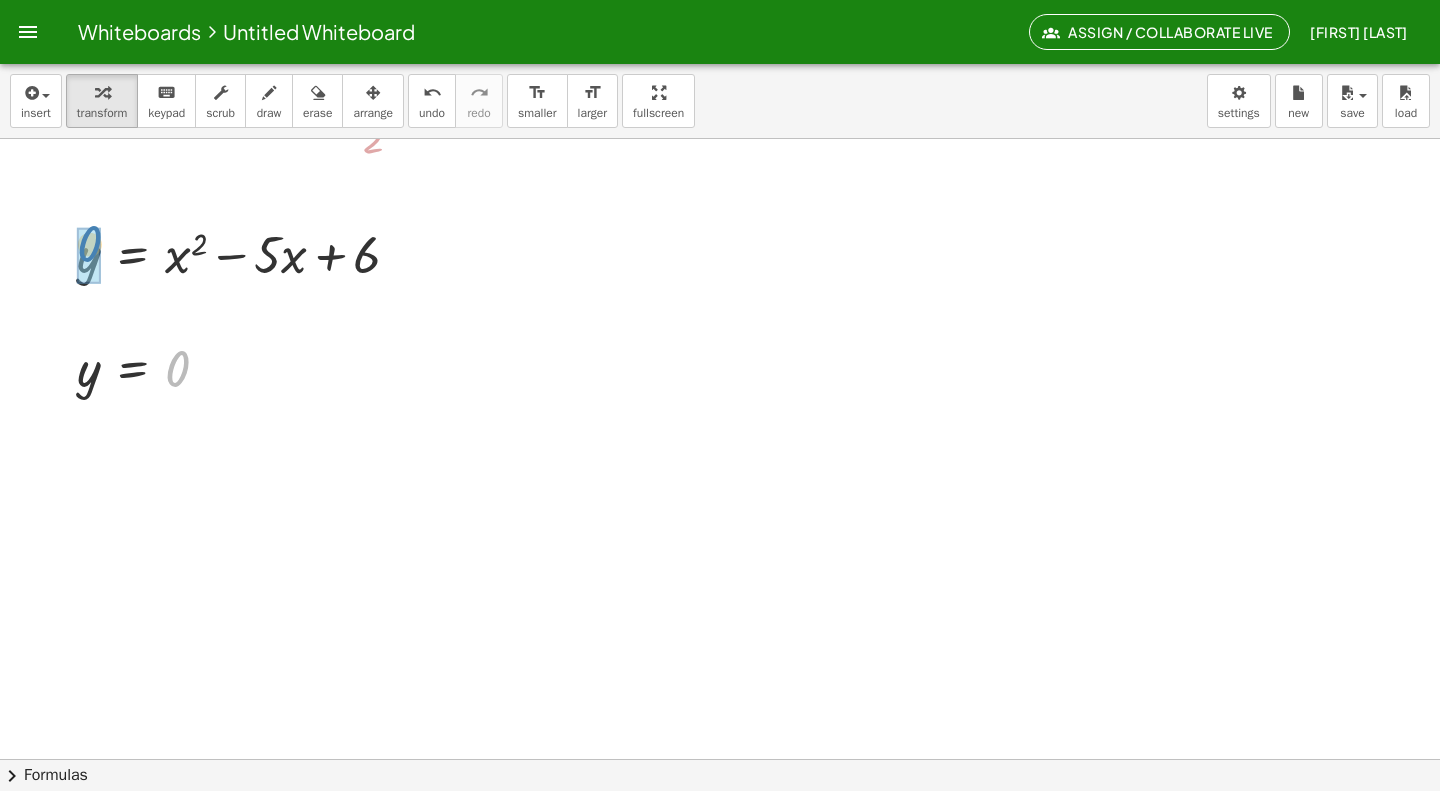 drag, startPoint x: 178, startPoint y: 370, endPoint x: 90, endPoint y: 245, distance: 152.86923 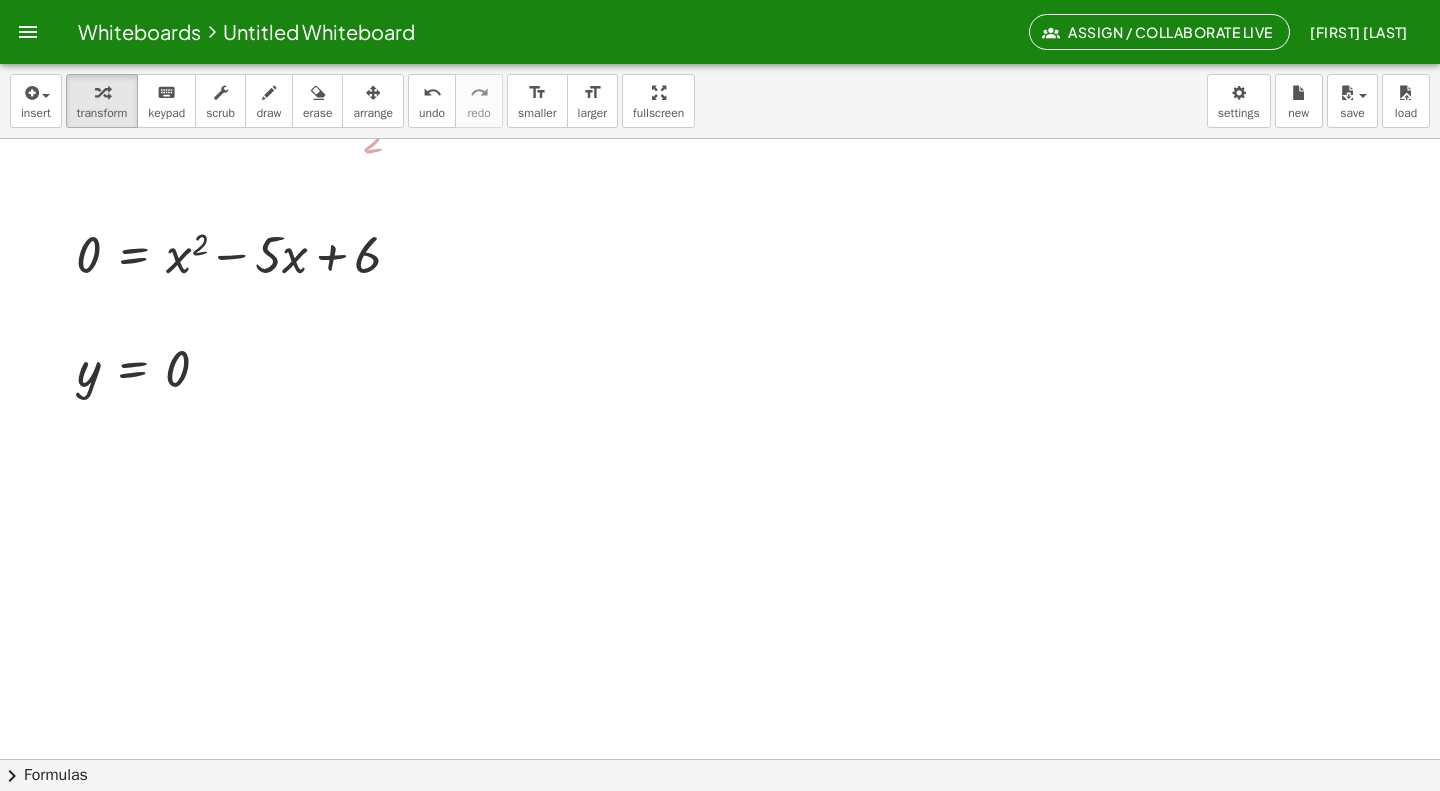 click on "chevron_right  Formulas" 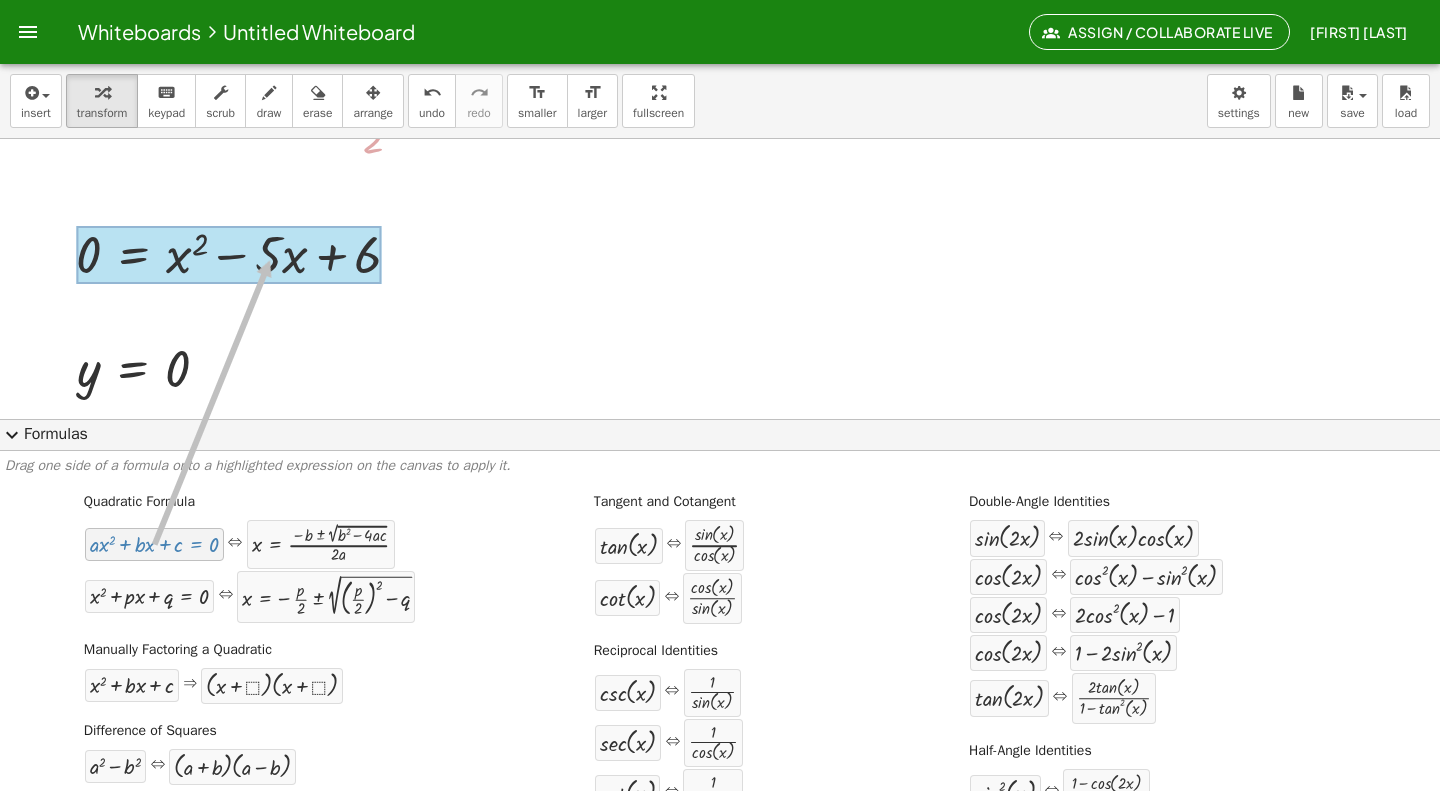 drag, startPoint x: 159, startPoint y: 549, endPoint x: 267, endPoint y: 260, distance: 308.52066 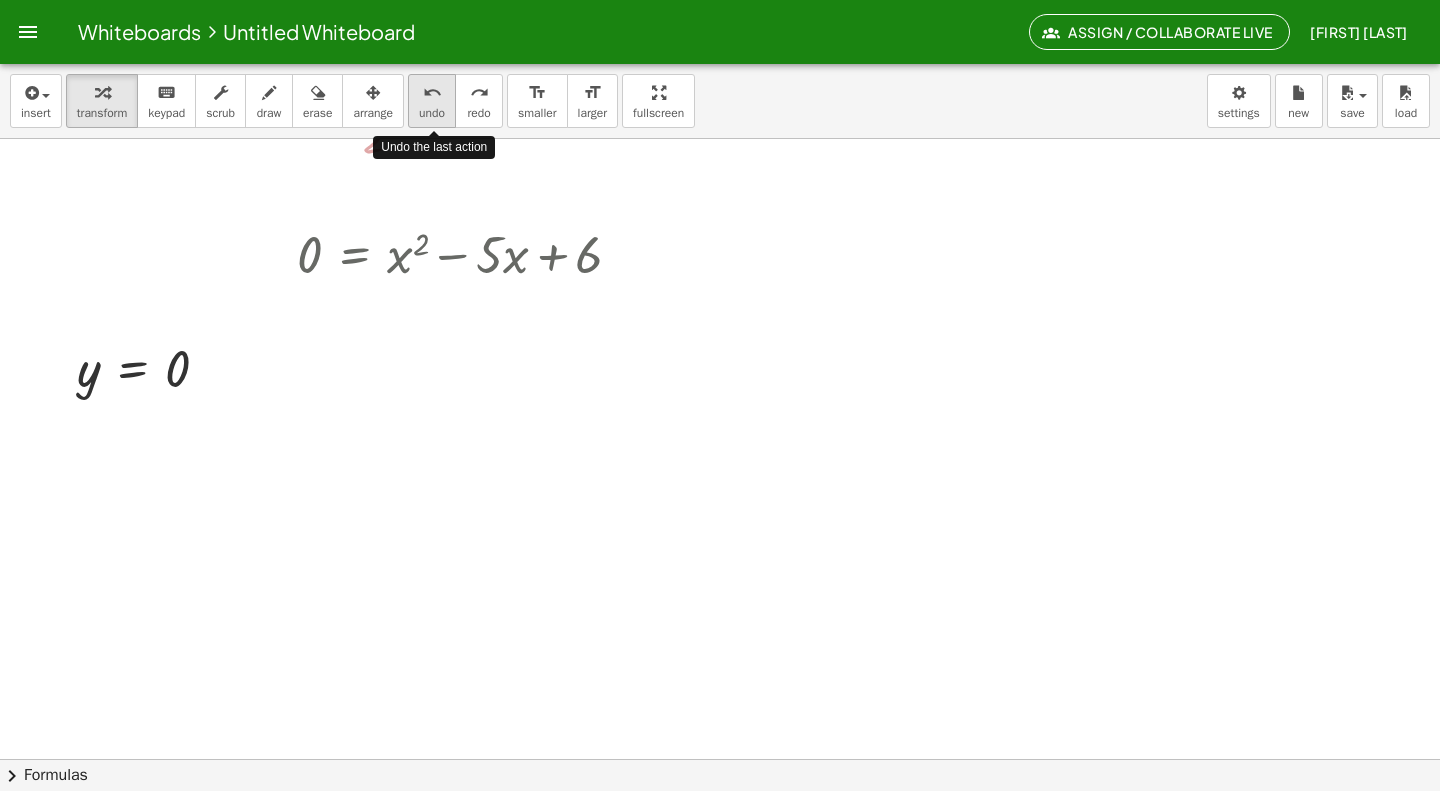 click on "undo" at bounding box center [432, 93] 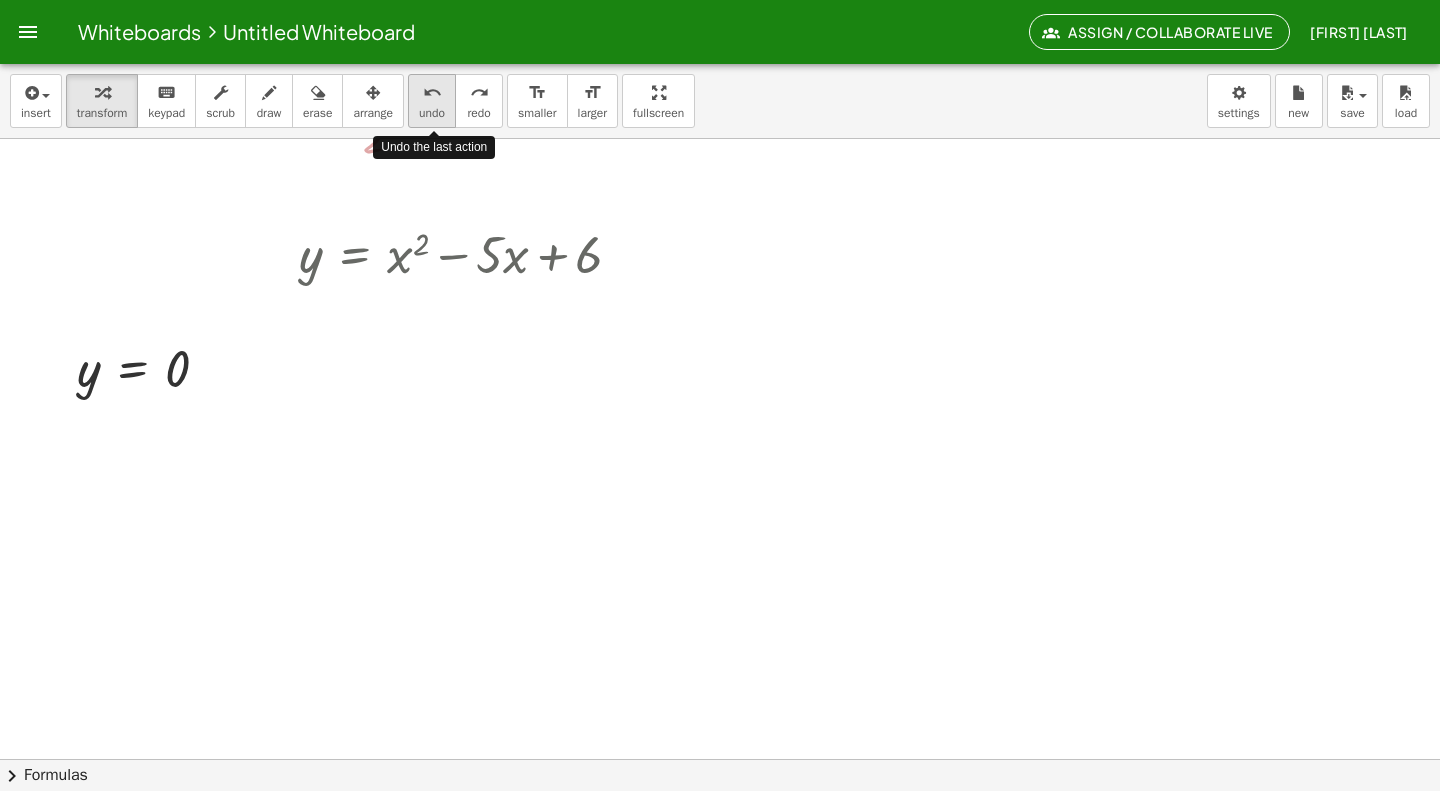 click on "undo" at bounding box center (432, 93) 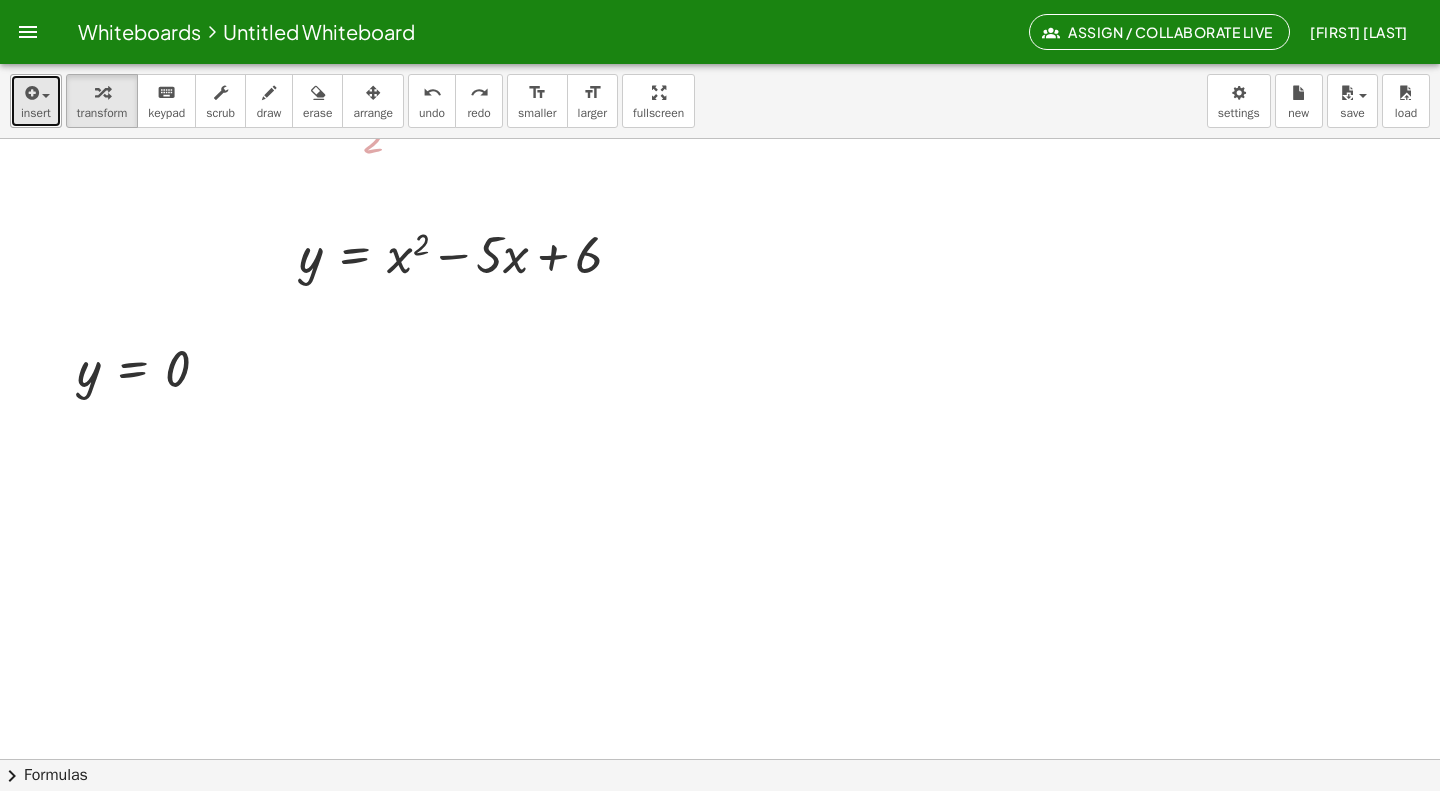 click on "insert" at bounding box center (36, 113) 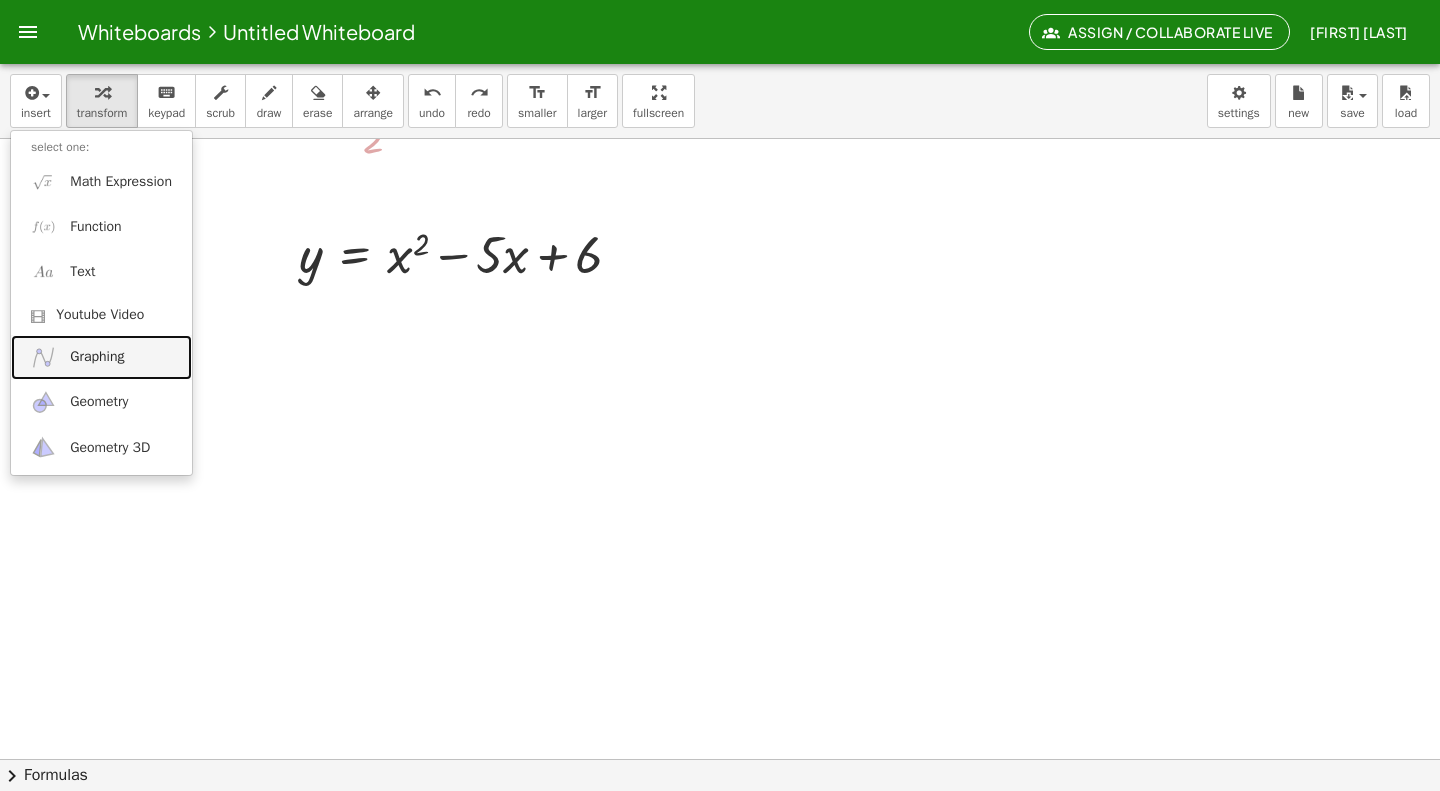 click on "Graphing" at bounding box center (97, 357) 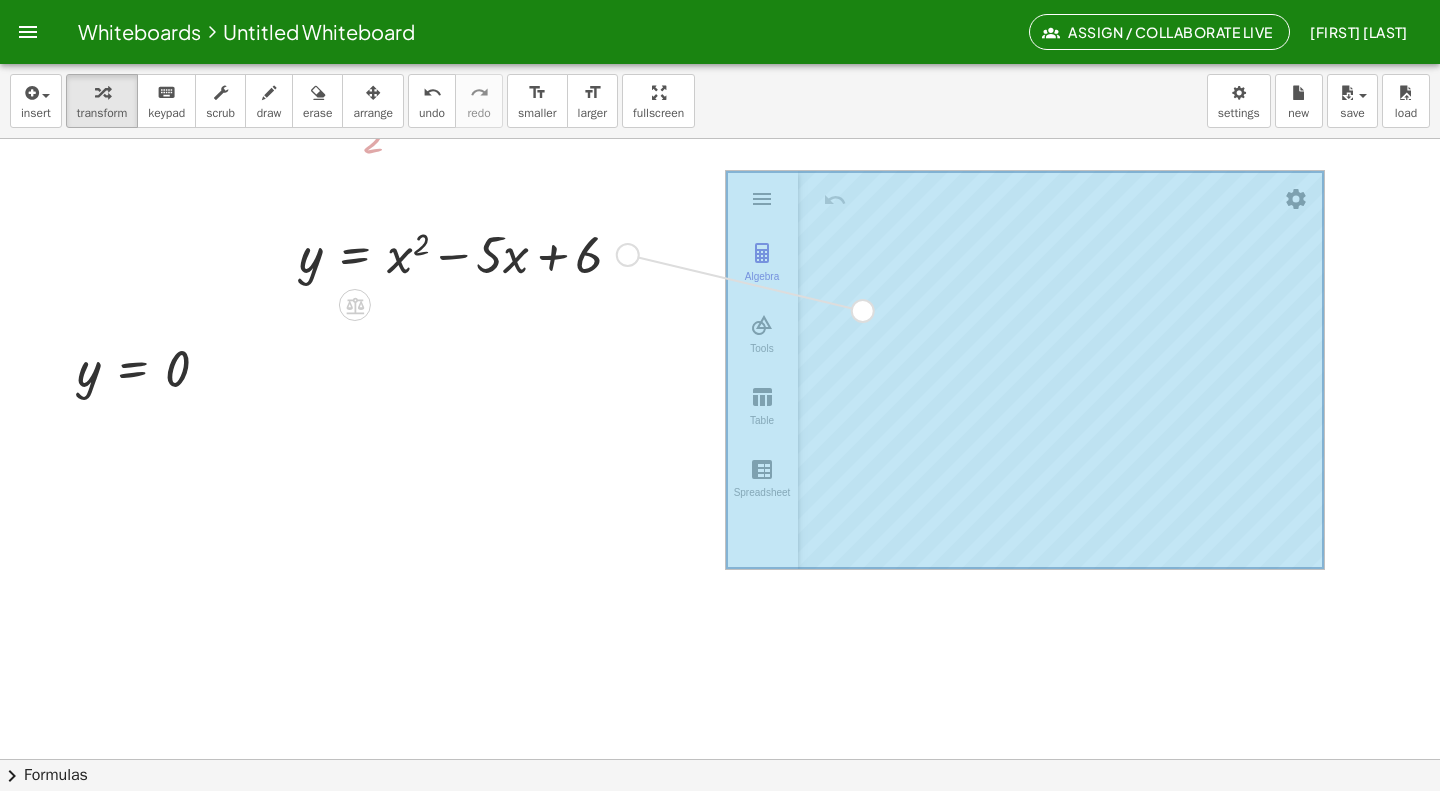 drag, startPoint x: 629, startPoint y: 253, endPoint x: 873, endPoint y: 311, distance: 250.79872 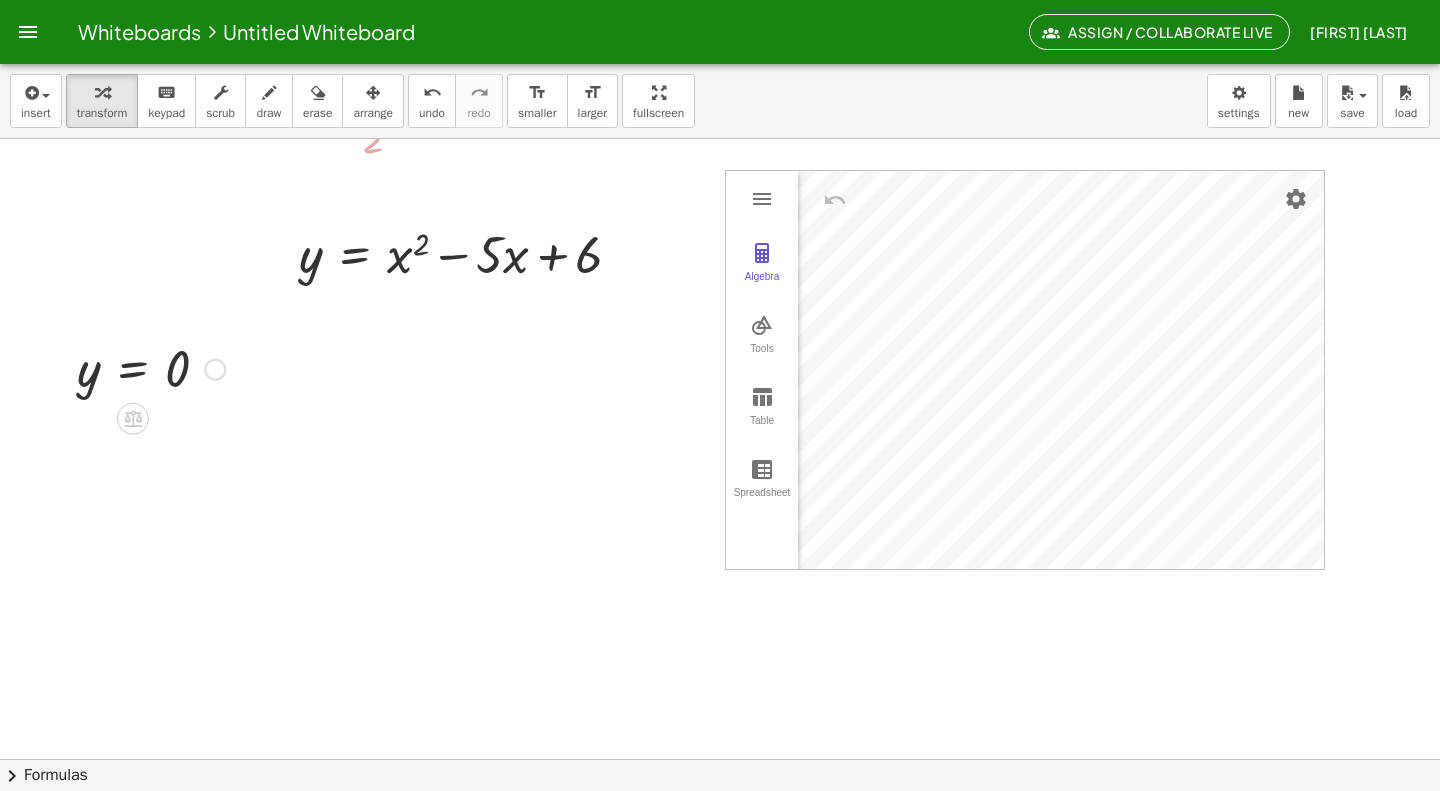 click at bounding box center [151, 368] 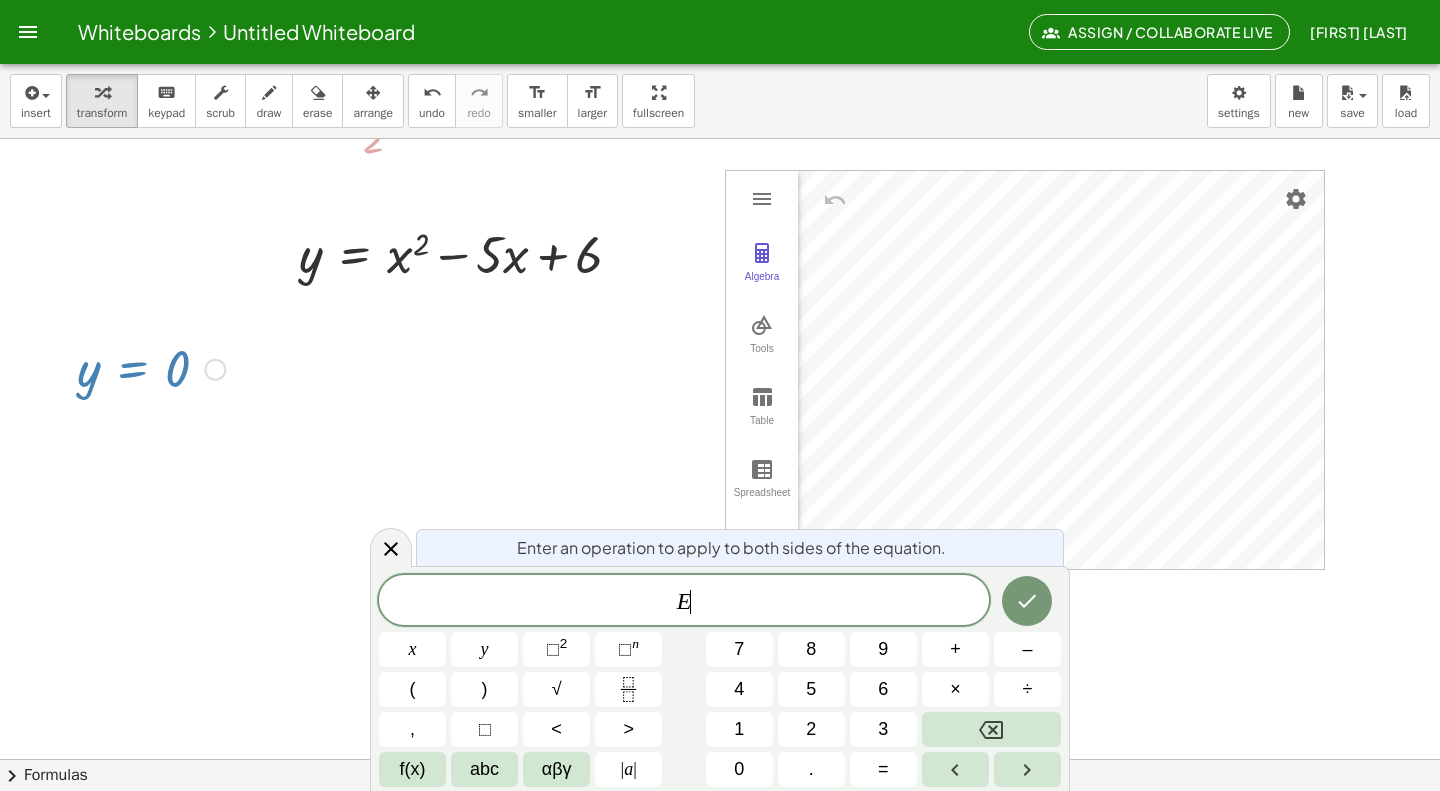 click at bounding box center [215, 370] 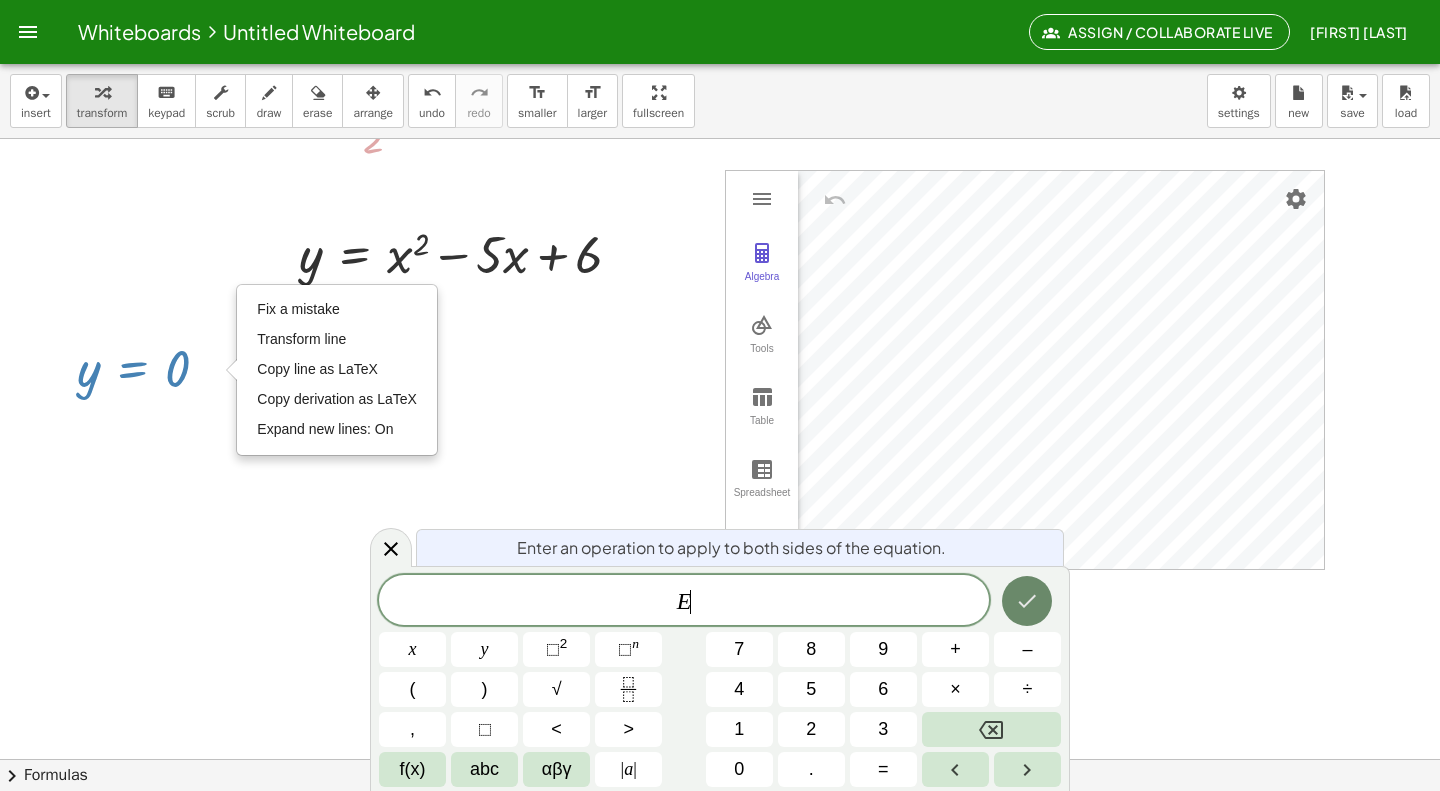 click 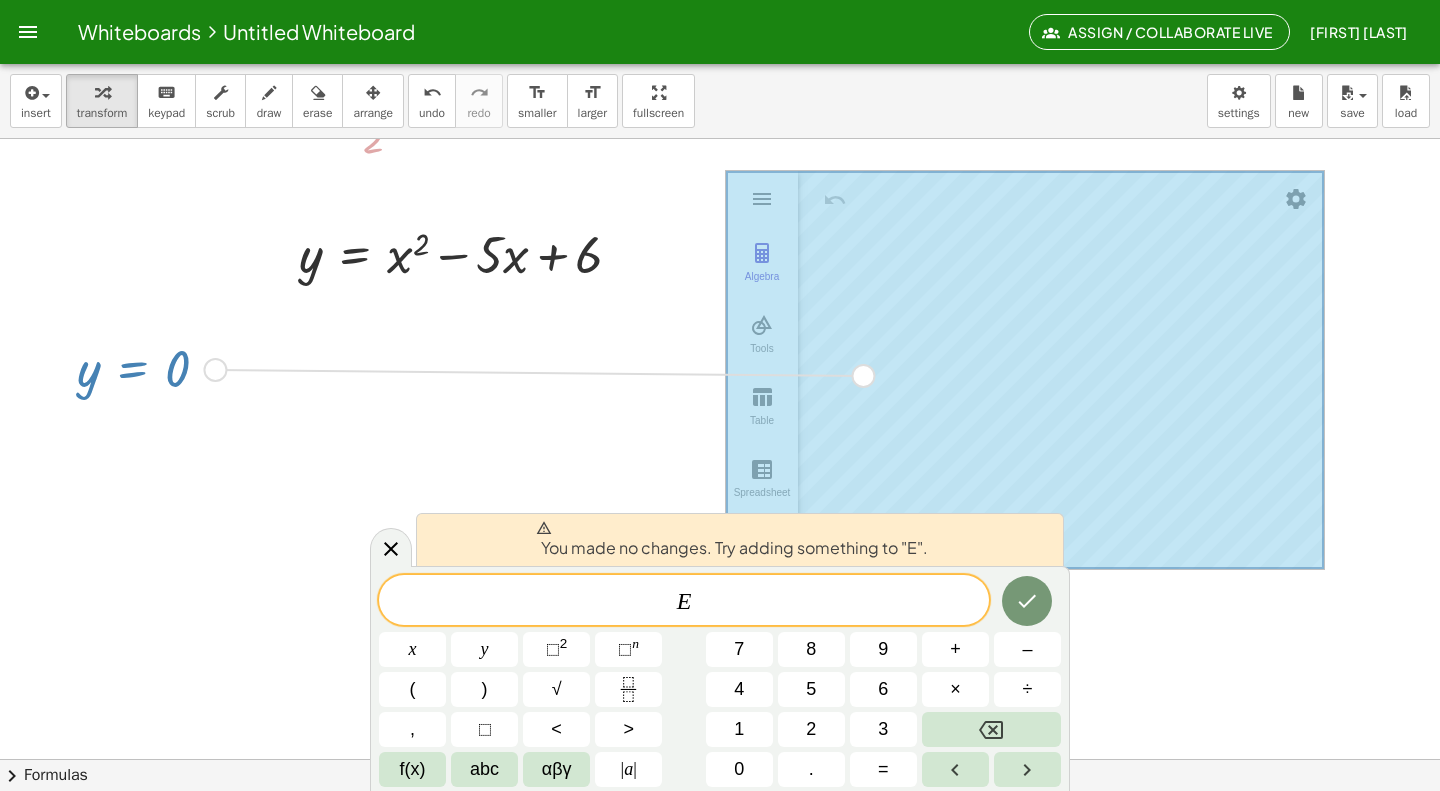 drag, startPoint x: 219, startPoint y: 364, endPoint x: 867, endPoint y: 370, distance: 648.0278 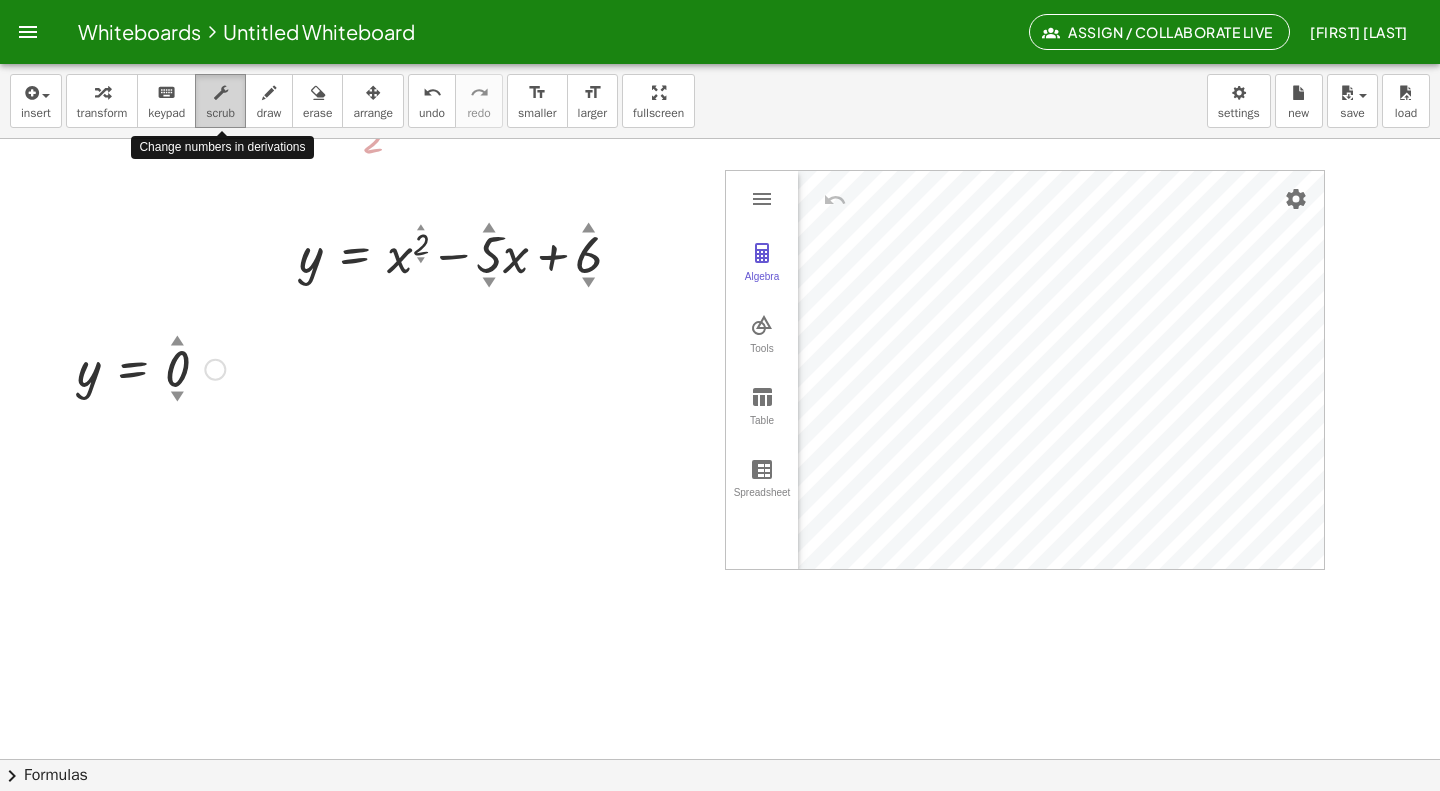 click at bounding box center (220, 92) 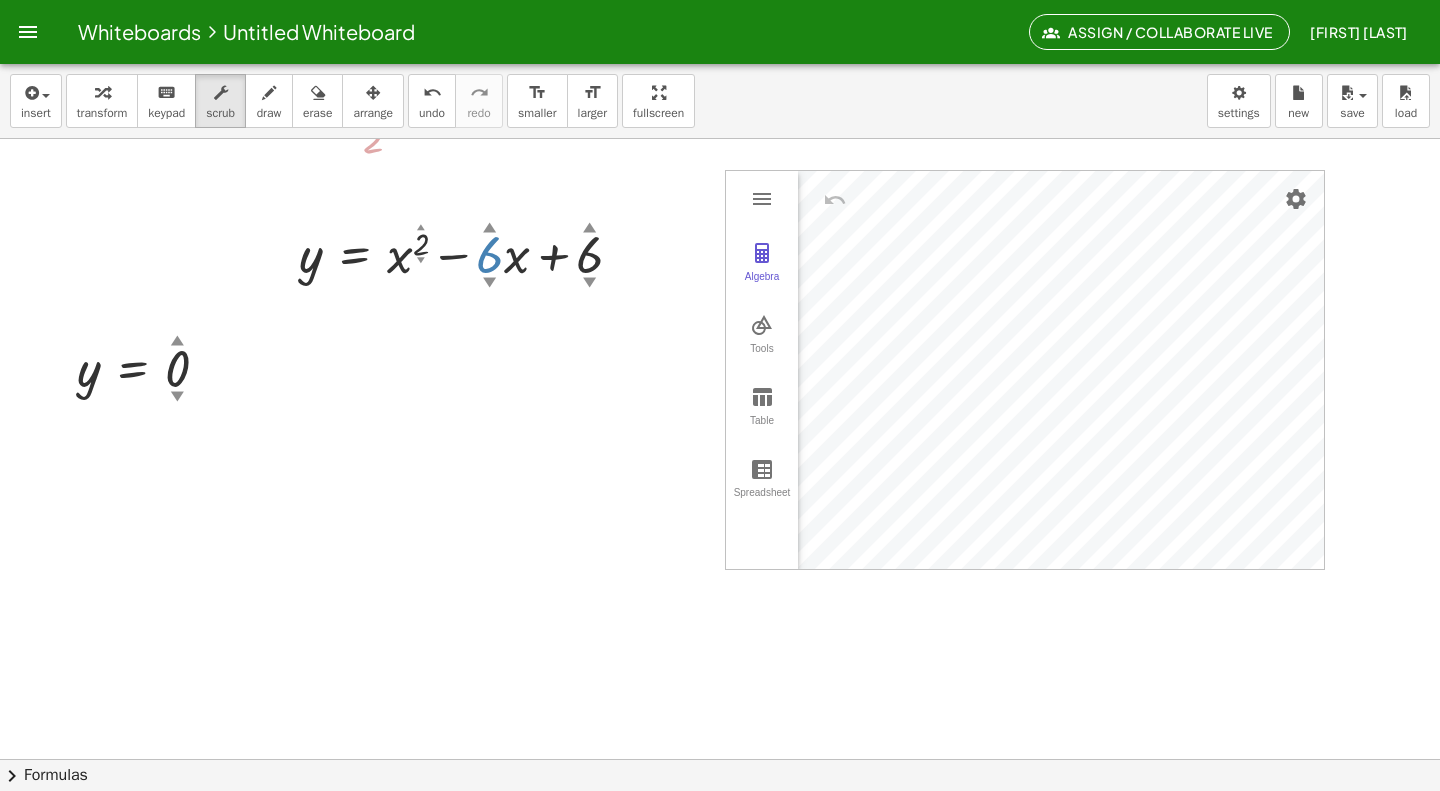 drag, startPoint x: 489, startPoint y: 278, endPoint x: 487, endPoint y: 293, distance: 15.132746 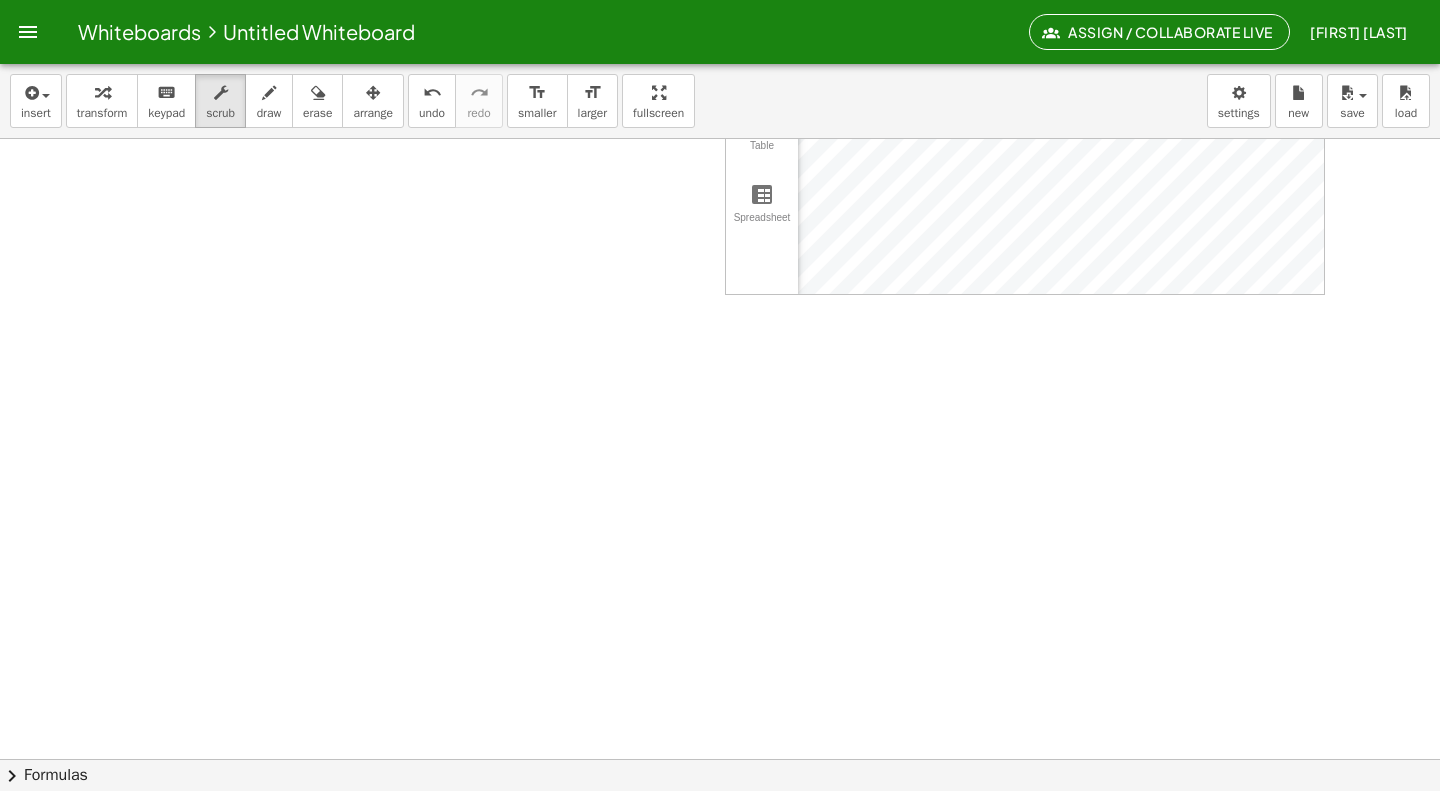 scroll, scrollTop: 790, scrollLeft: 0, axis: vertical 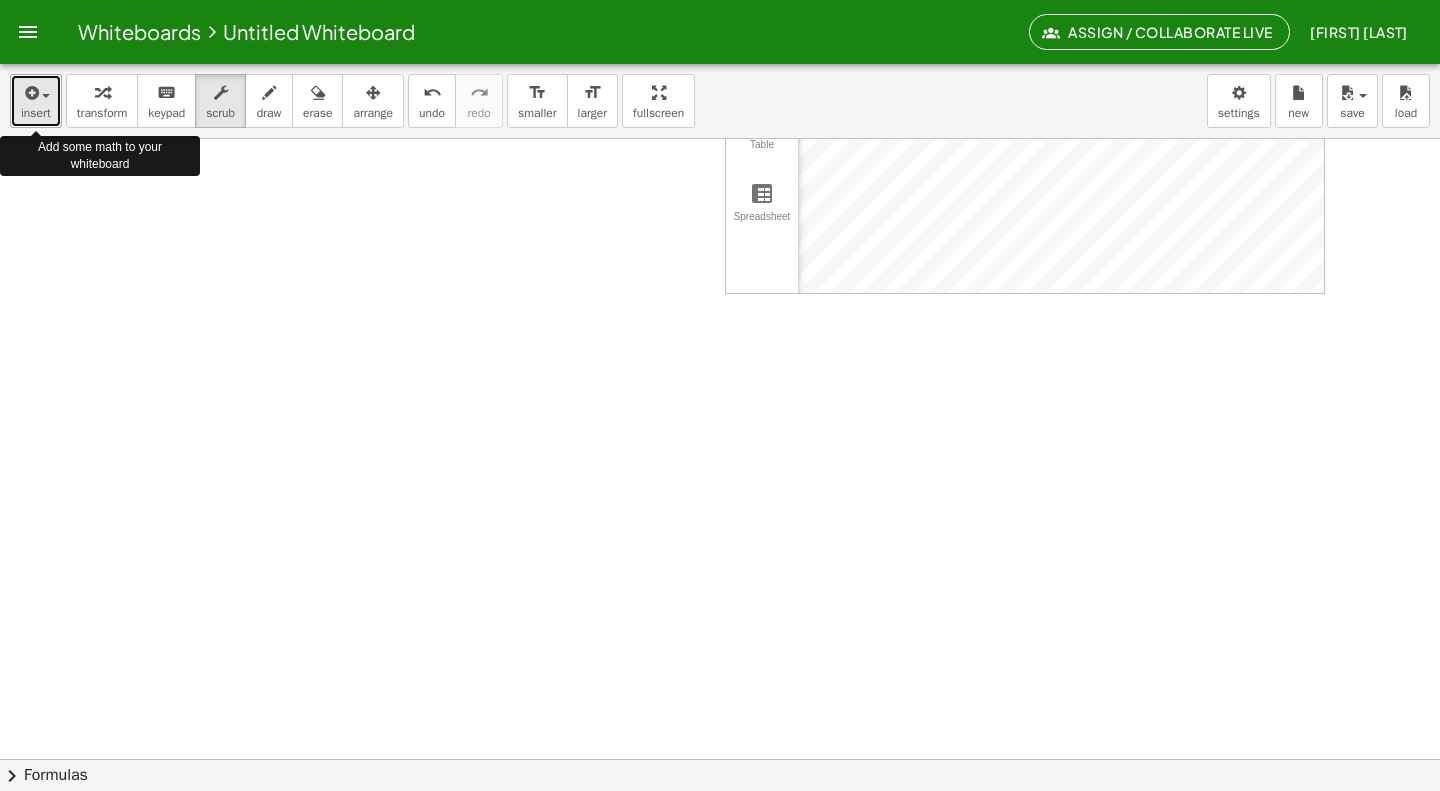 click on "insert" at bounding box center (36, 113) 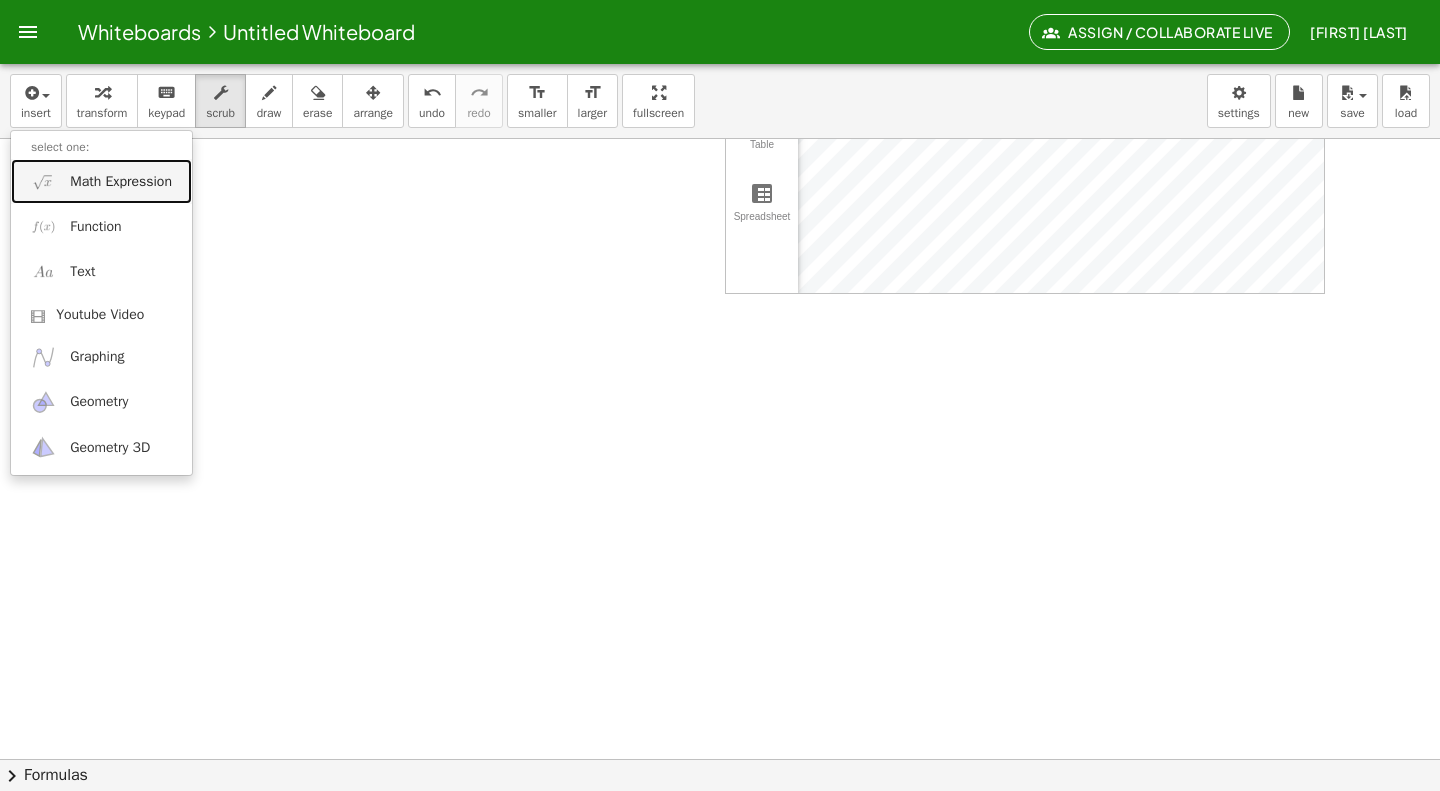 click on "Math Expression" at bounding box center (121, 182) 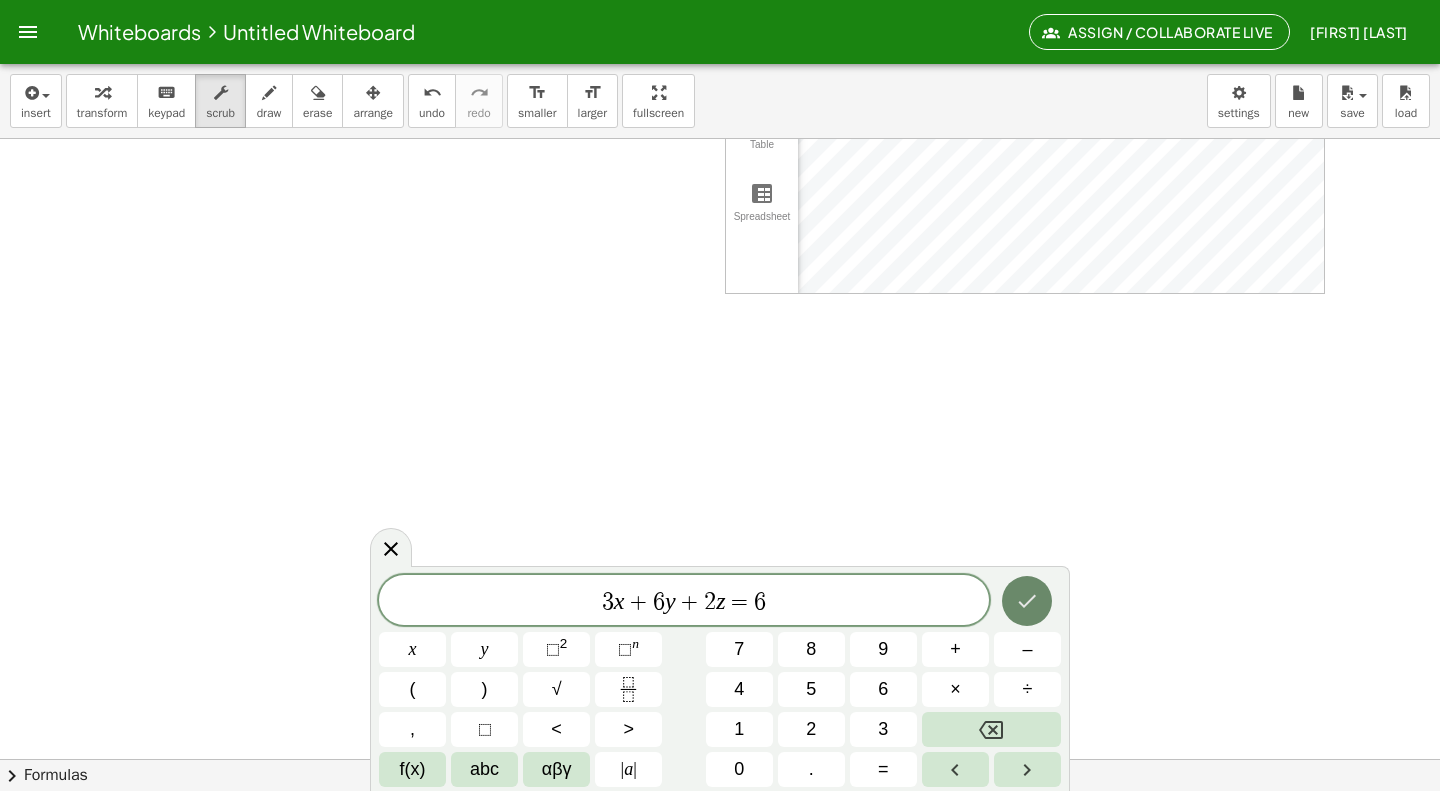 click 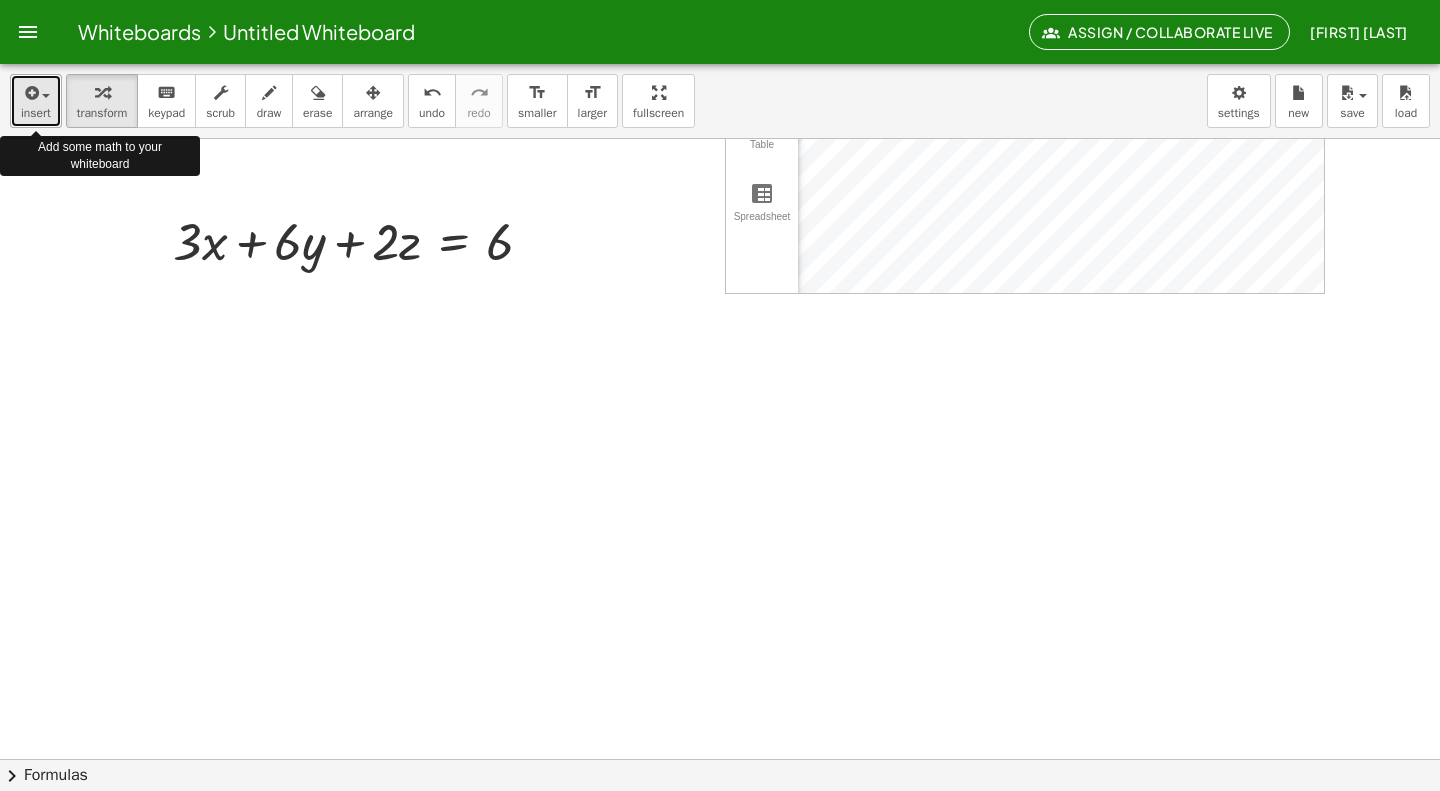 click on "insert" at bounding box center [36, 113] 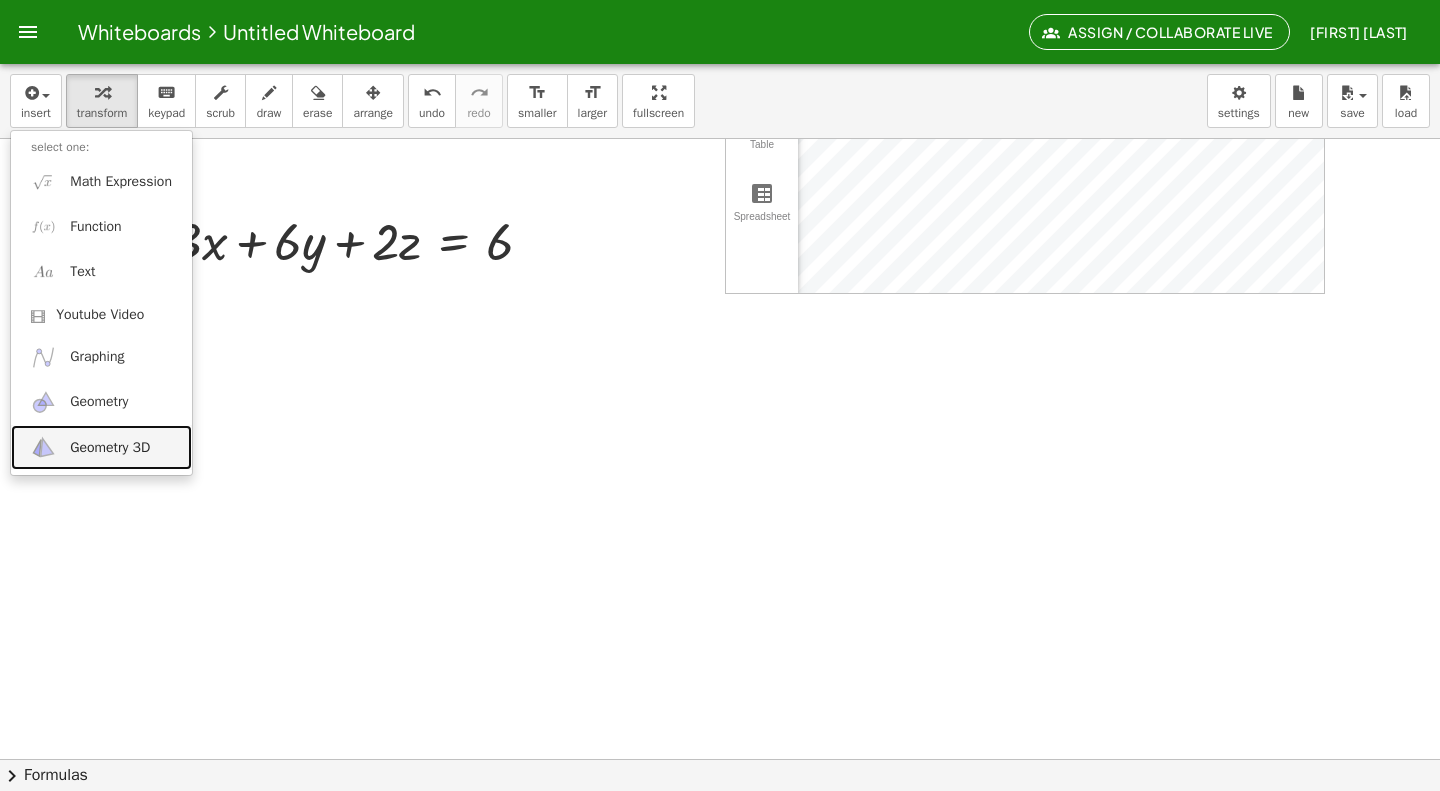 click on "Geometry 3D" at bounding box center [110, 448] 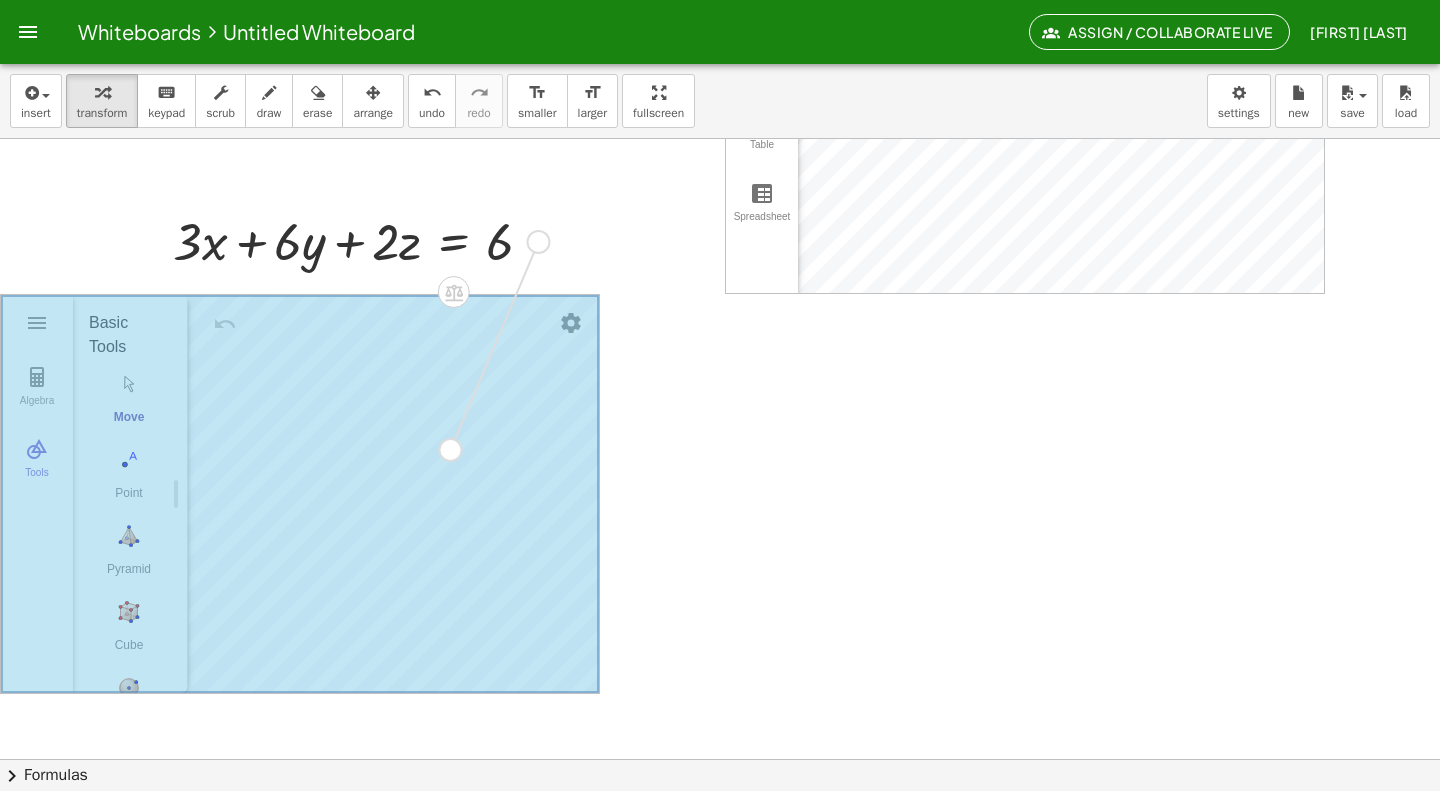 drag, startPoint x: 538, startPoint y: 238, endPoint x: 450, endPoint y: 450, distance: 229.53867 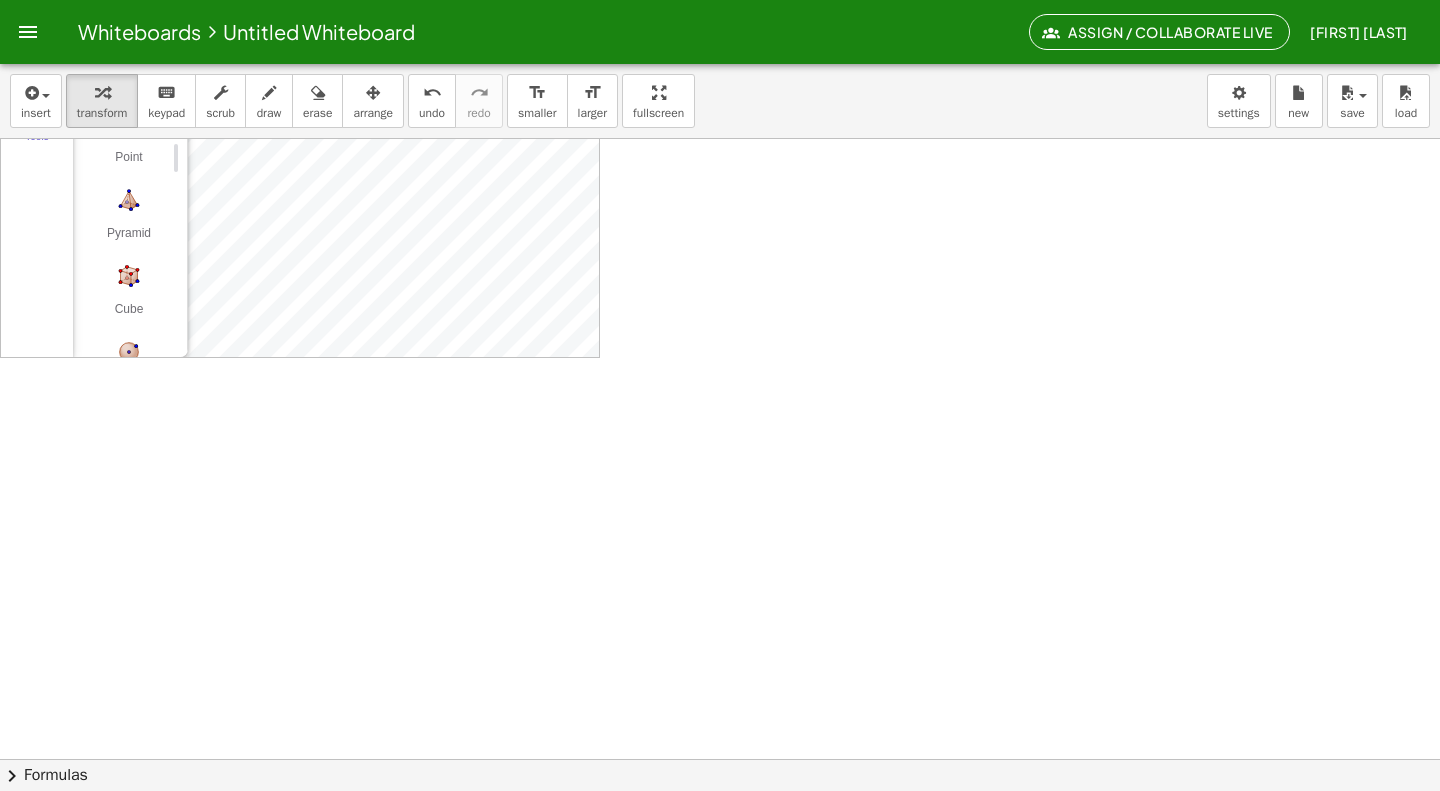 scroll, scrollTop: 1123, scrollLeft: 0, axis: vertical 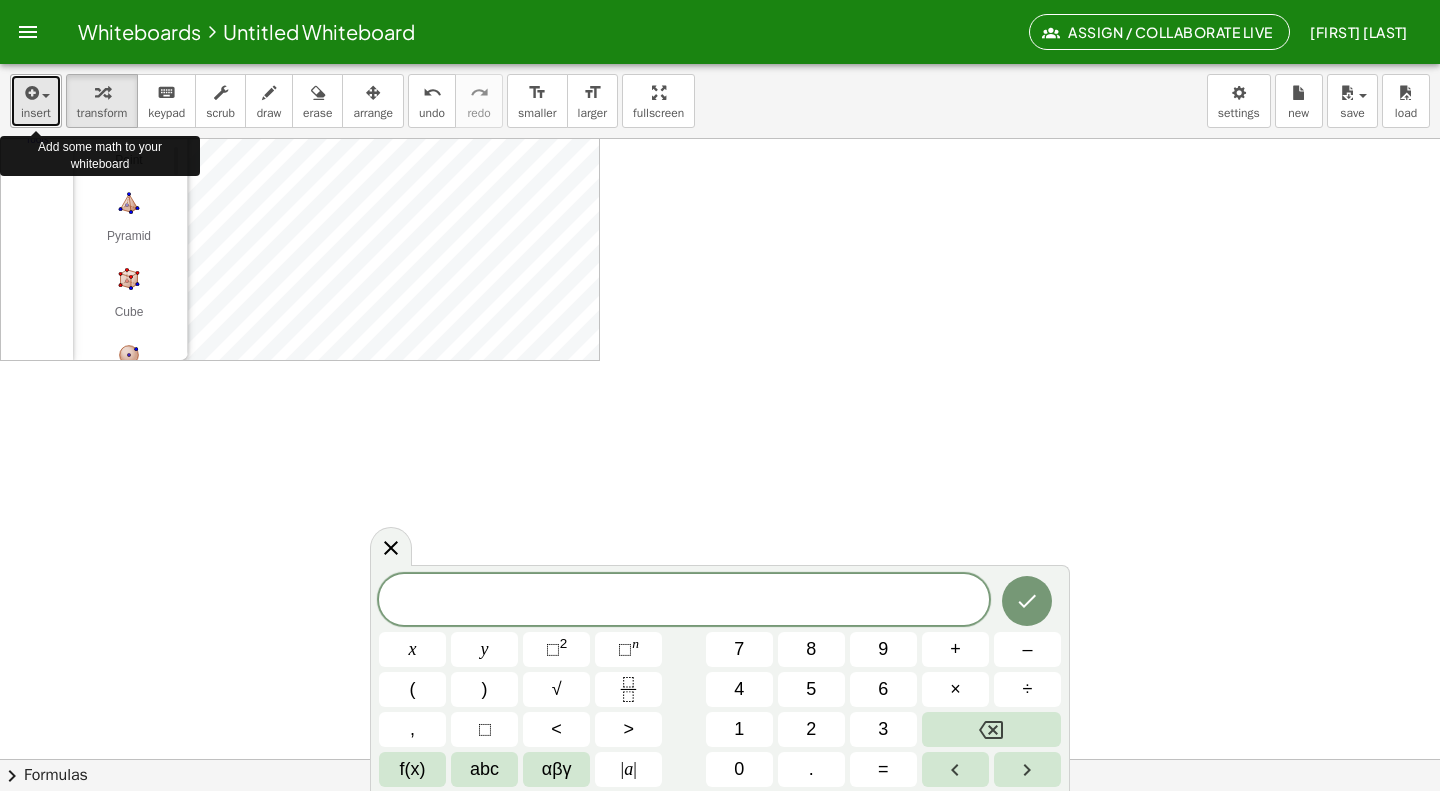 click at bounding box center (36, 92) 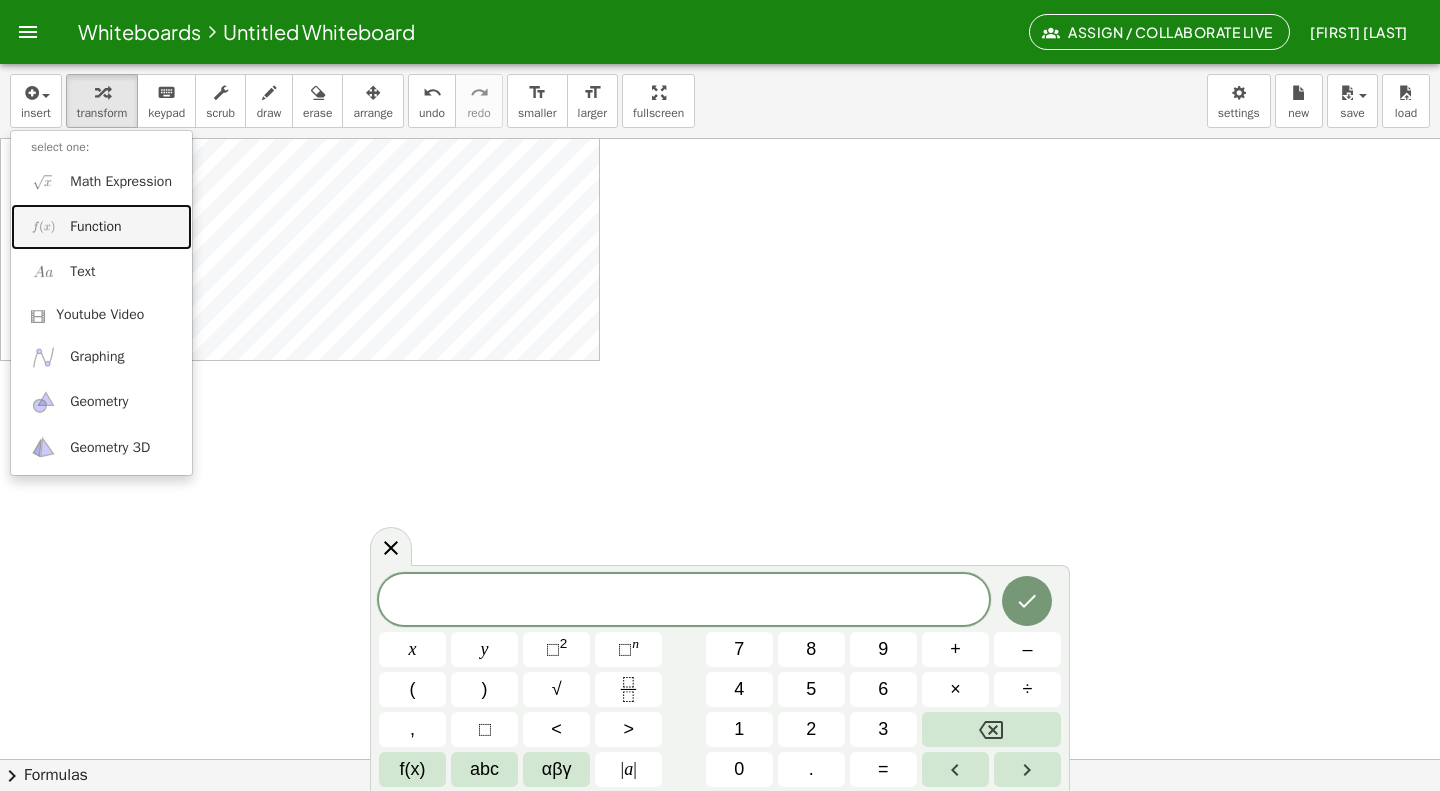 click on "Function" at bounding box center (95, 227) 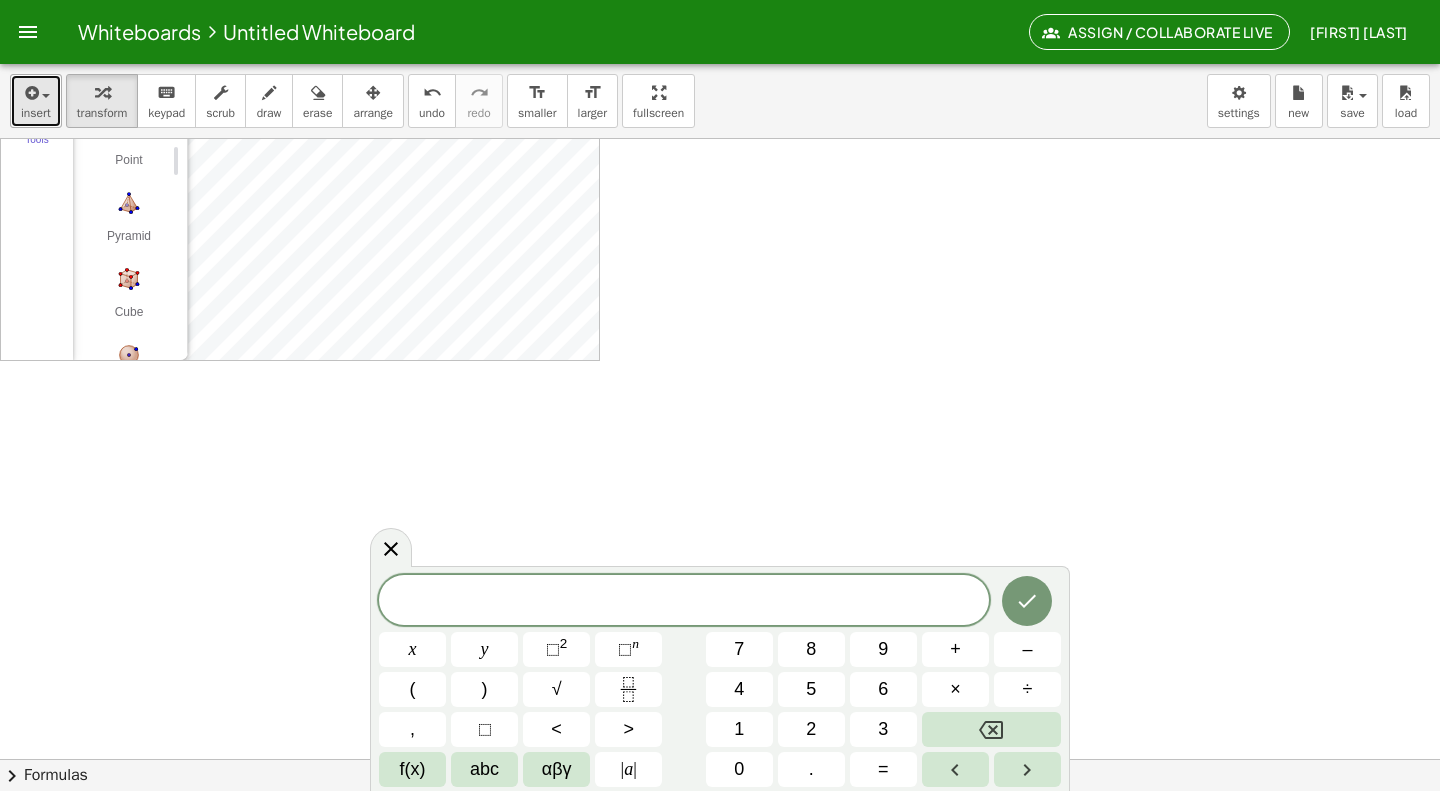 click on "insert" at bounding box center [36, 113] 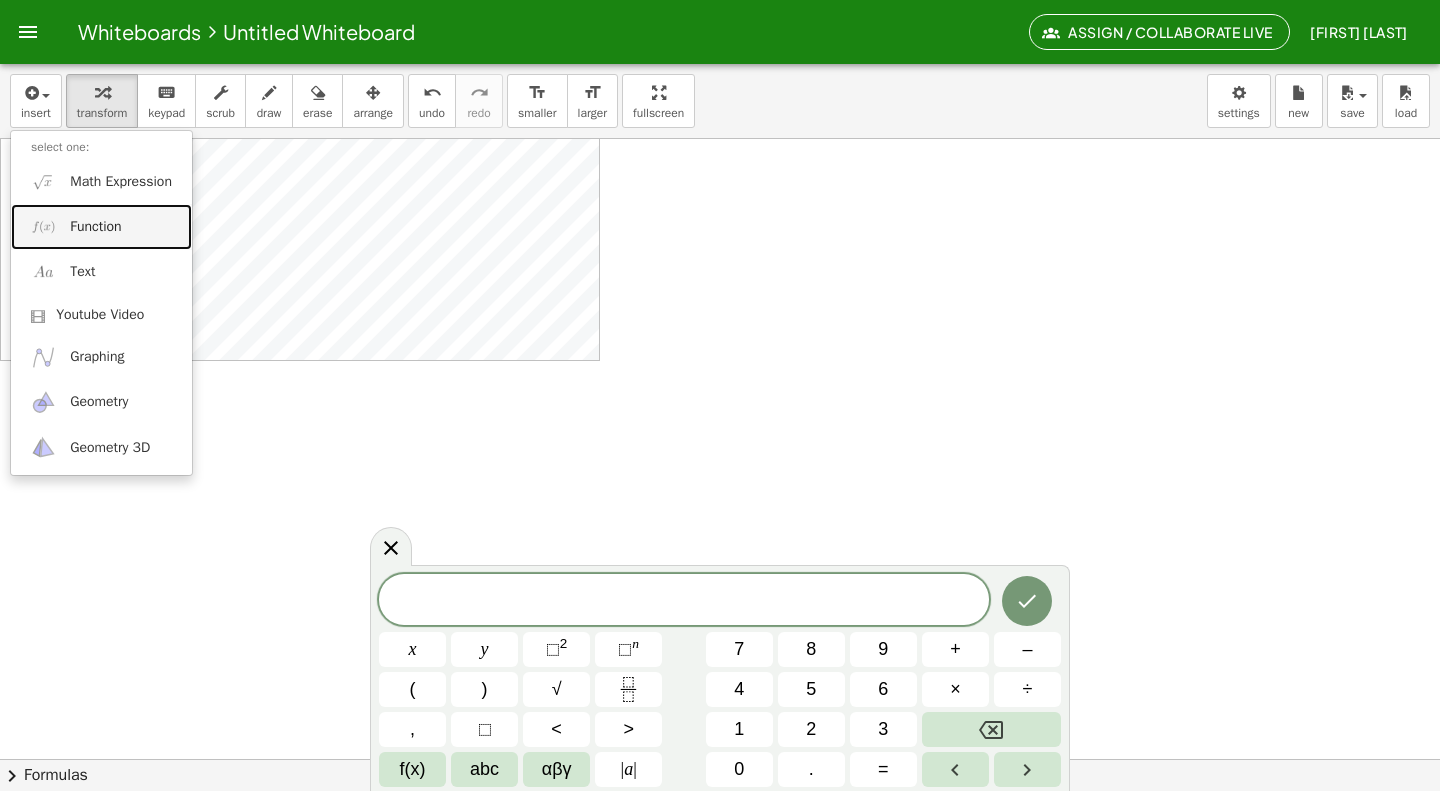 click on "Function" at bounding box center [95, 227] 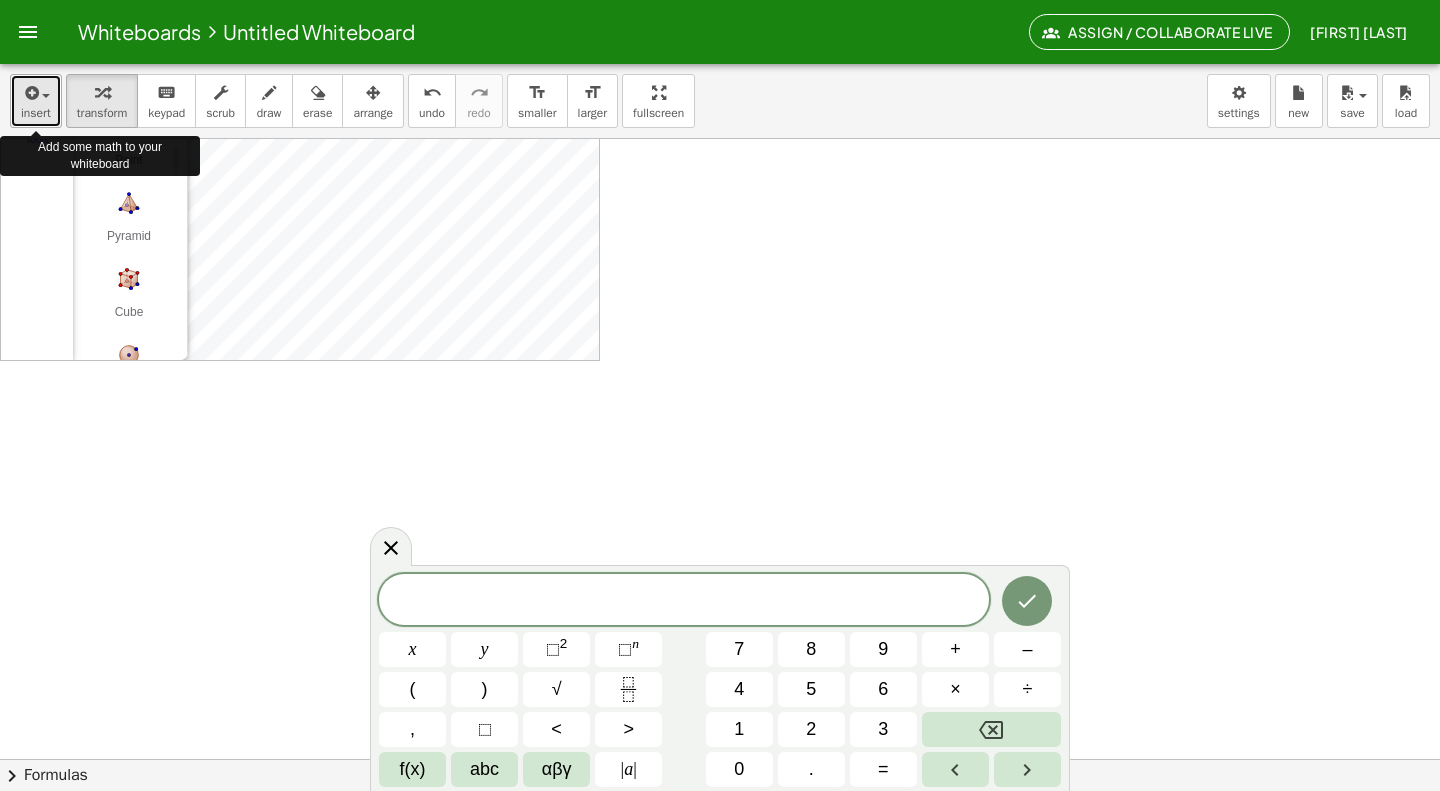 click at bounding box center [46, 96] 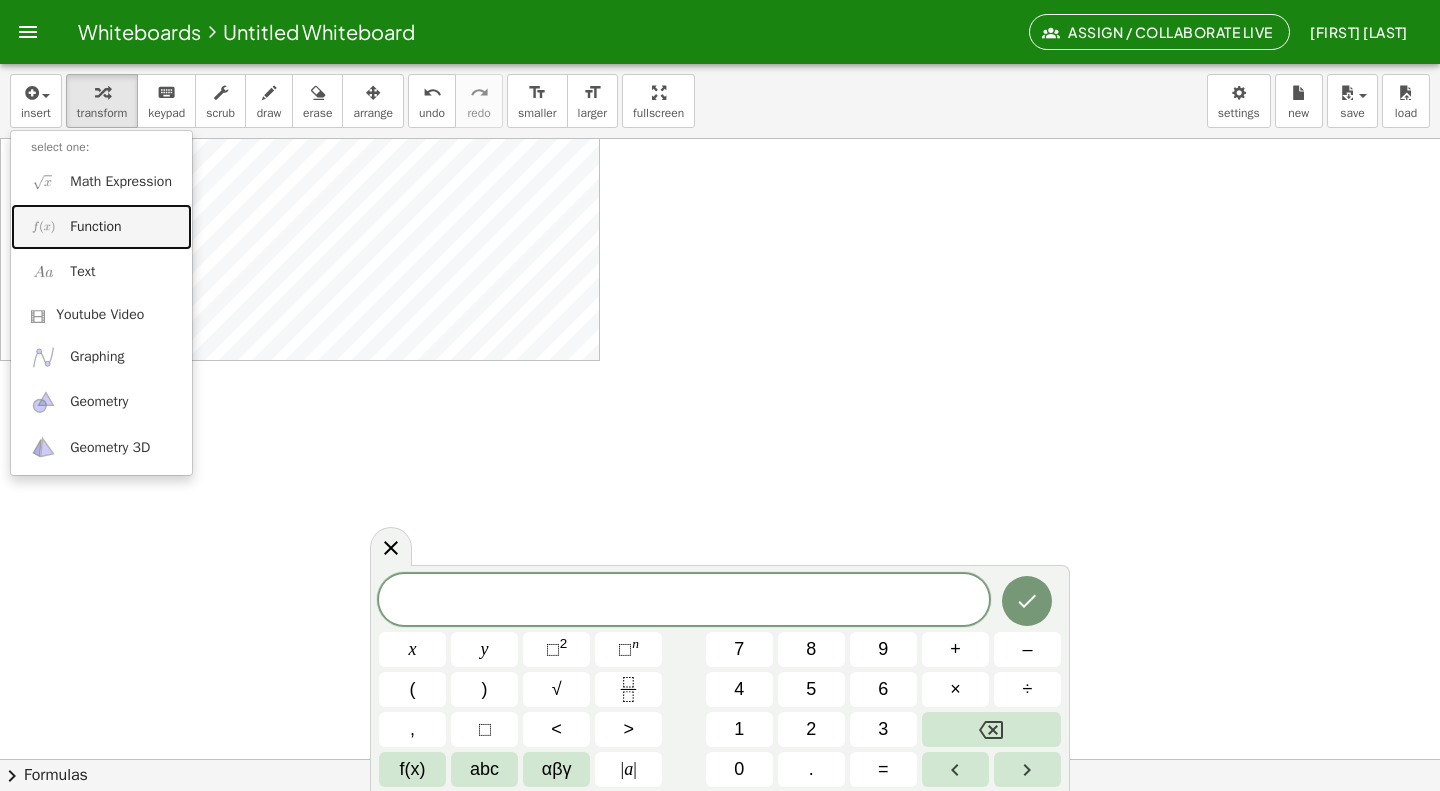 click at bounding box center (43, 226) 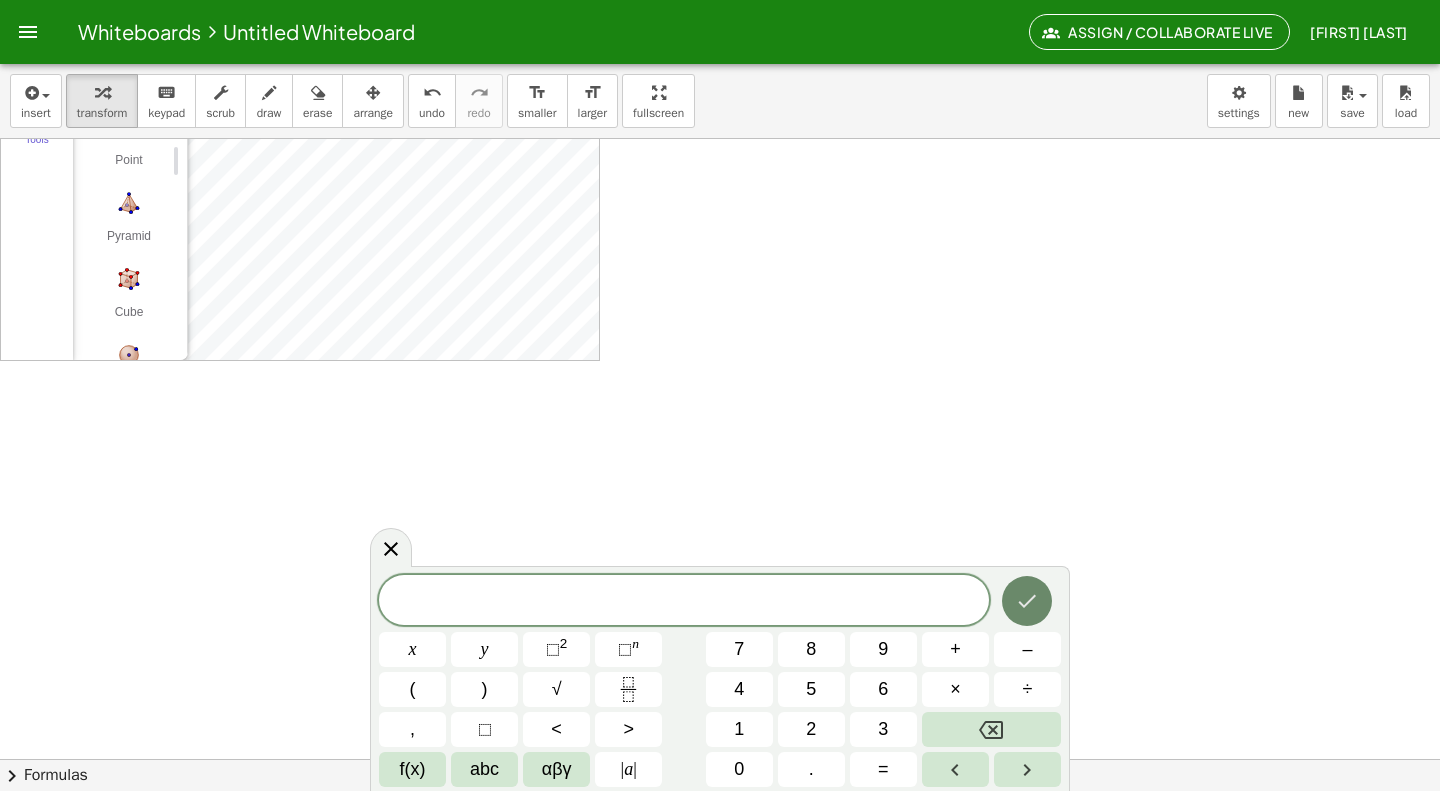click at bounding box center [1027, 601] 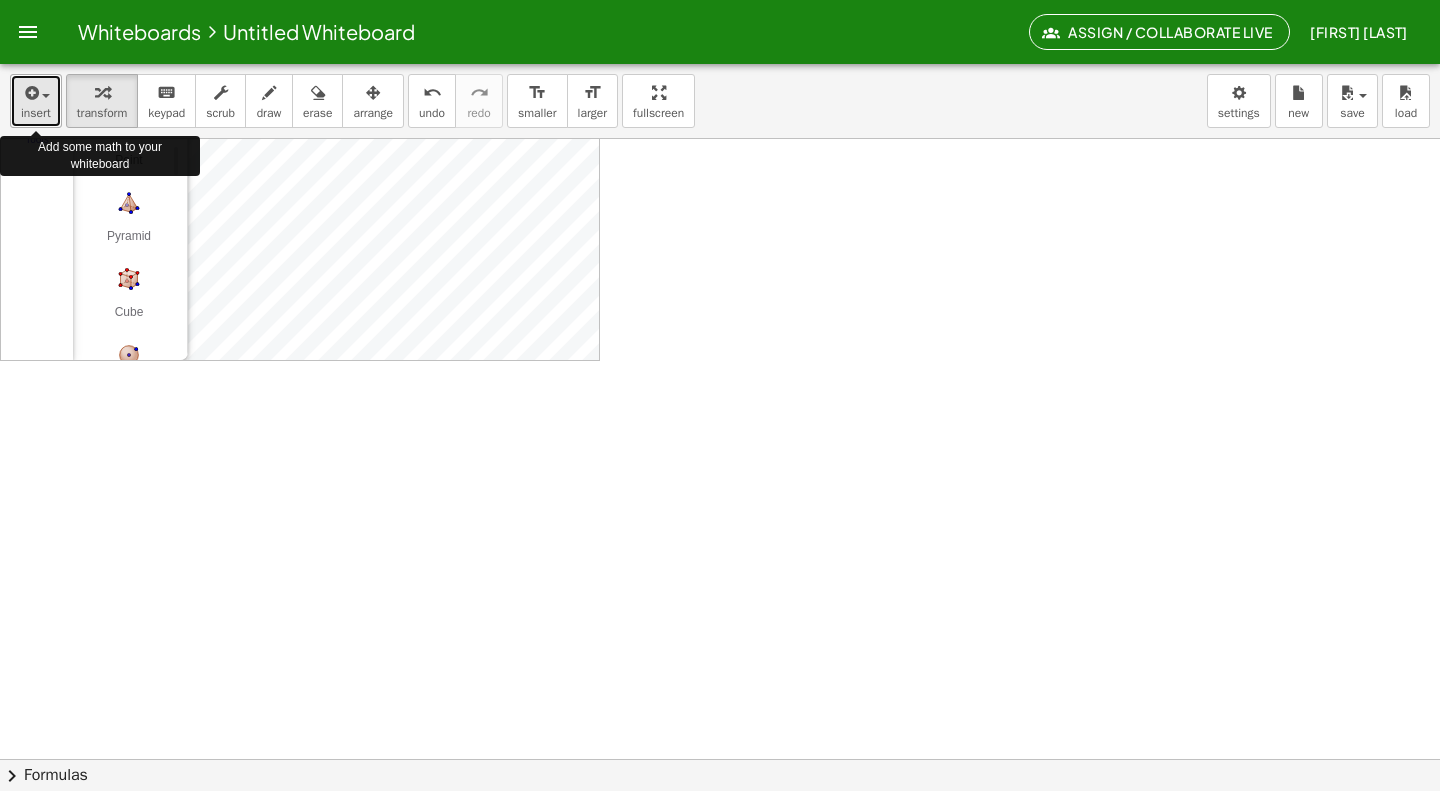 click at bounding box center [36, 92] 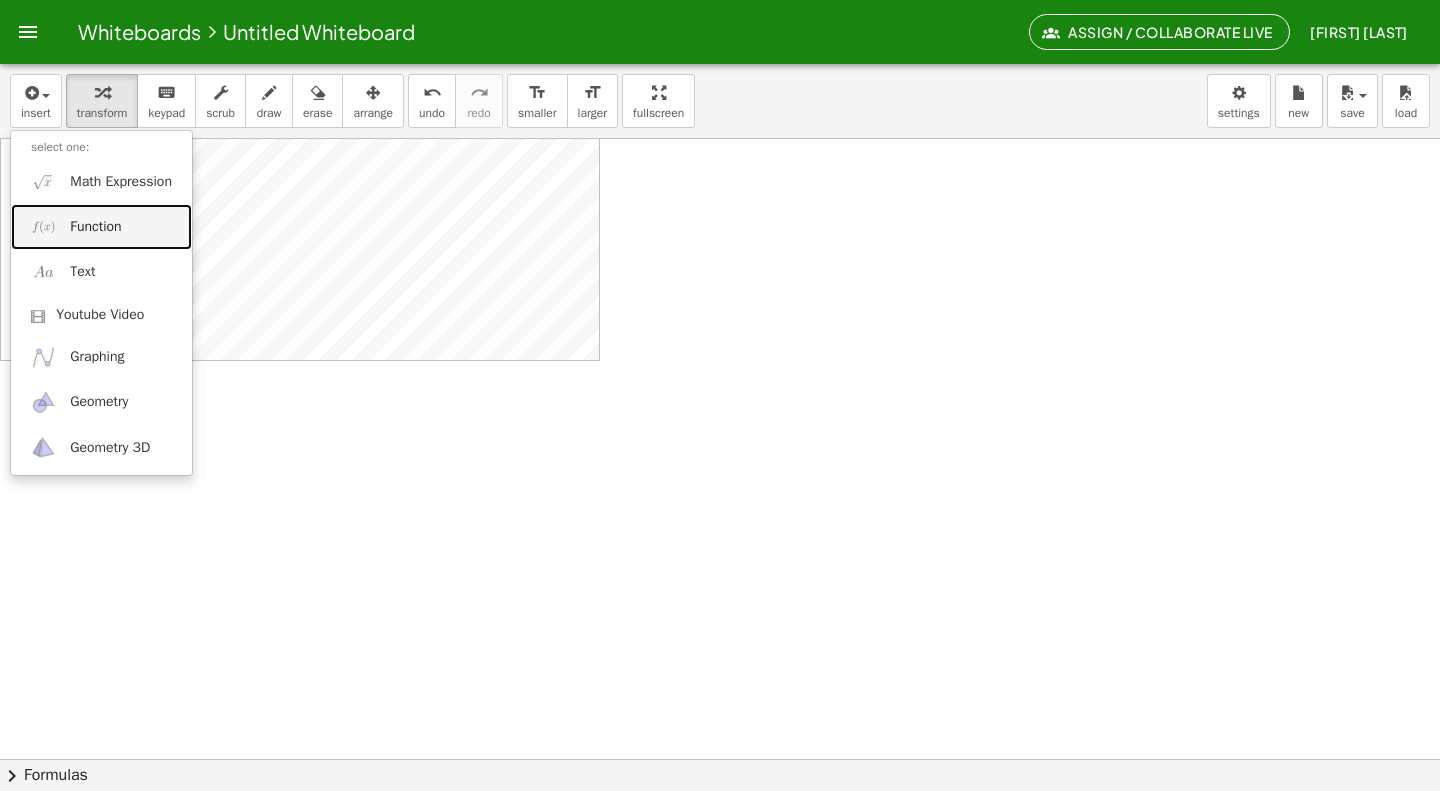 click on "Function" at bounding box center [95, 227] 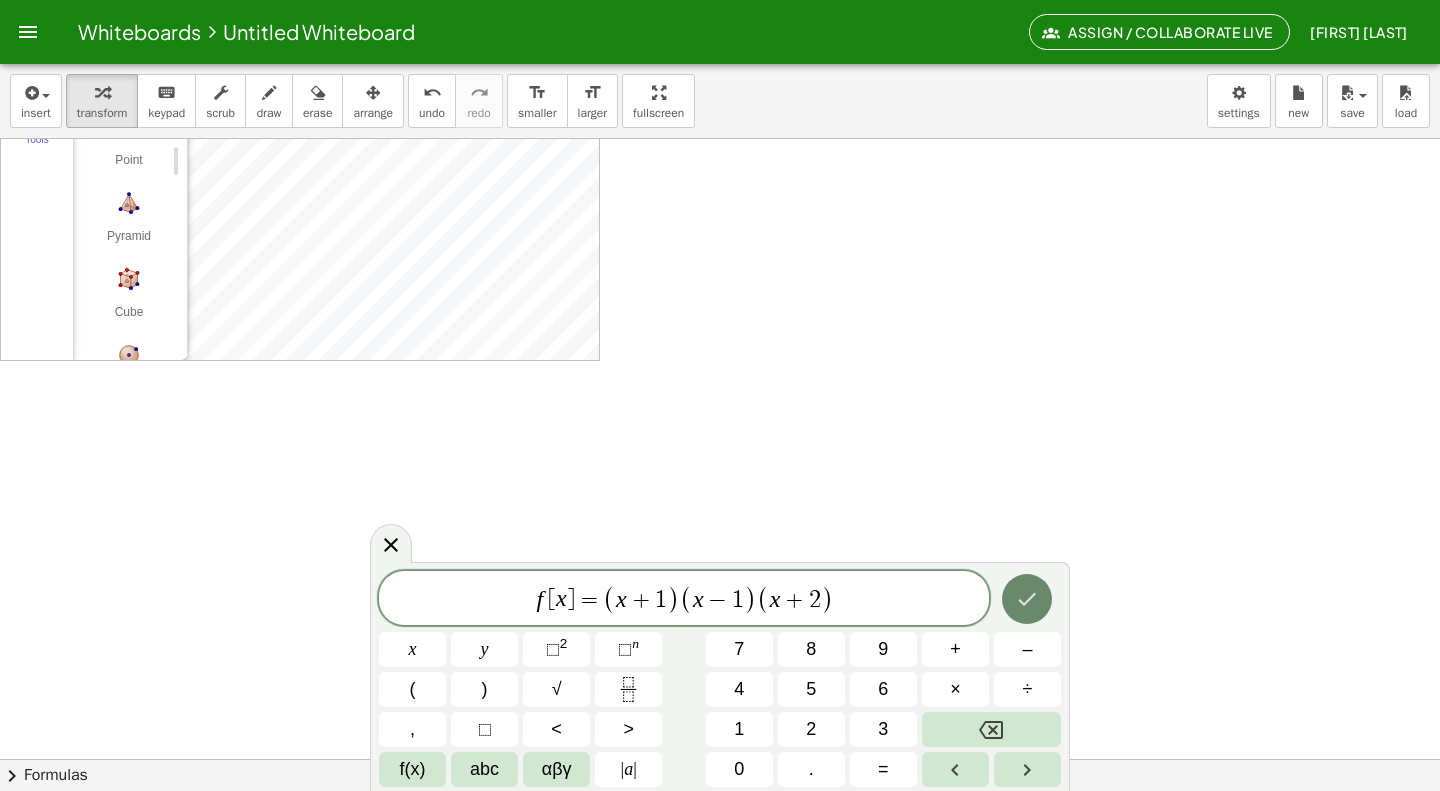 click 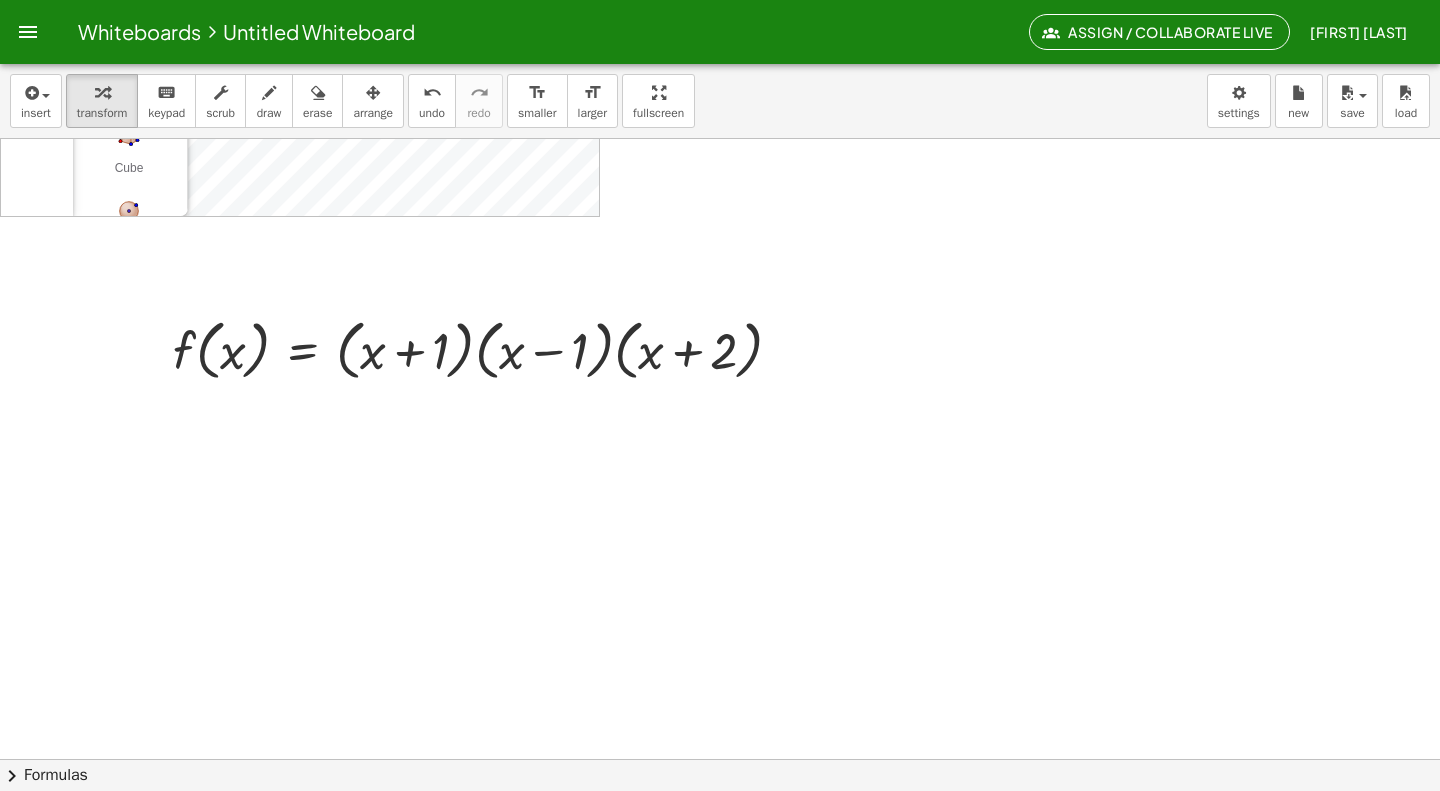 scroll, scrollTop: 1338, scrollLeft: 0, axis: vertical 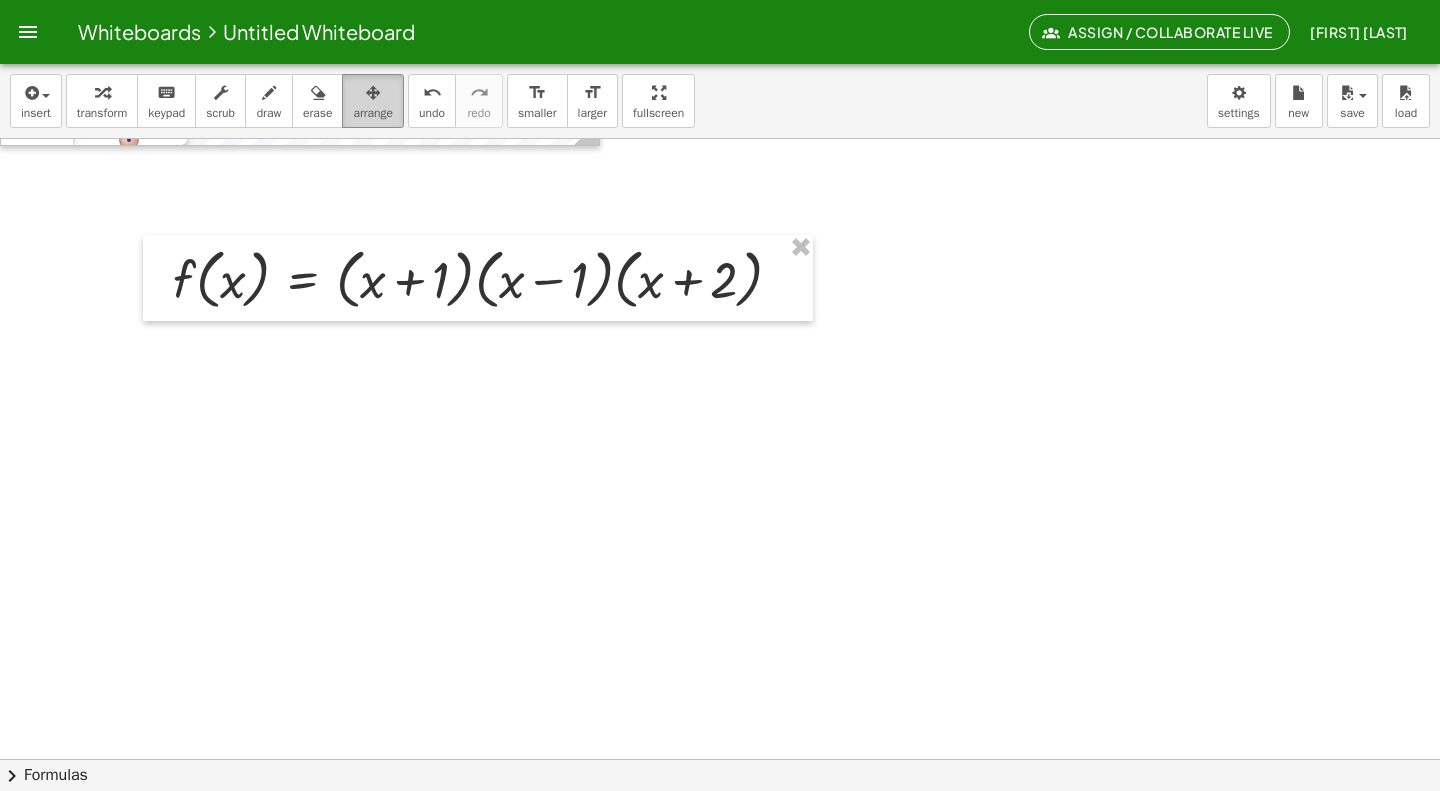 click on "arrange" at bounding box center [373, 113] 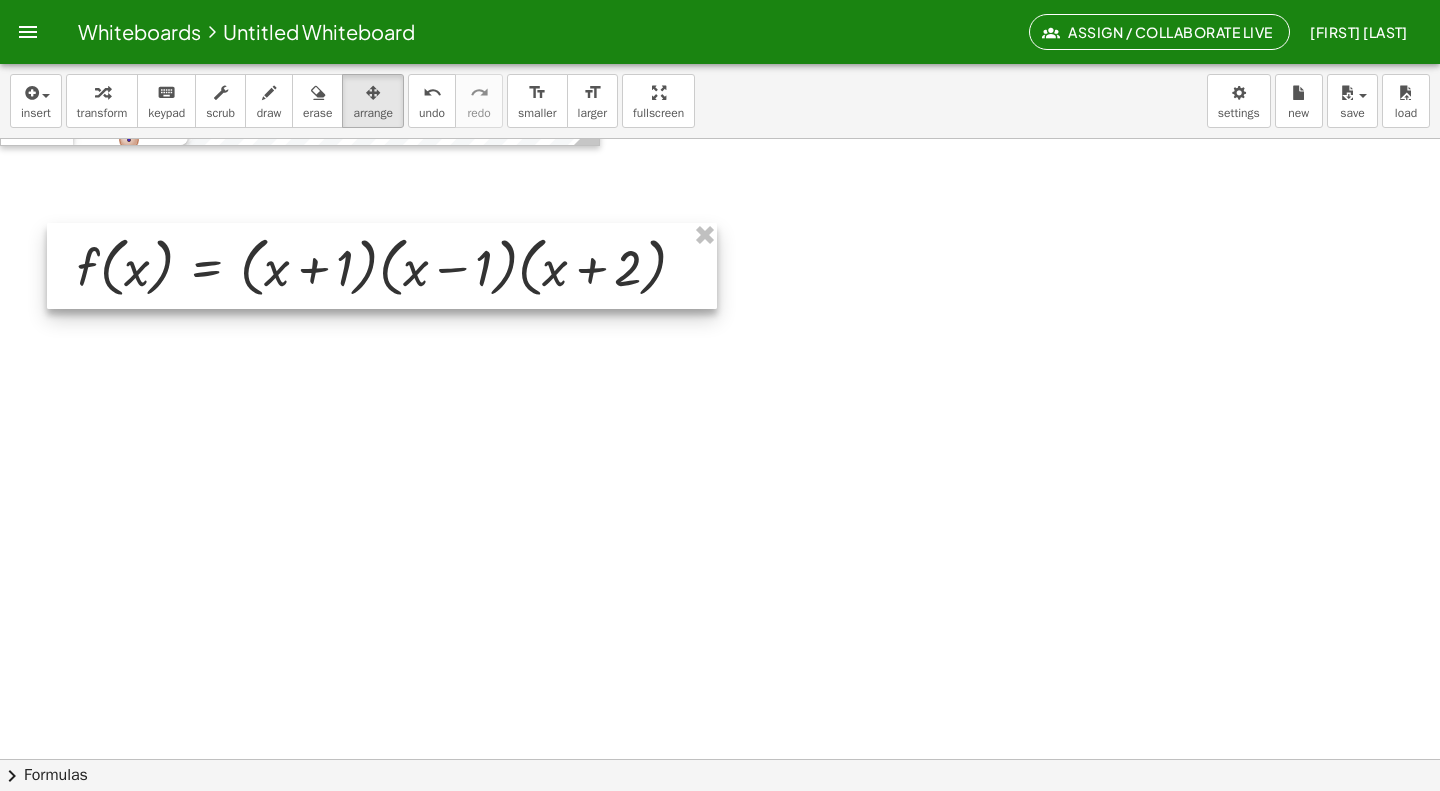 drag, startPoint x: 406, startPoint y: 255, endPoint x: 310, endPoint y: 243, distance: 96.74709 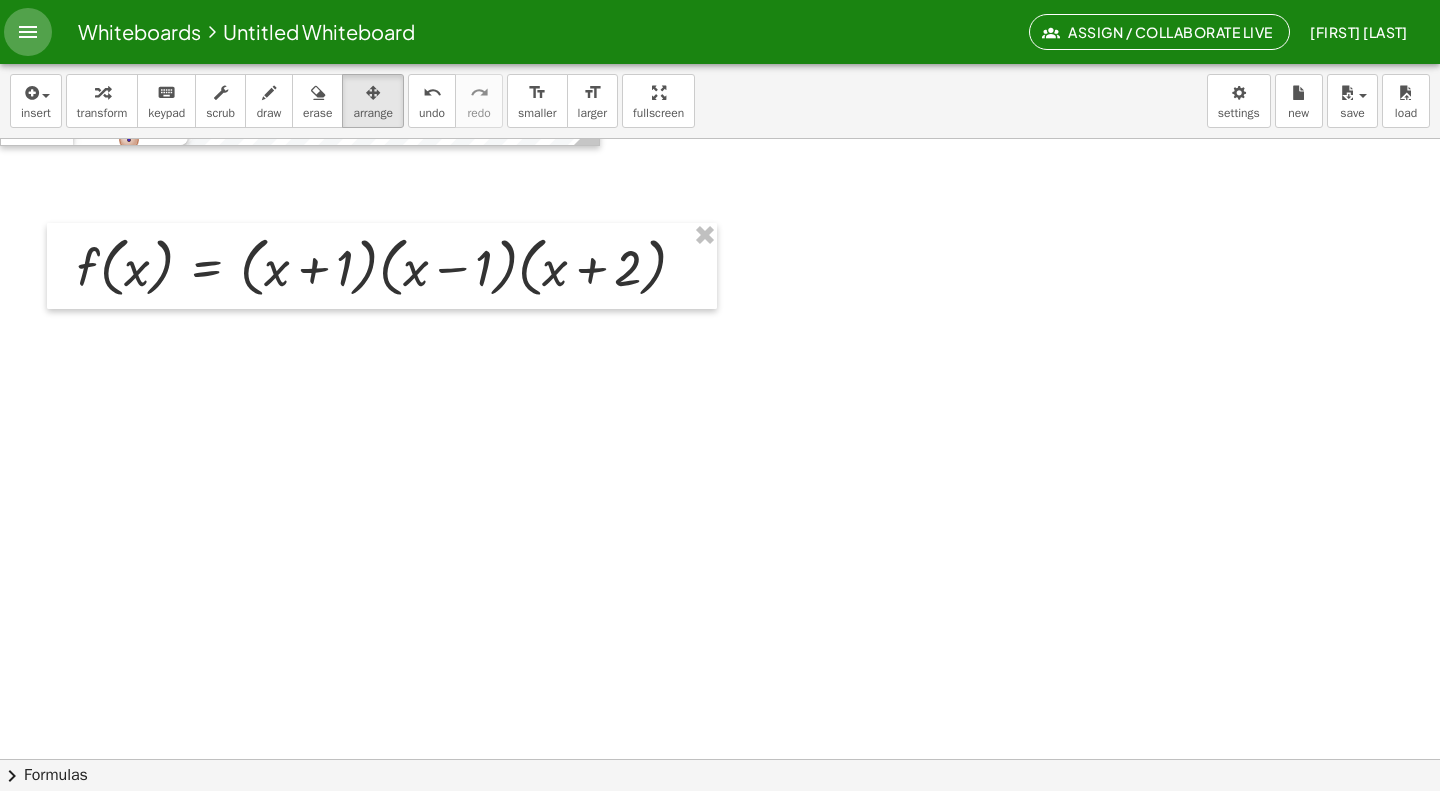 click at bounding box center [28, 32] 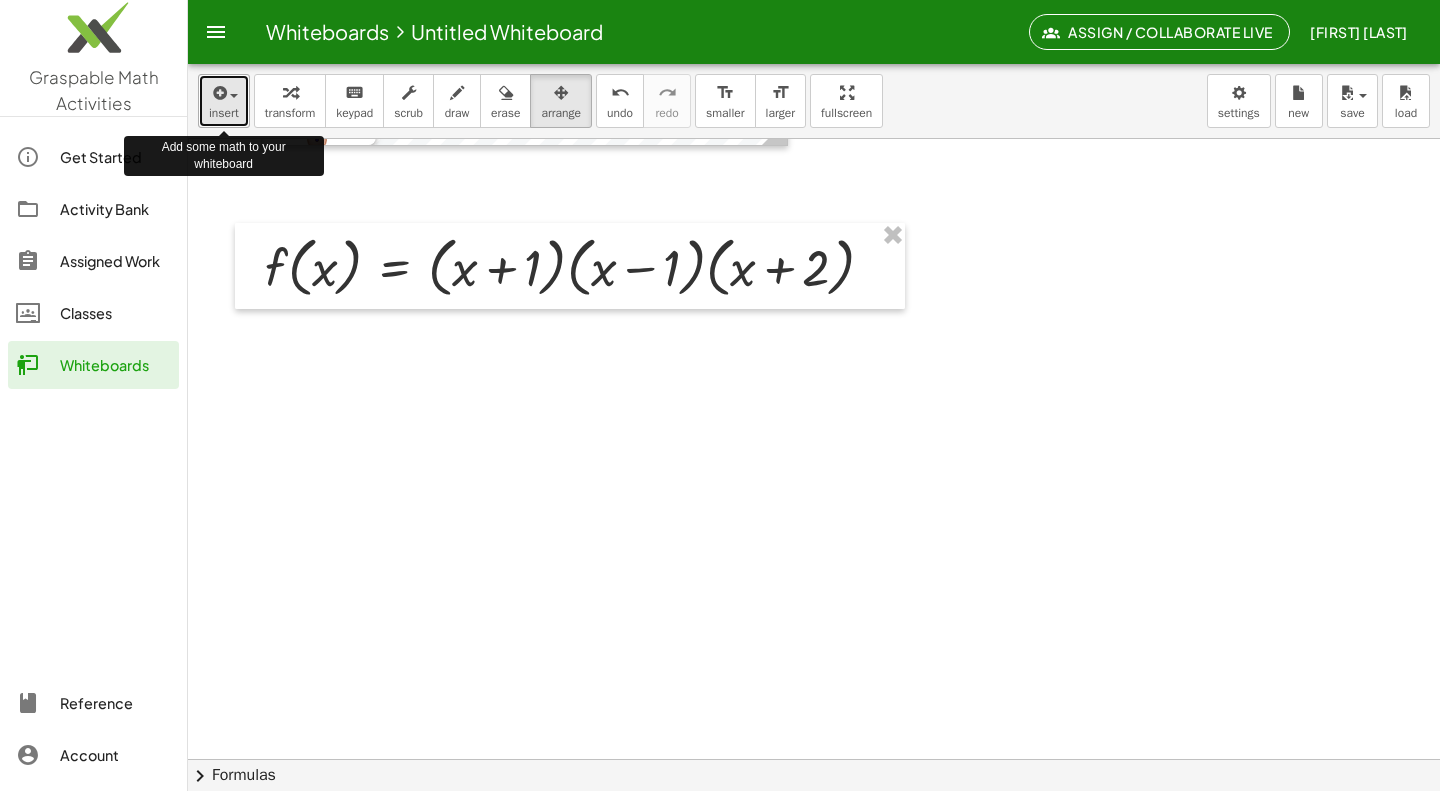 click on "insert" at bounding box center (224, 113) 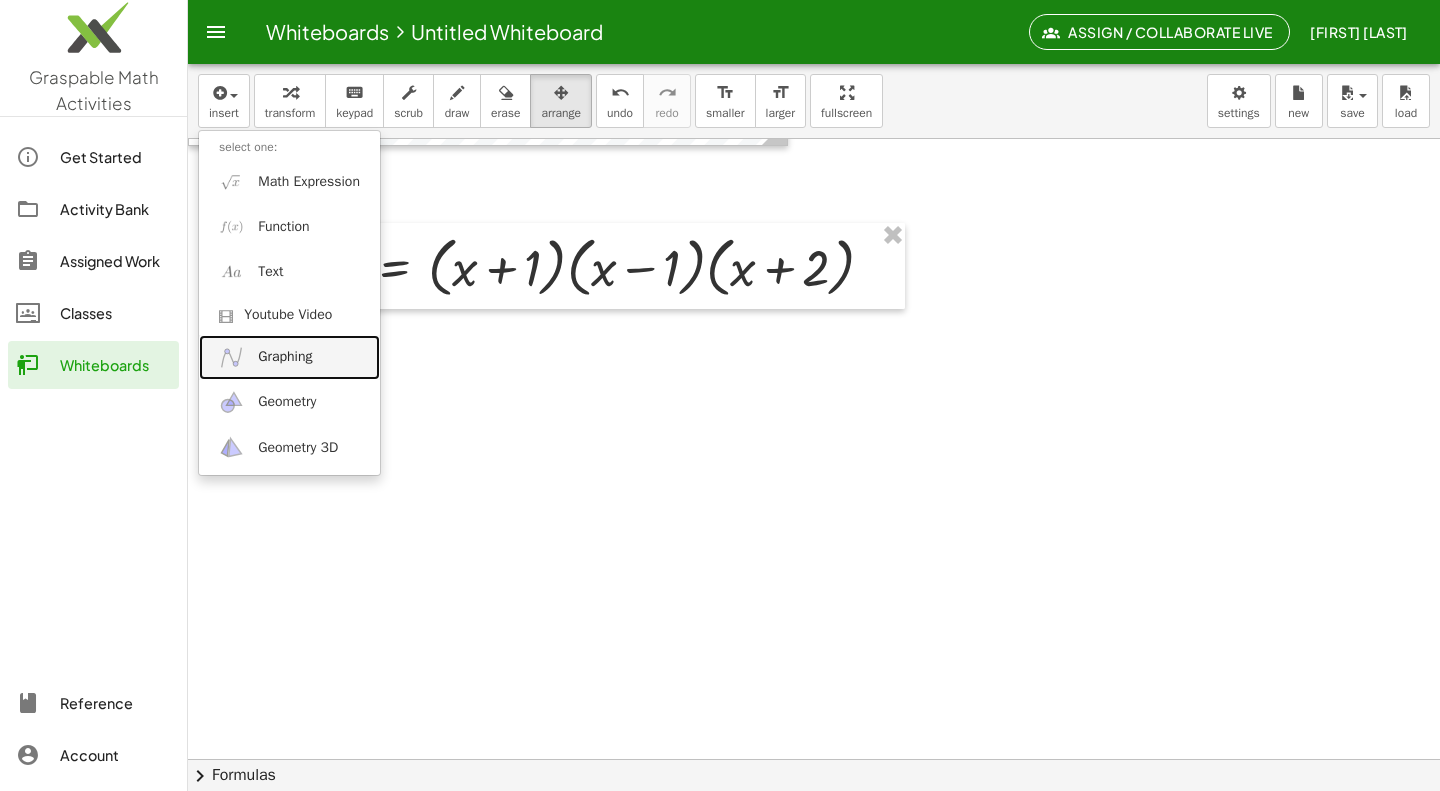 click on "Graphing" at bounding box center [285, 357] 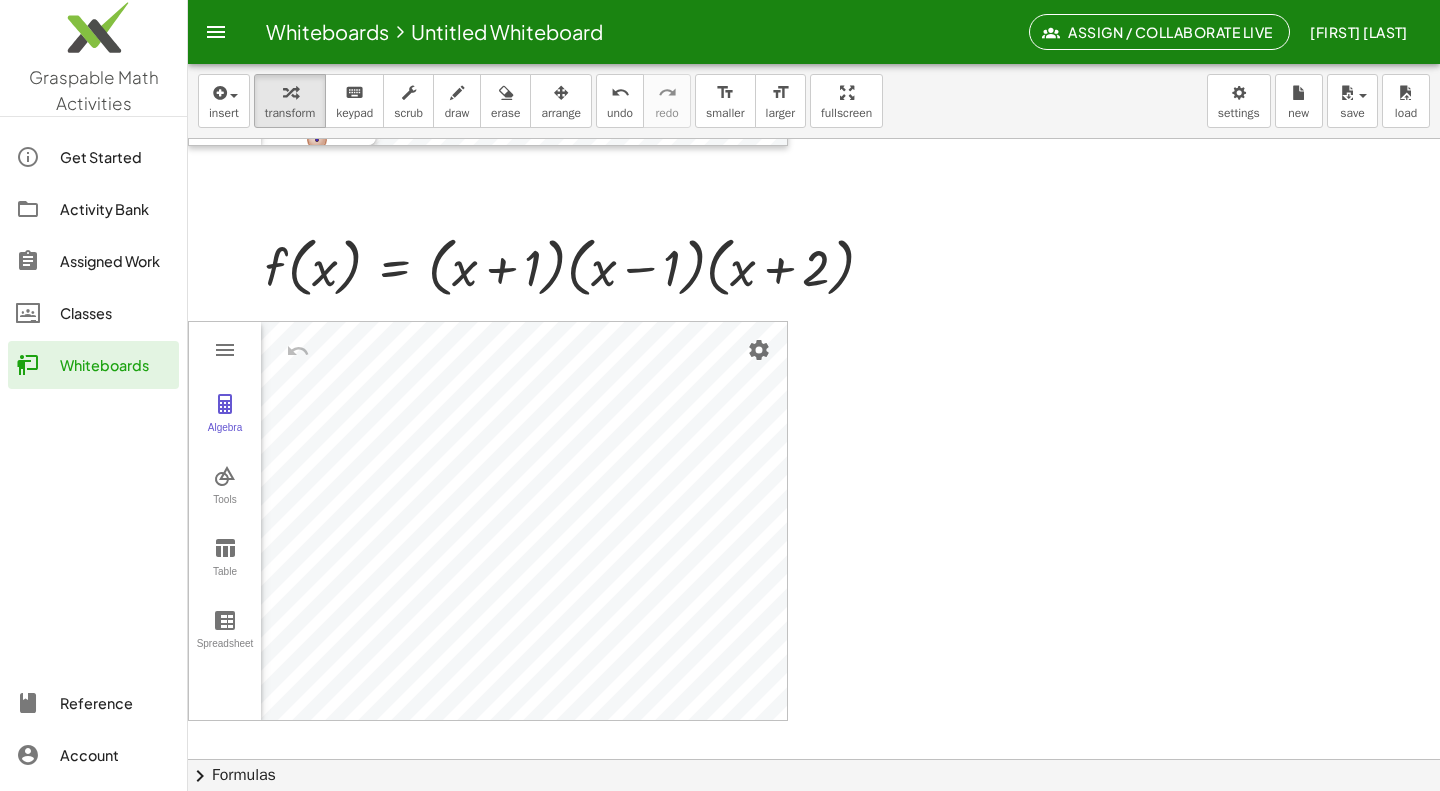 click at bounding box center (93, 536) 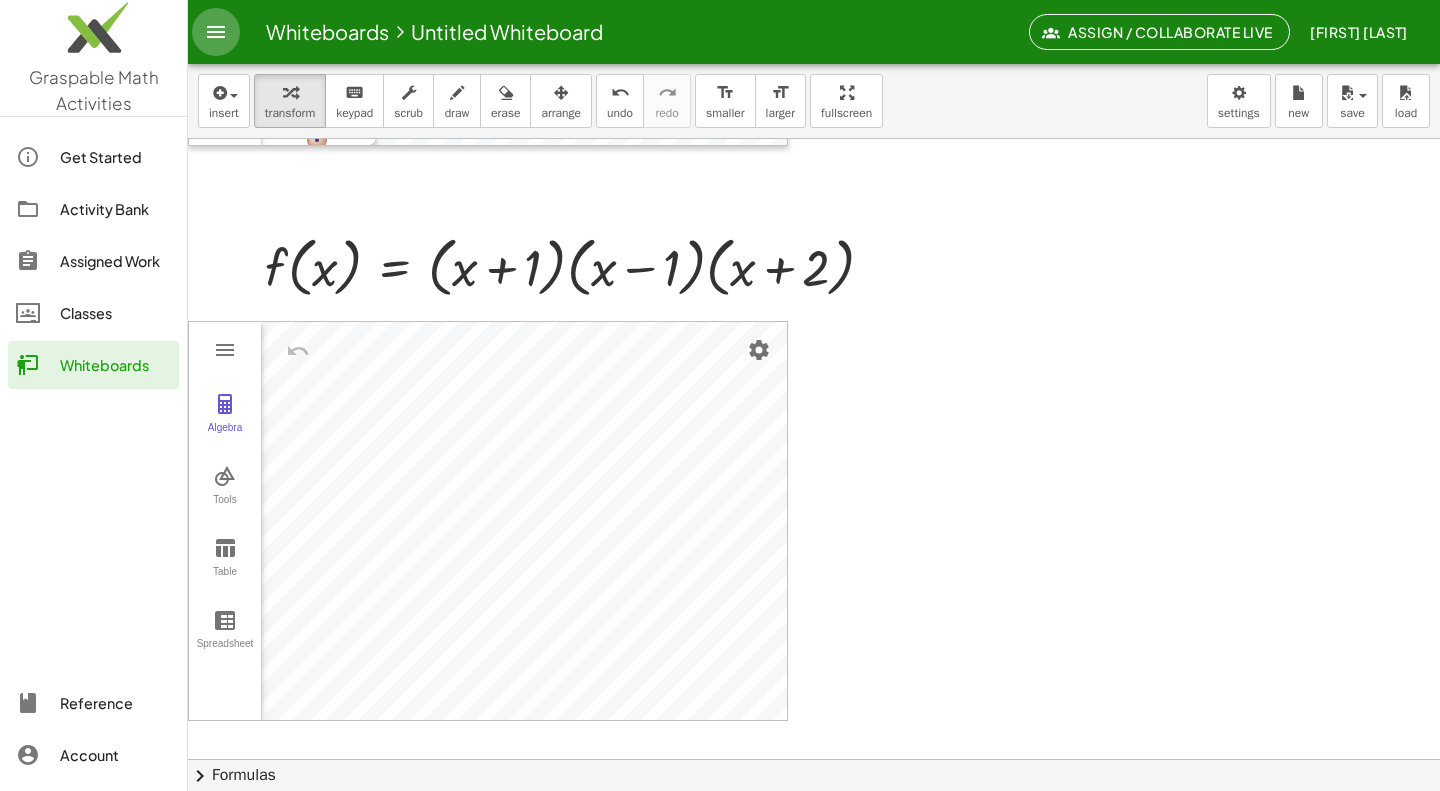 click 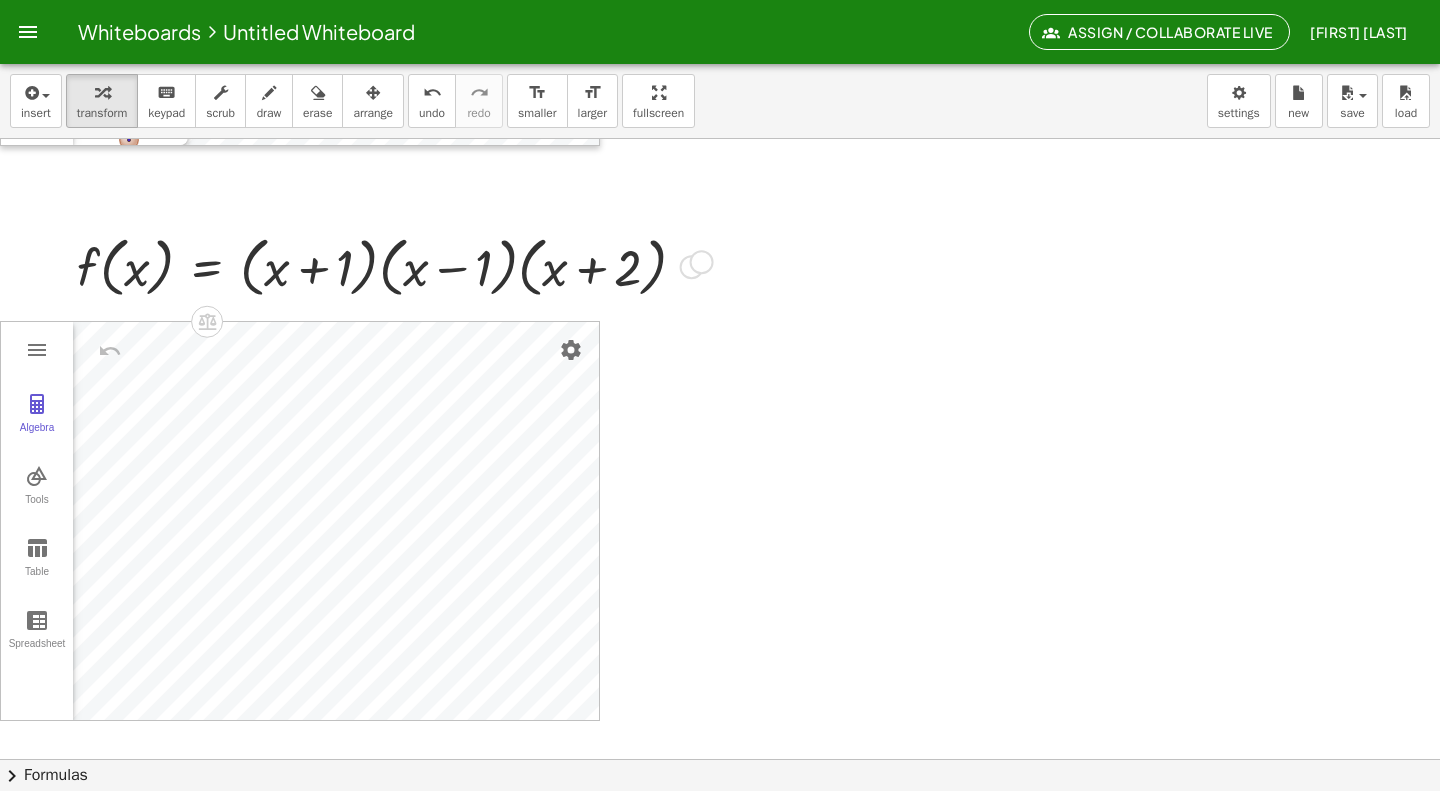 drag, startPoint x: 693, startPoint y: 272, endPoint x: 695, endPoint y: 261, distance: 11.18034 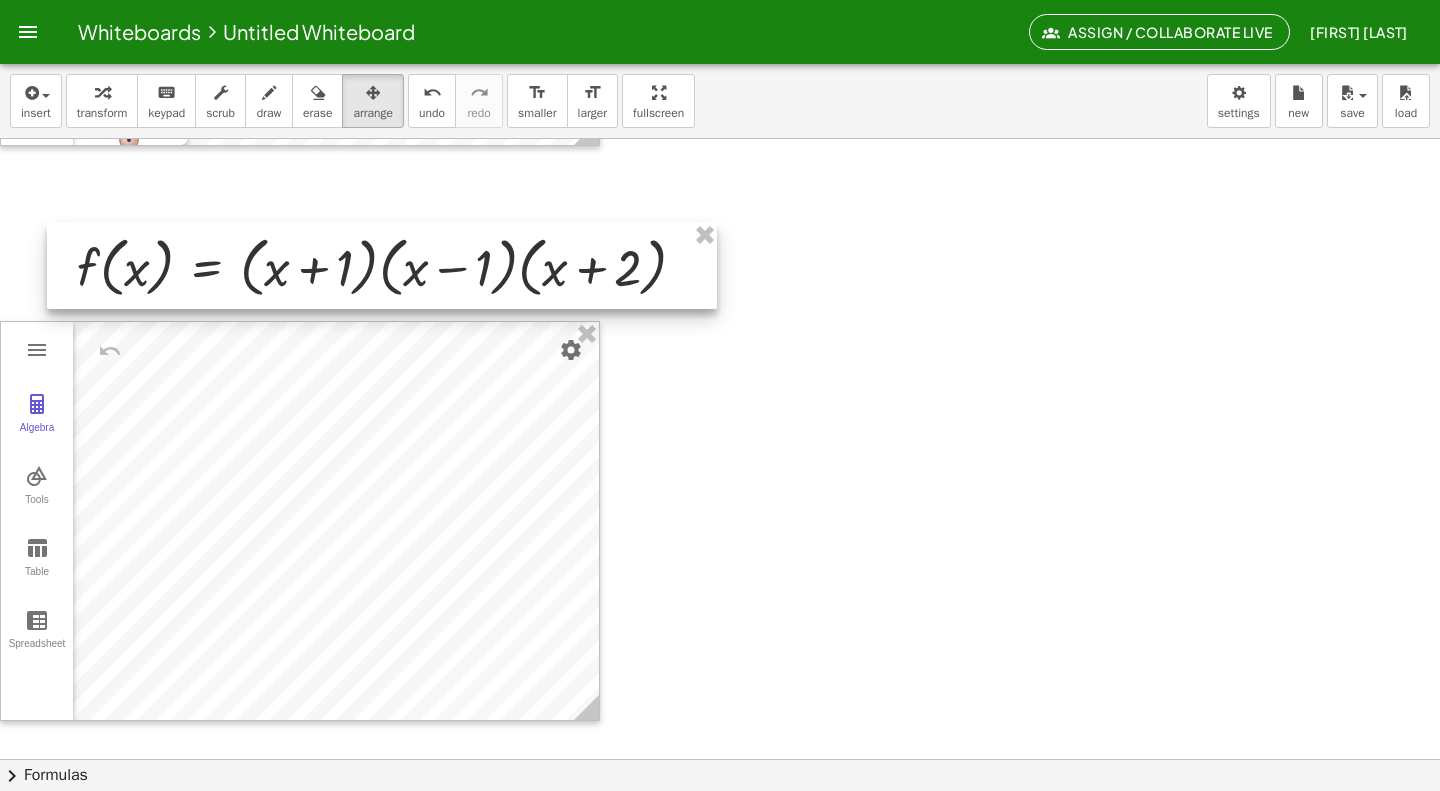 drag, startPoint x: 370, startPoint y: 104, endPoint x: 356, endPoint y: 257, distance: 153.63919 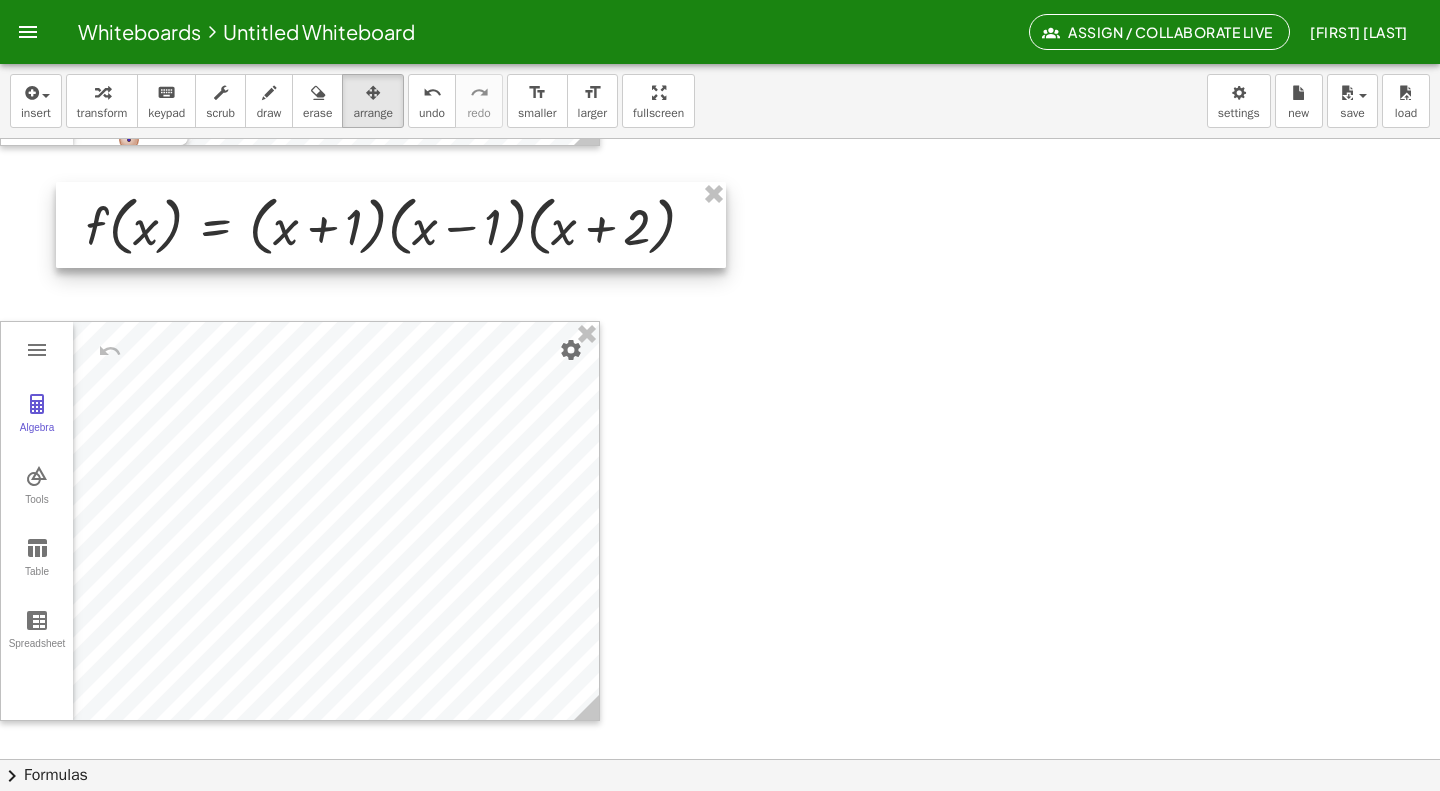 drag, startPoint x: 356, startPoint y: 257, endPoint x: 365, endPoint y: 216, distance: 41.976185 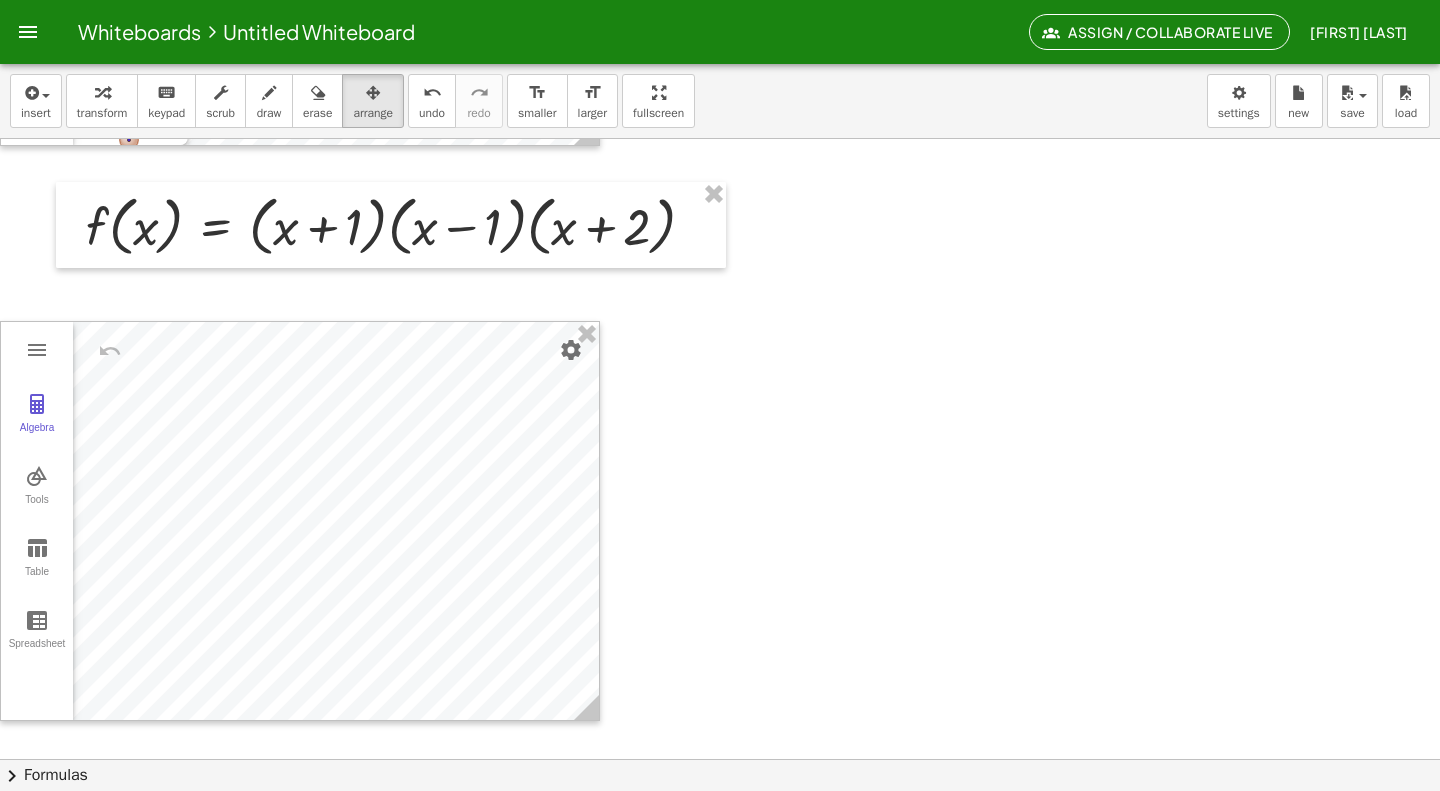 click at bounding box center (720, 41) 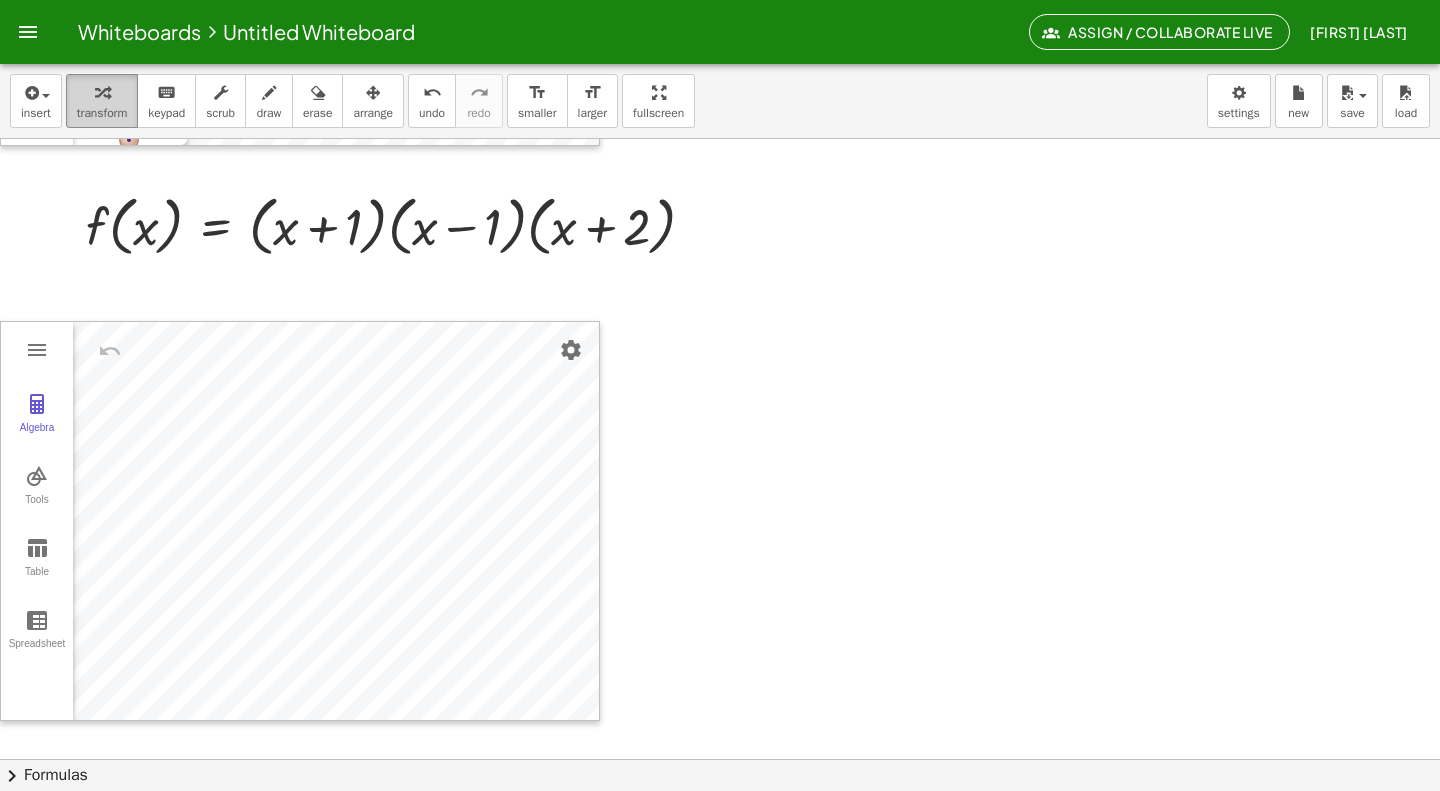click at bounding box center [102, 93] 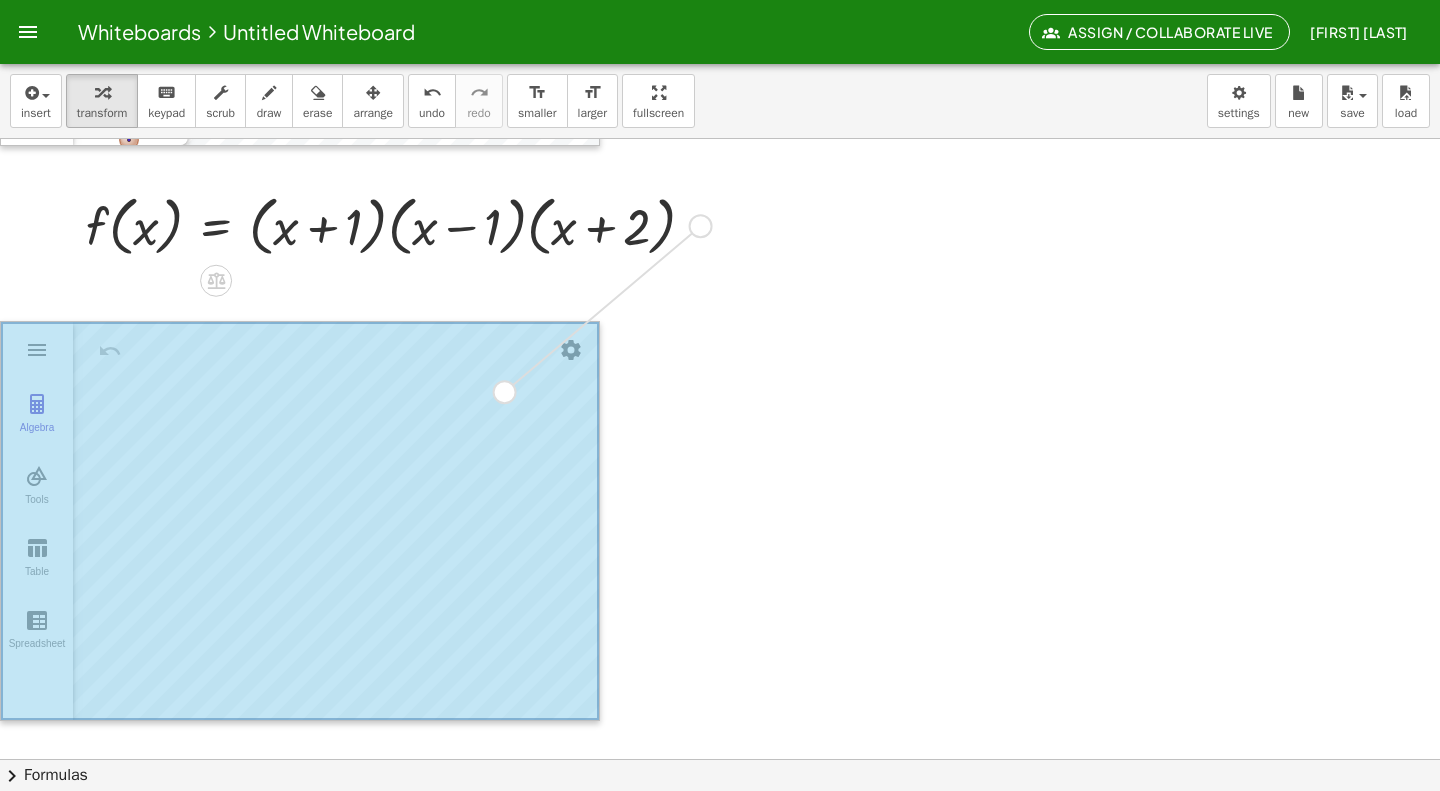 drag, startPoint x: 705, startPoint y: 228, endPoint x: 506, endPoint y: 398, distance: 261.72696 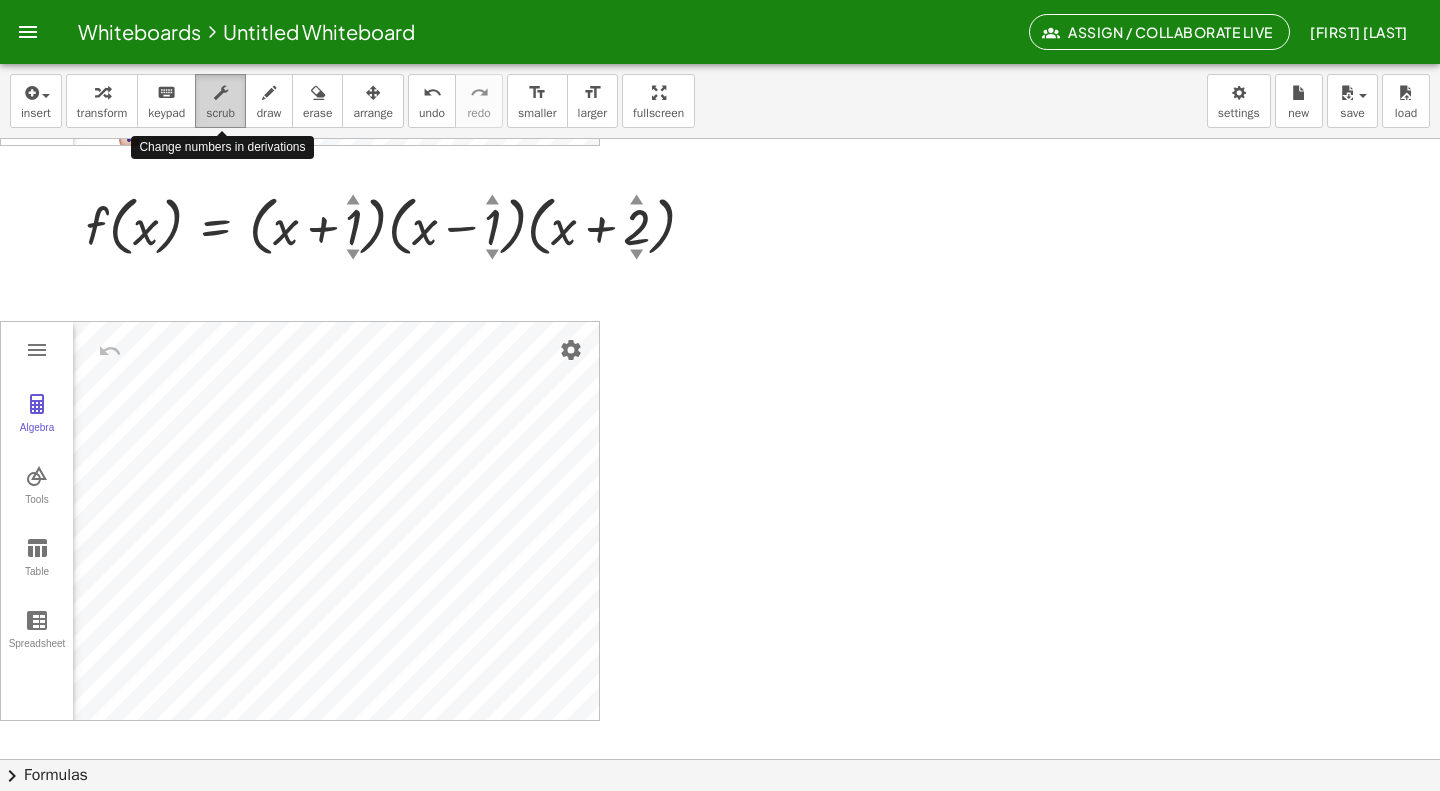click on "scrub" at bounding box center [220, 113] 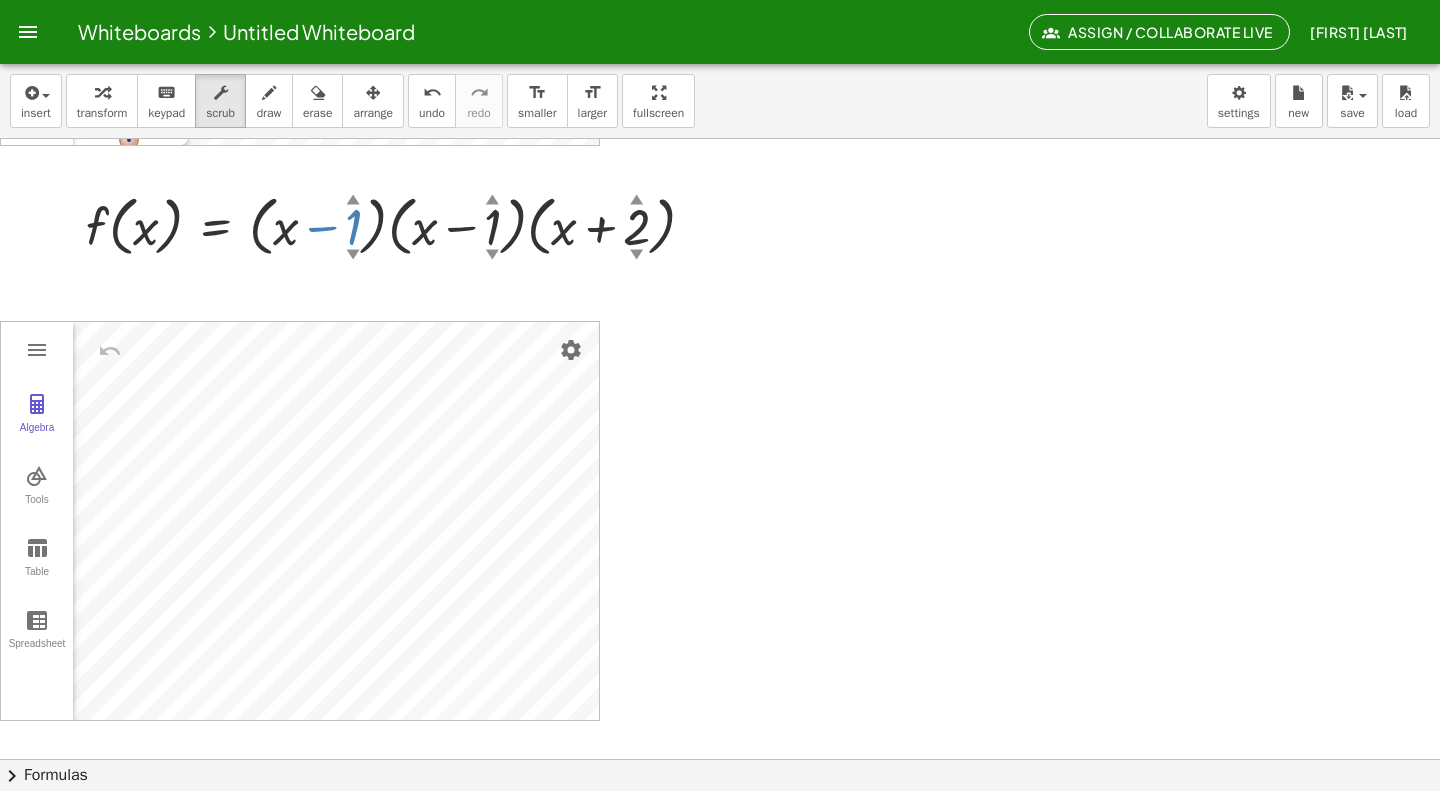 drag, startPoint x: 354, startPoint y: 205, endPoint x: 363, endPoint y: 233, distance: 29.410883 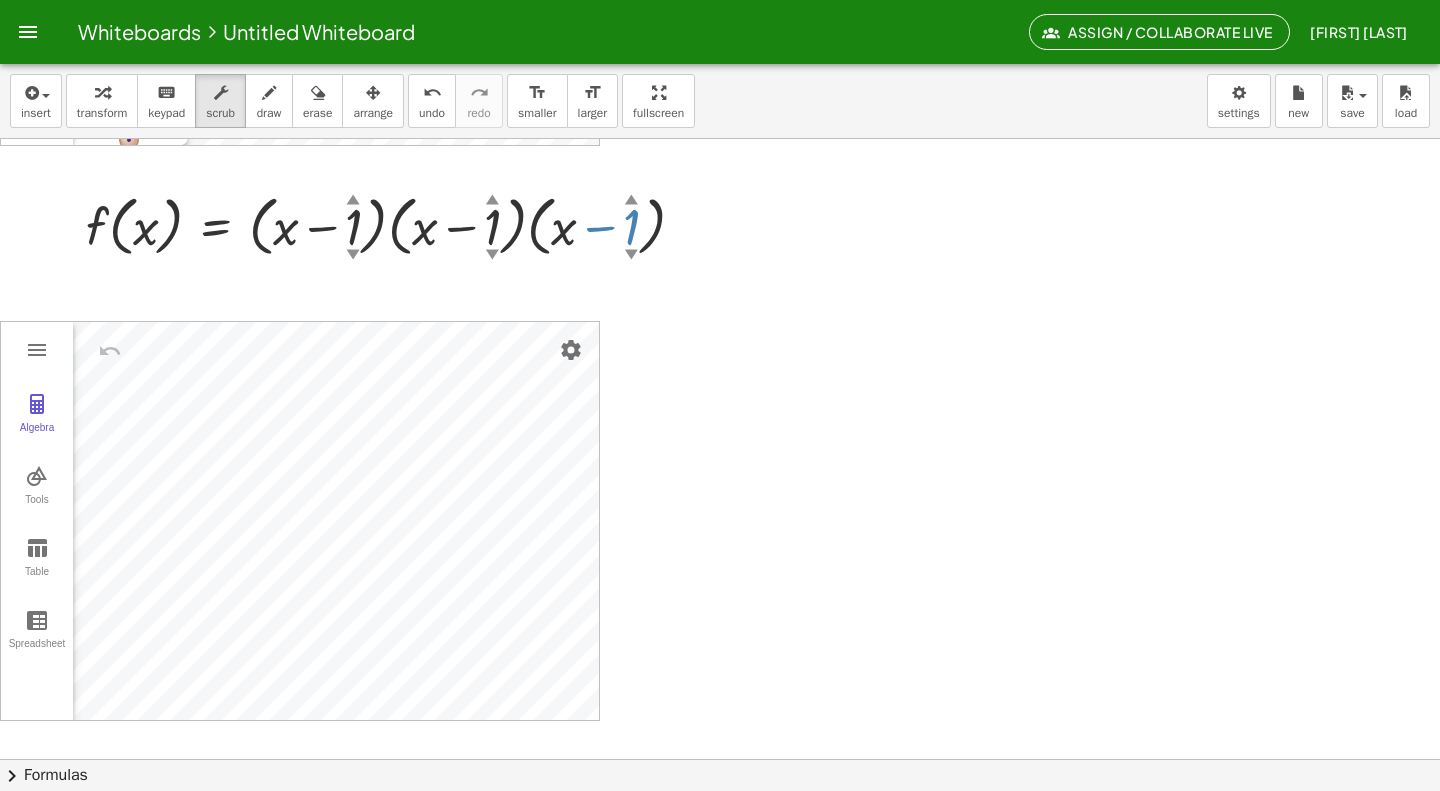 drag, startPoint x: 633, startPoint y: 249, endPoint x: 635, endPoint y: 287, distance: 38.052597 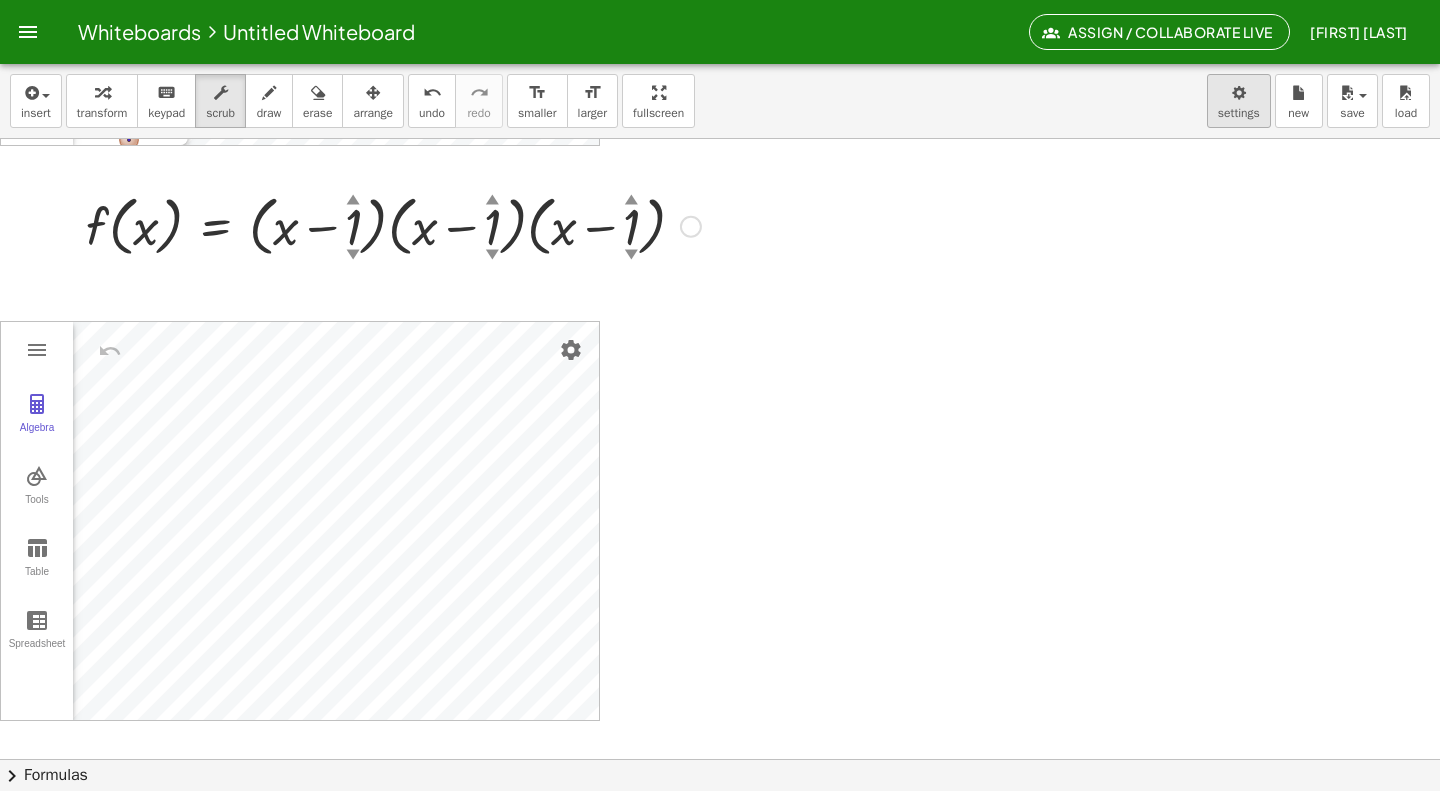 click on "Whiteboards     Untitled Whiteboard Assign / Collaborate Live  [FIRST] [LAST] Graspable Math Activities Get Started Activity Bank Assigned Work Classes Whiteboards Reference Account   insert select one: Math Expression Function Text Youtube Video Graphing Geometry Geometry 3D transform keyboard keypad scrub draw erase arrange undo undo redo redo format_size smaller format_size larger fullscreen load   save new settings + · 2 ▲ ▼ · x + 3 ▲ ▼ = 5 ▲ ▼ Go back to this line Copy line as LaTeX Copy derivation as LaTeX + · 2 · x + 3 − 3 = + 5 − 3 Go back to this line Copy line as LaTeX Copy derivation as LaTeX + · 2 · x + 0 = + 5 − 1 · 2 · x = + 5 − 3 Go back to this line Copy line as LaTeX Copy derivation as LaTeX · 2 · x = 2 Go back to this line Copy line as LaTeX Copy derivation as LaTeX · 2 · x · 2 = · 2 · 2 x = · 4 · 2 x = · 3 · 2 + · 2 · x + 3 = 5 + · 2 · x · 2 + · 3 · 2 = · 5 · 2 + · 2 · x + 3 = 5 + 3 = 5 + · 2 · x − · 2 · x + −" at bounding box center (720, 395) 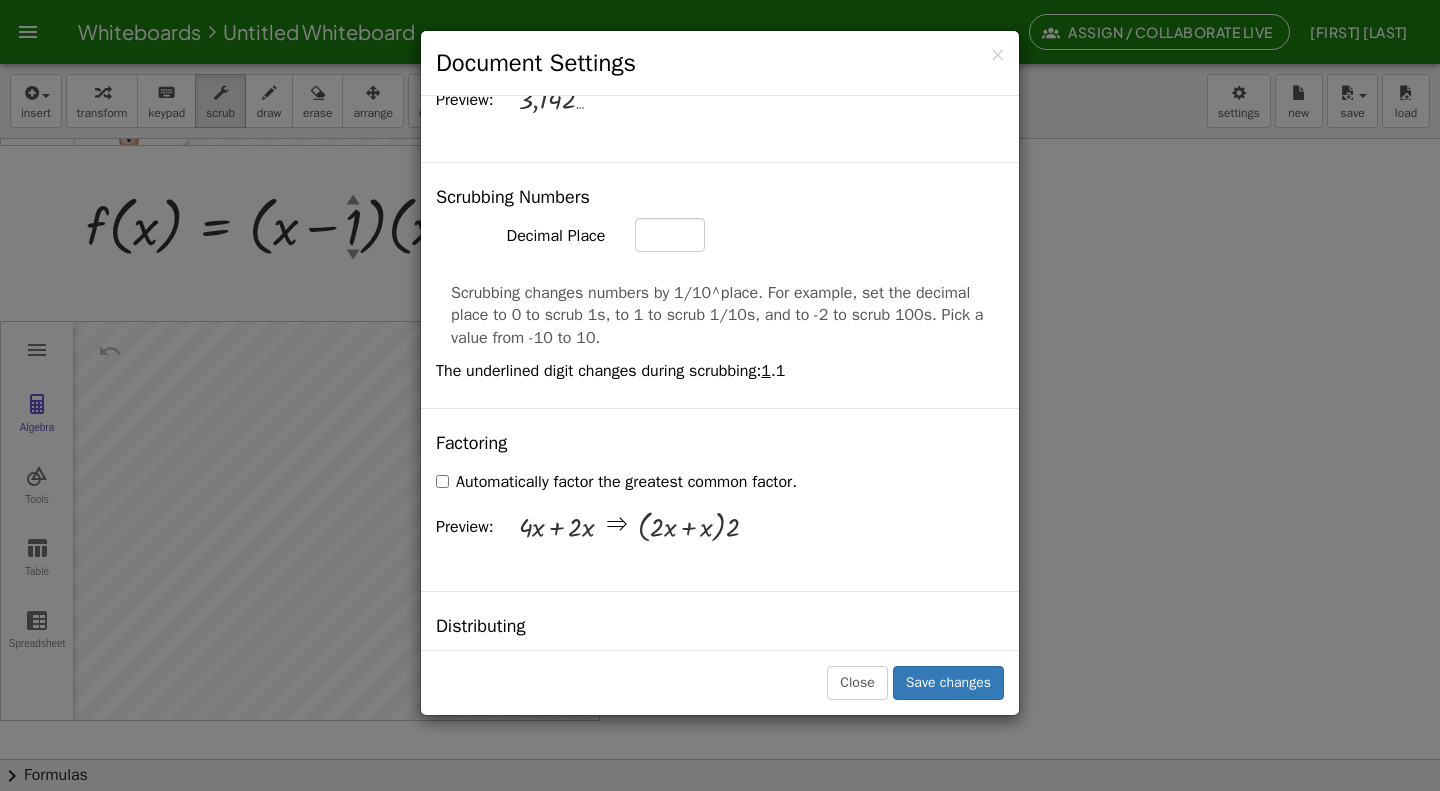 scroll, scrollTop: 1037, scrollLeft: 0, axis: vertical 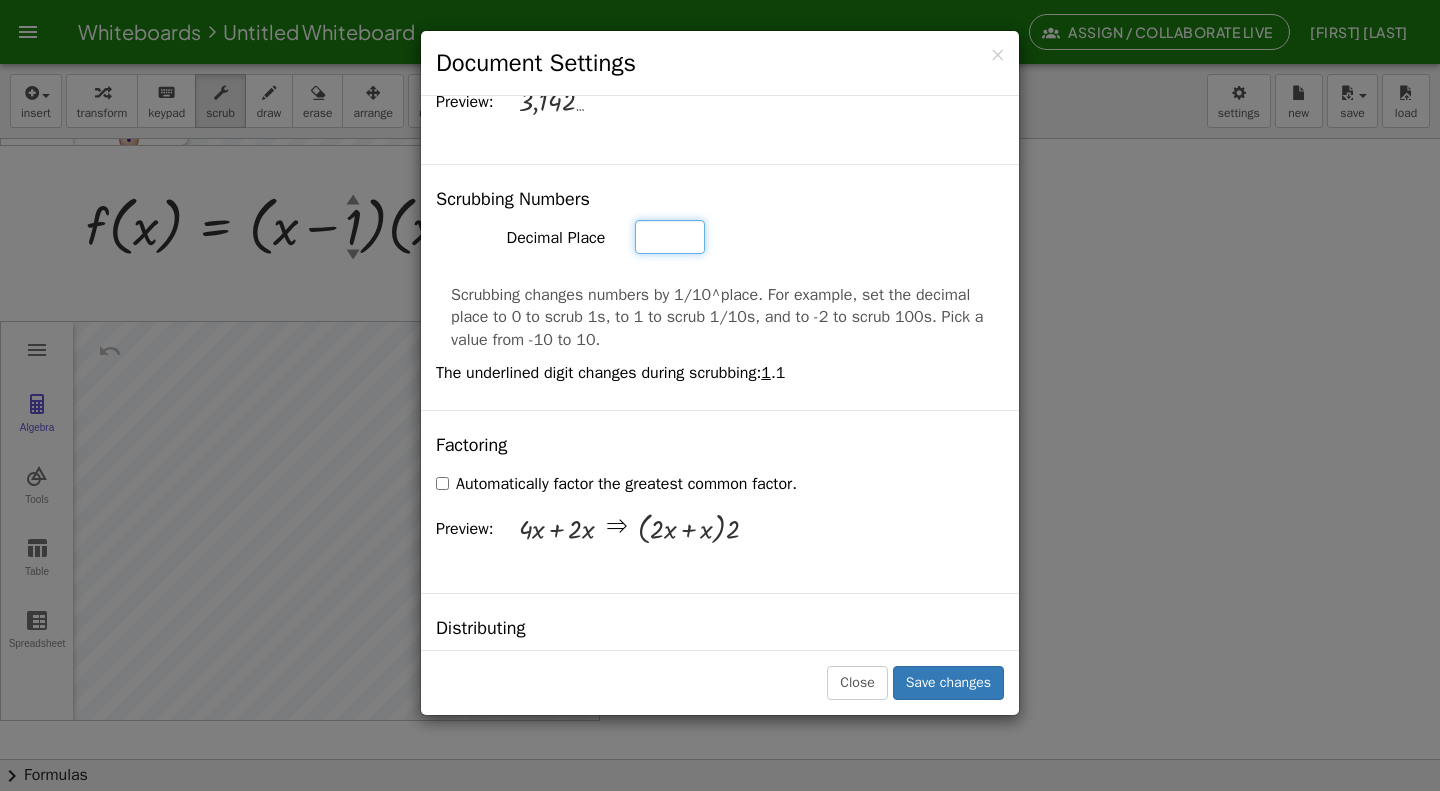 type on "*" 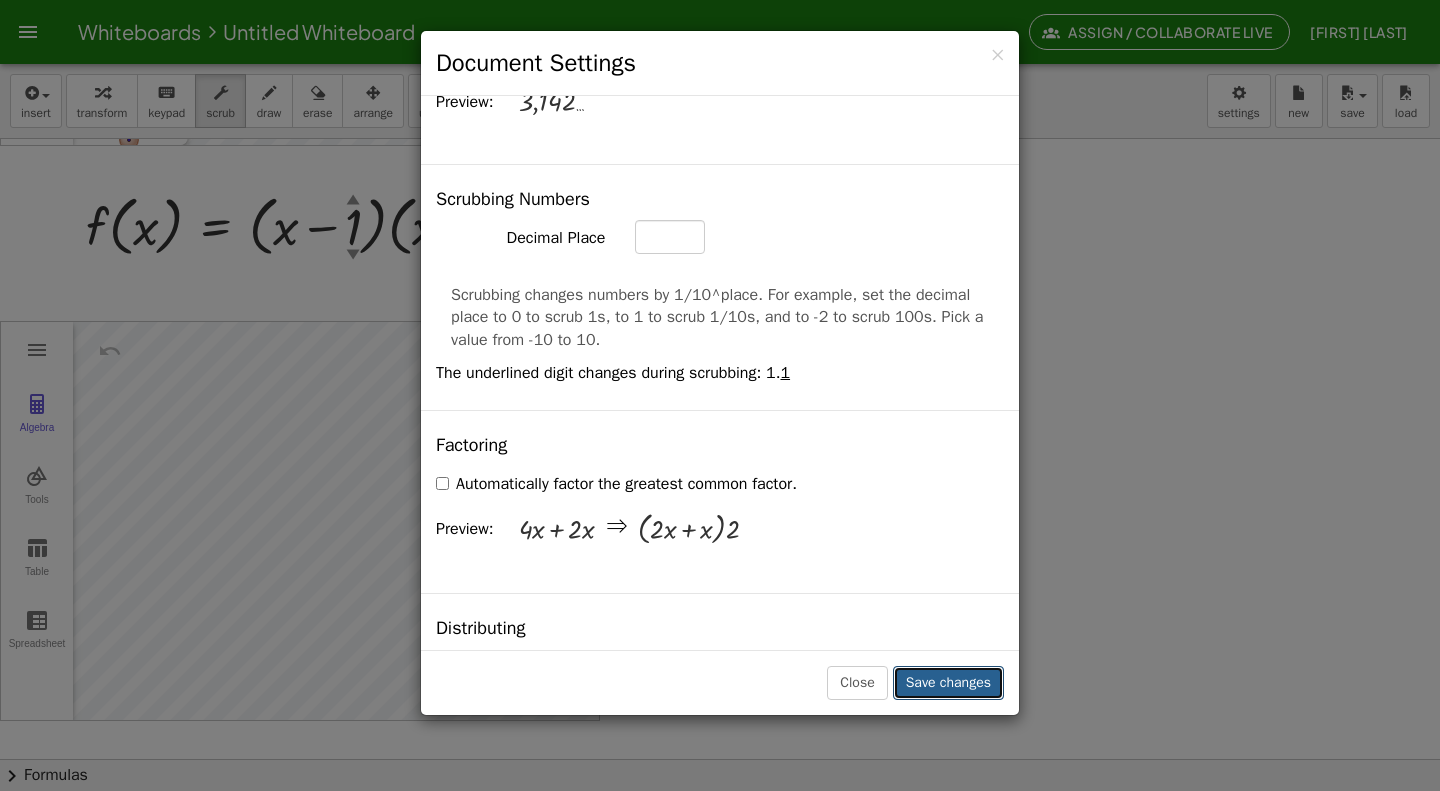 click on "Save changes" at bounding box center [948, 683] 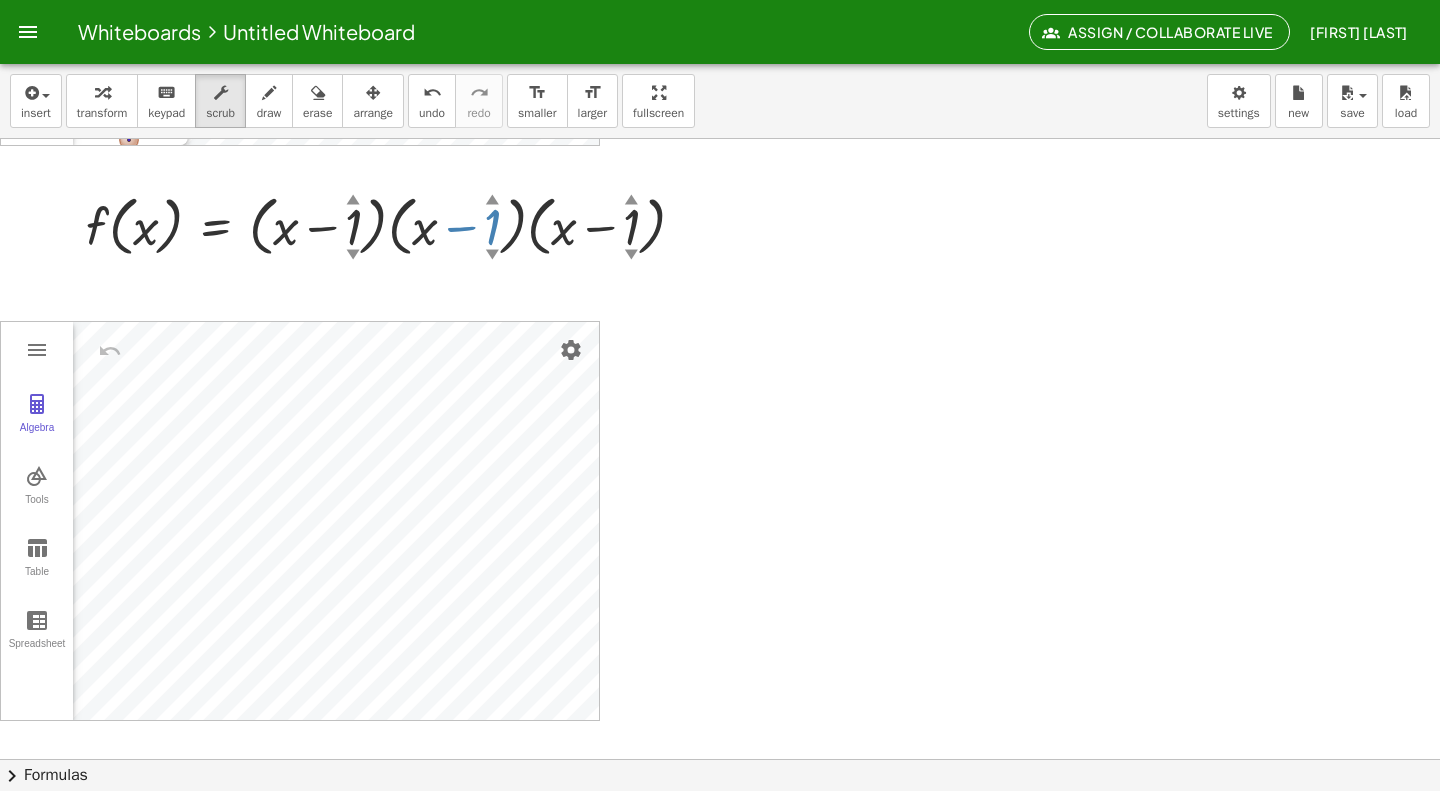 drag, startPoint x: 494, startPoint y: 251, endPoint x: 488, endPoint y: 262, distance: 12.529964 